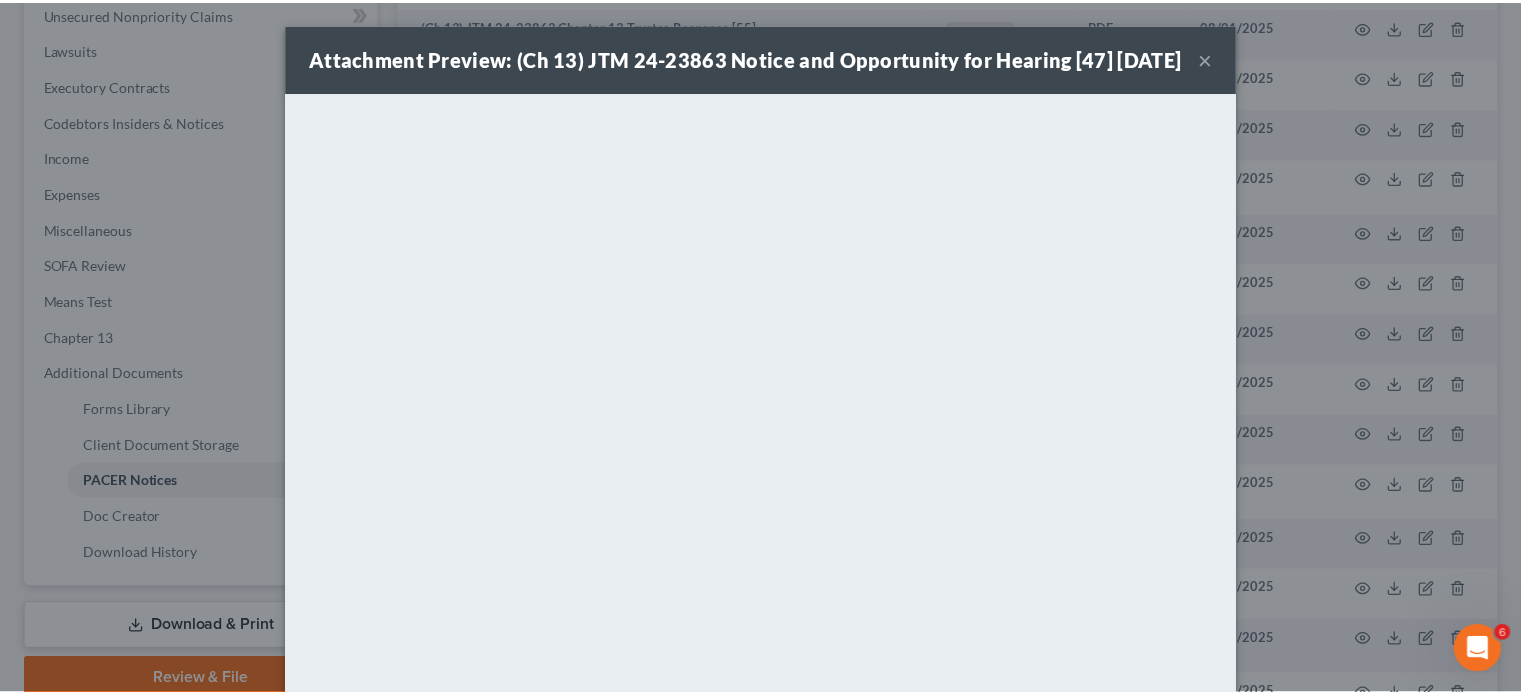 scroll, scrollTop: 0, scrollLeft: 0, axis: both 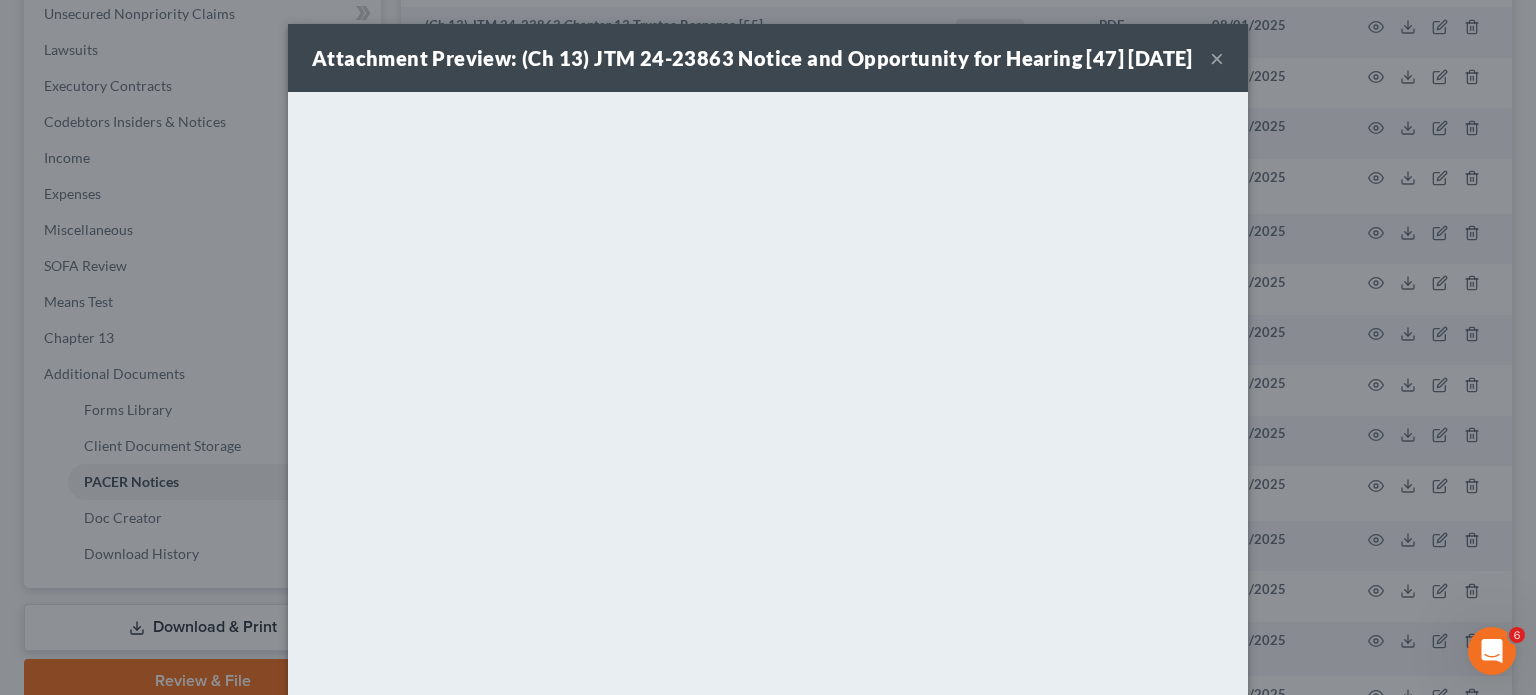 click on "×" at bounding box center (1217, 58) 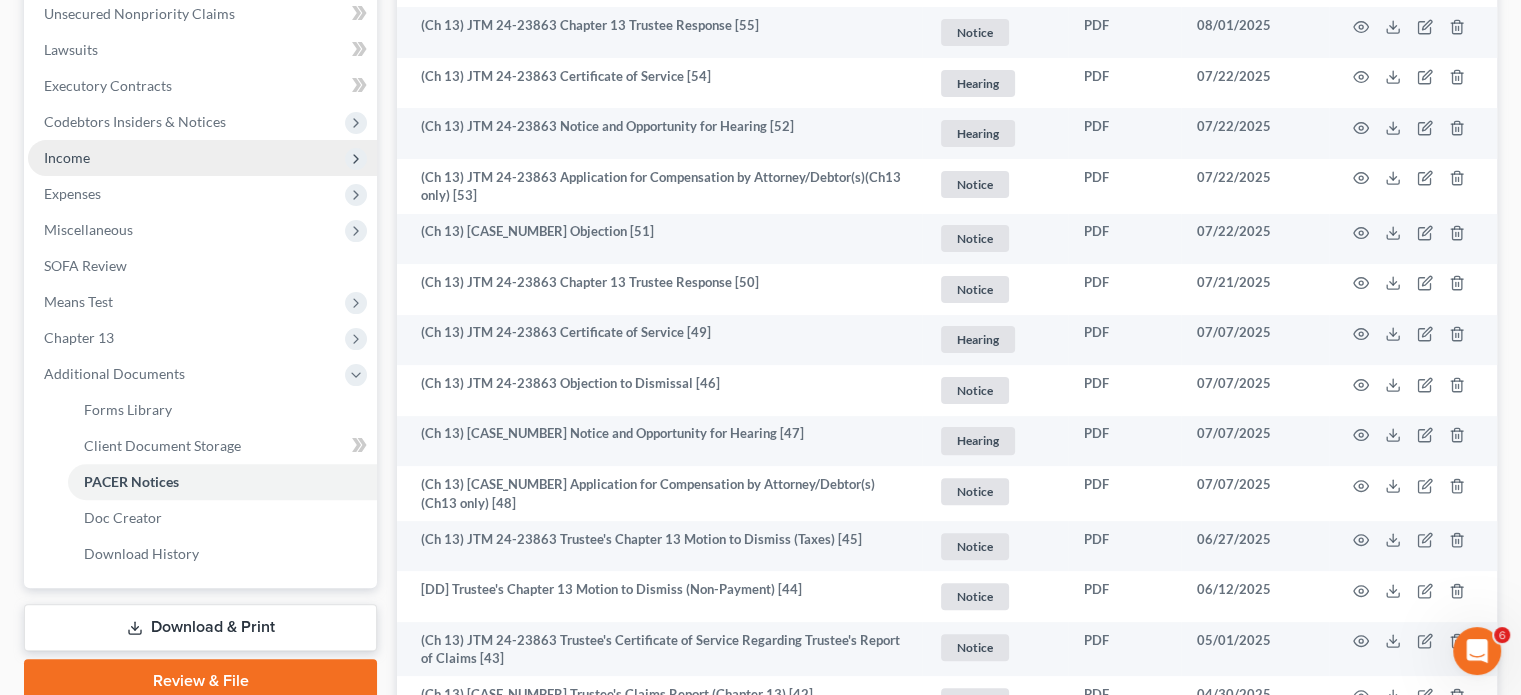 scroll, scrollTop: 0, scrollLeft: 0, axis: both 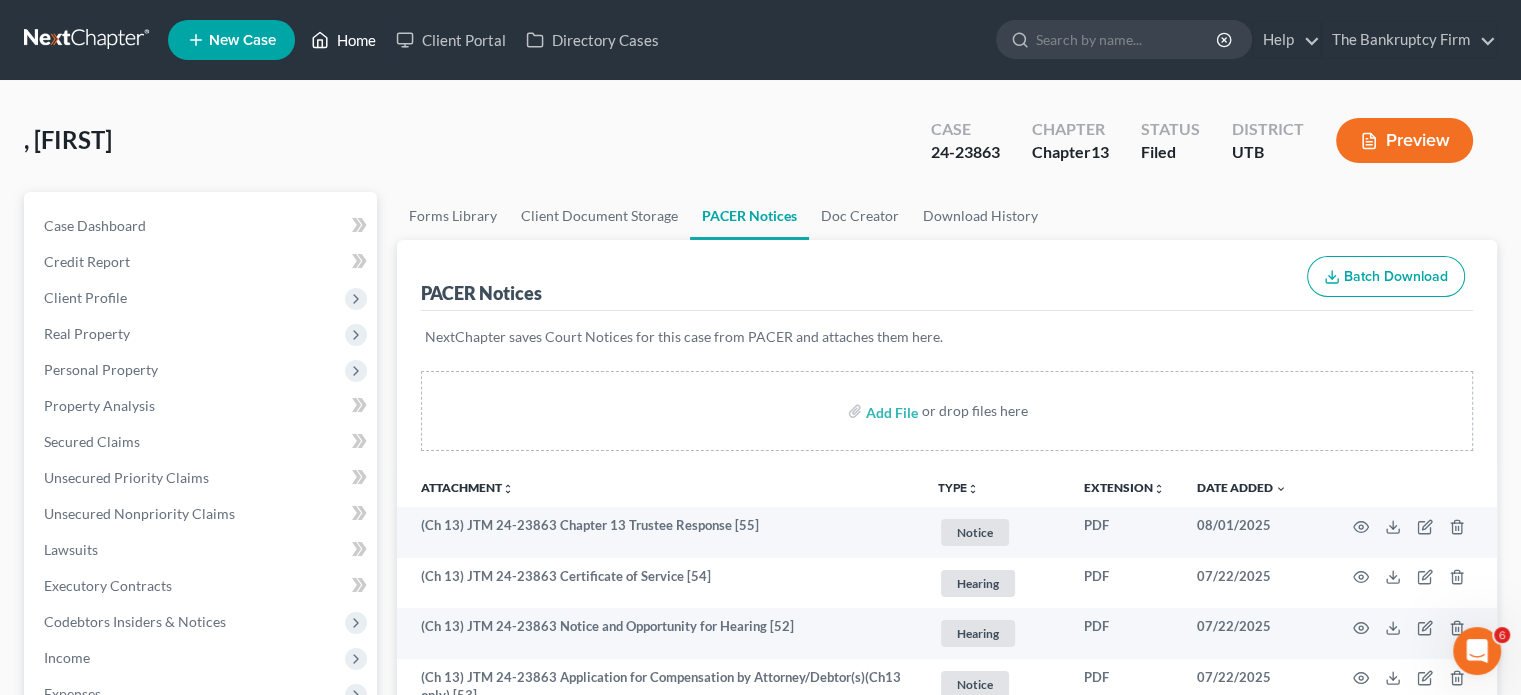 click on "Home" at bounding box center (343, 40) 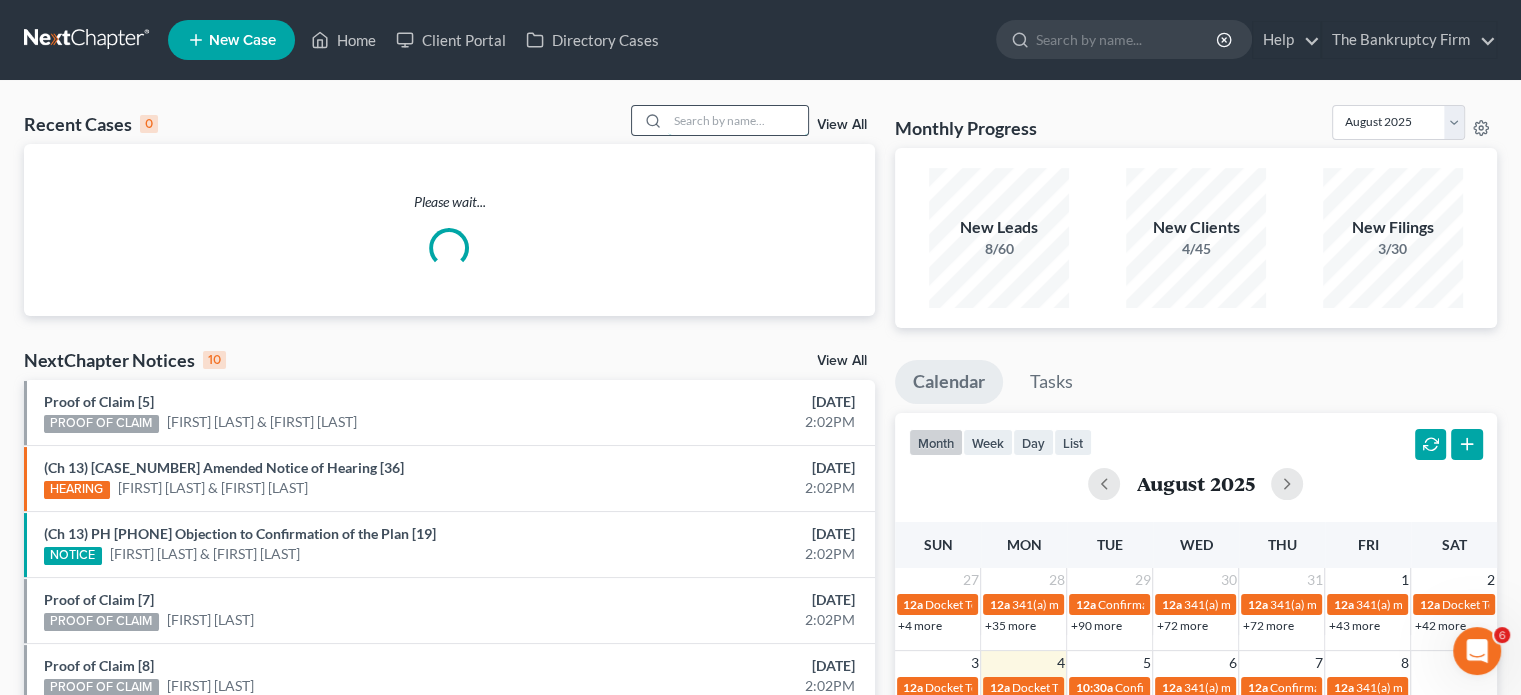 click at bounding box center (738, 120) 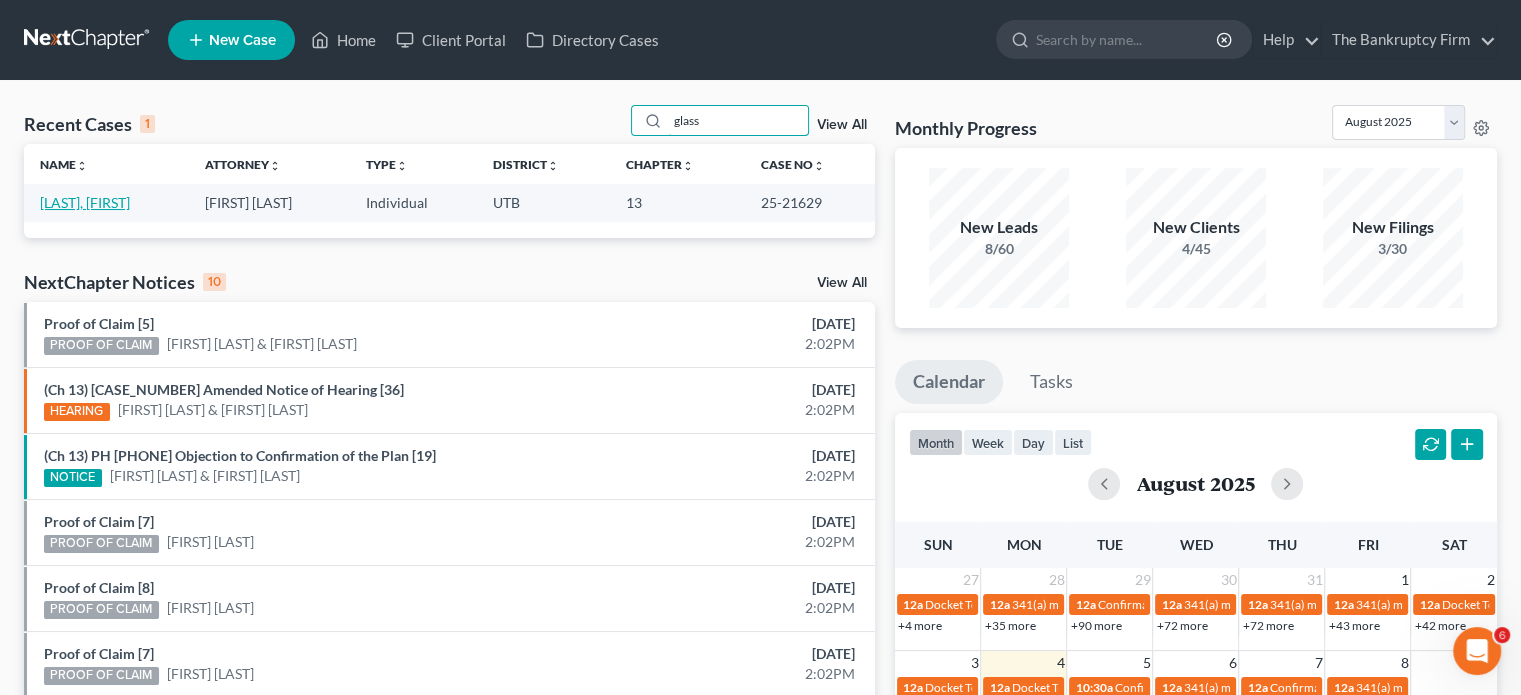 type on "glass" 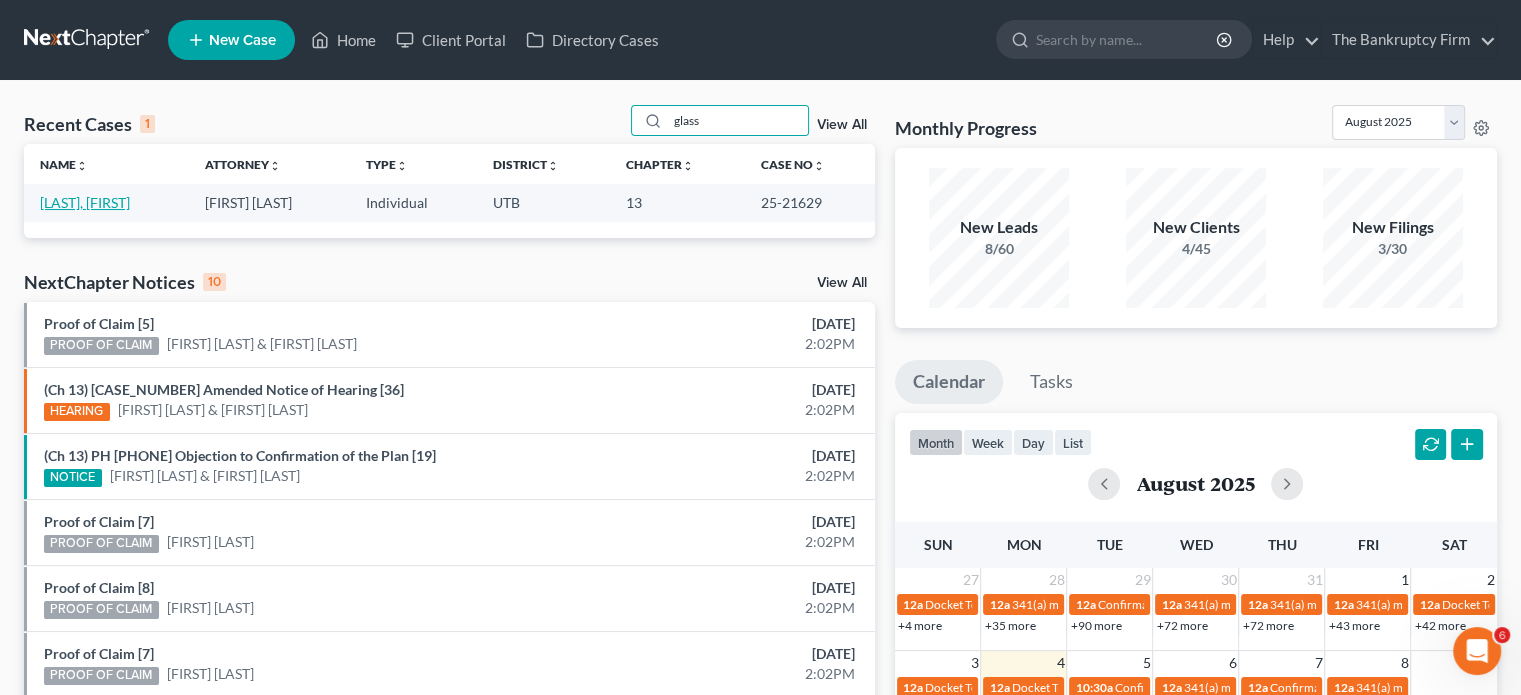 click on "[LAST], [FIRST]" at bounding box center (85, 202) 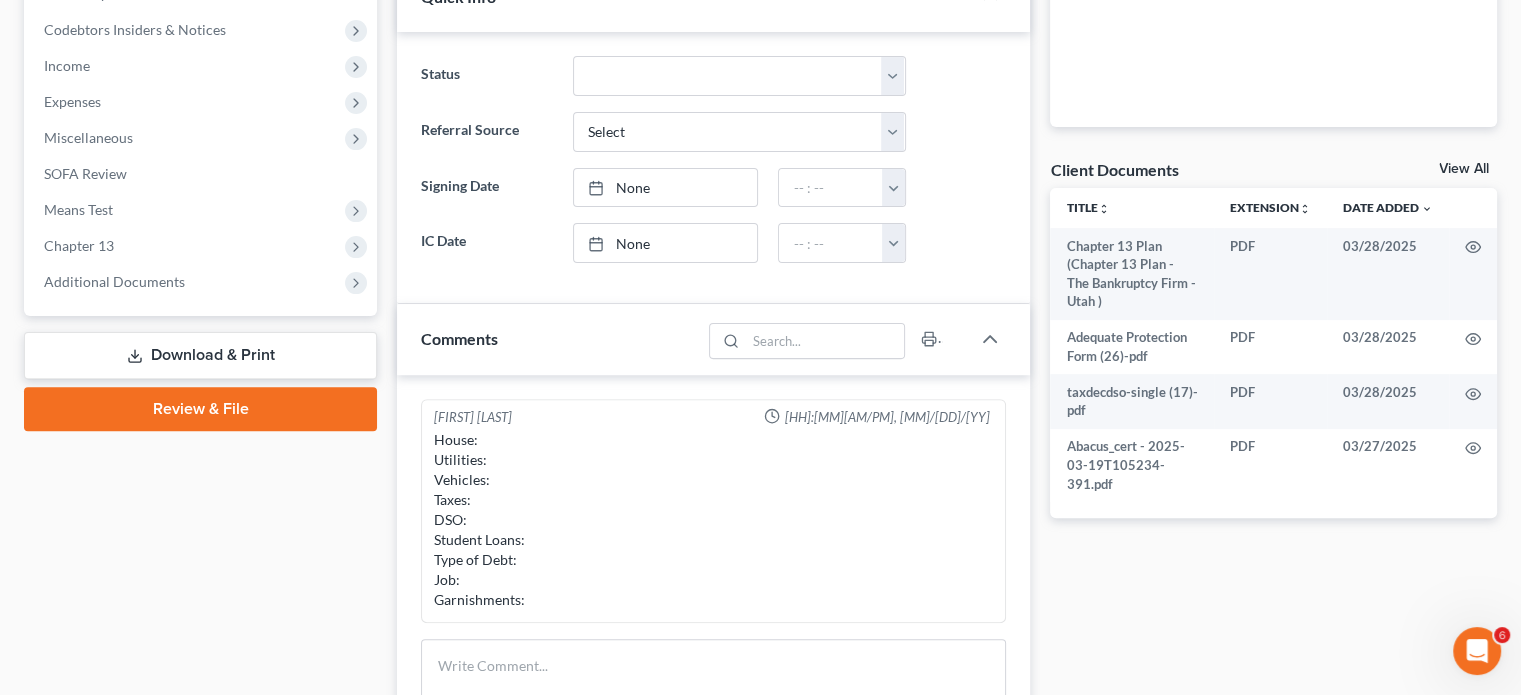 scroll, scrollTop: 600, scrollLeft: 0, axis: vertical 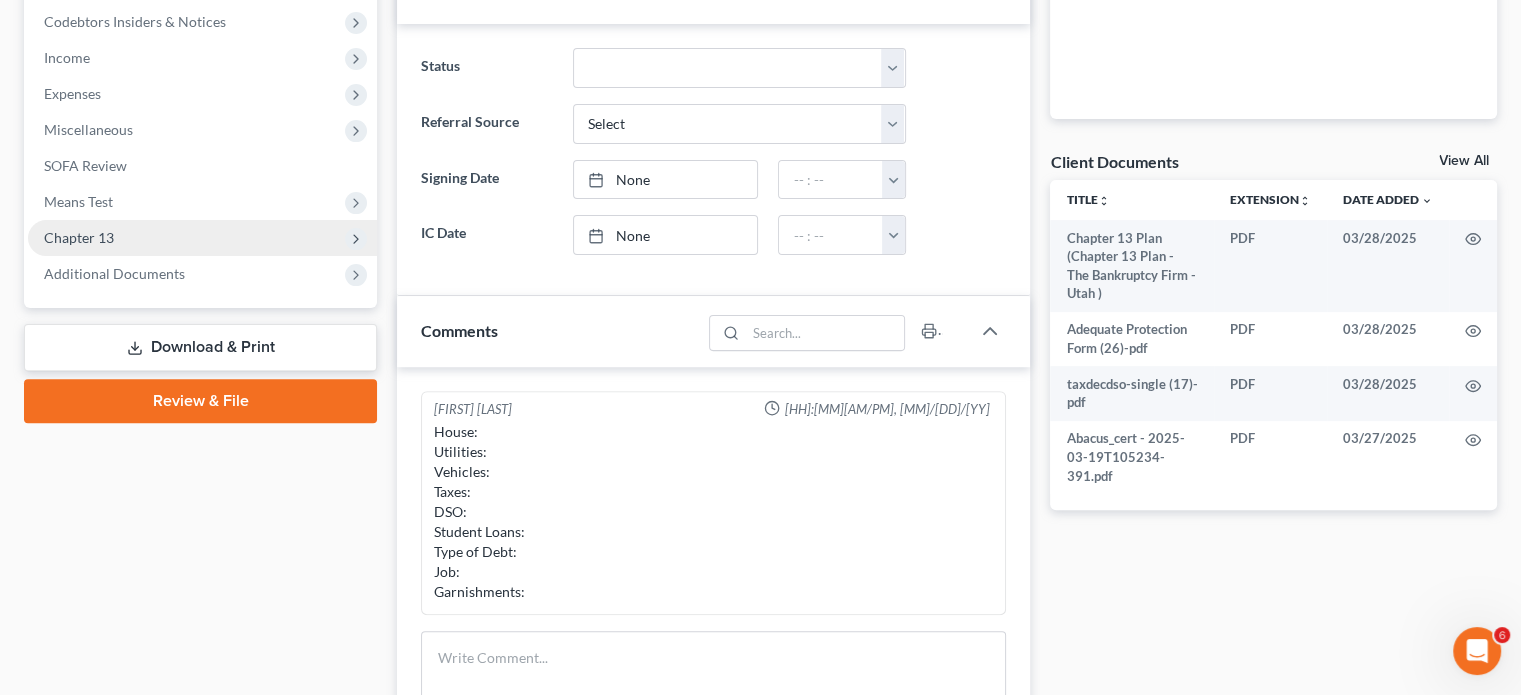 click on "Chapter 13" at bounding box center (79, 237) 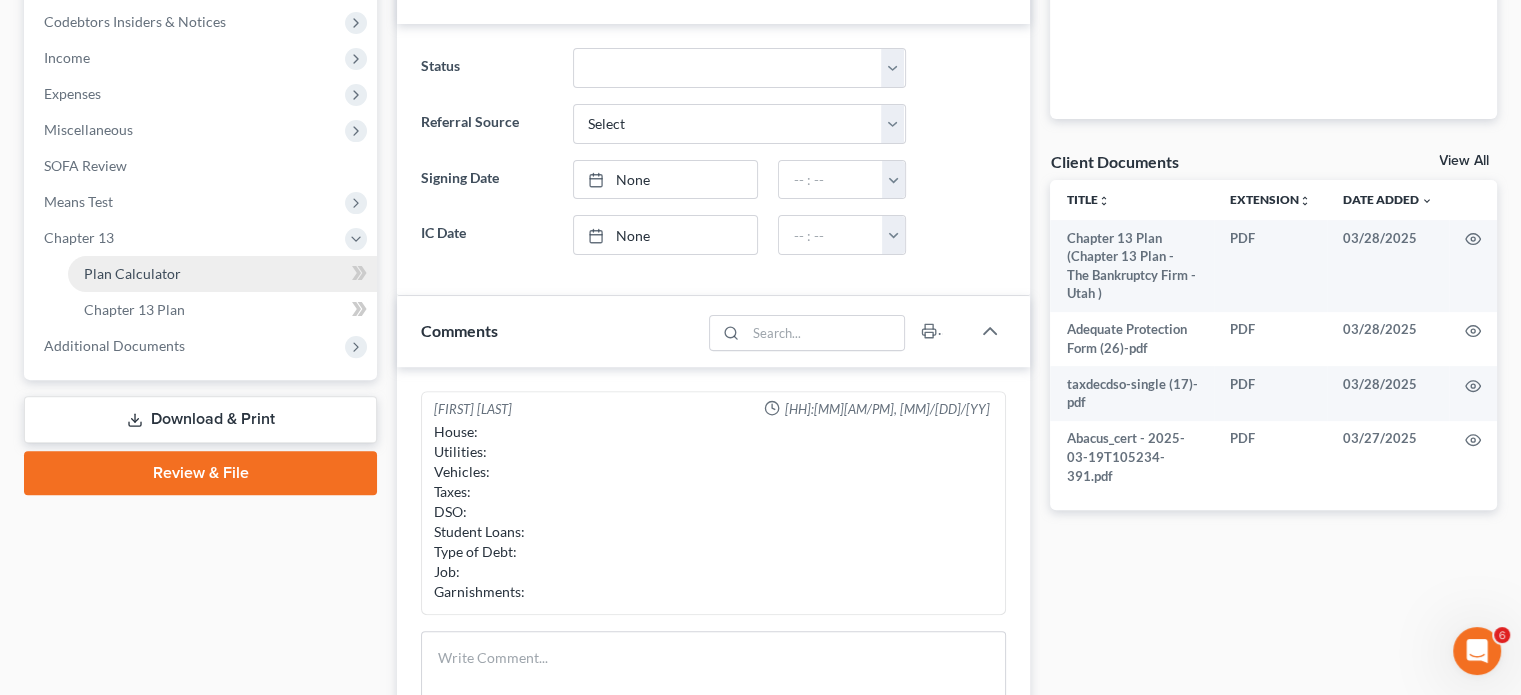 click on "Plan Calculator" at bounding box center (222, 274) 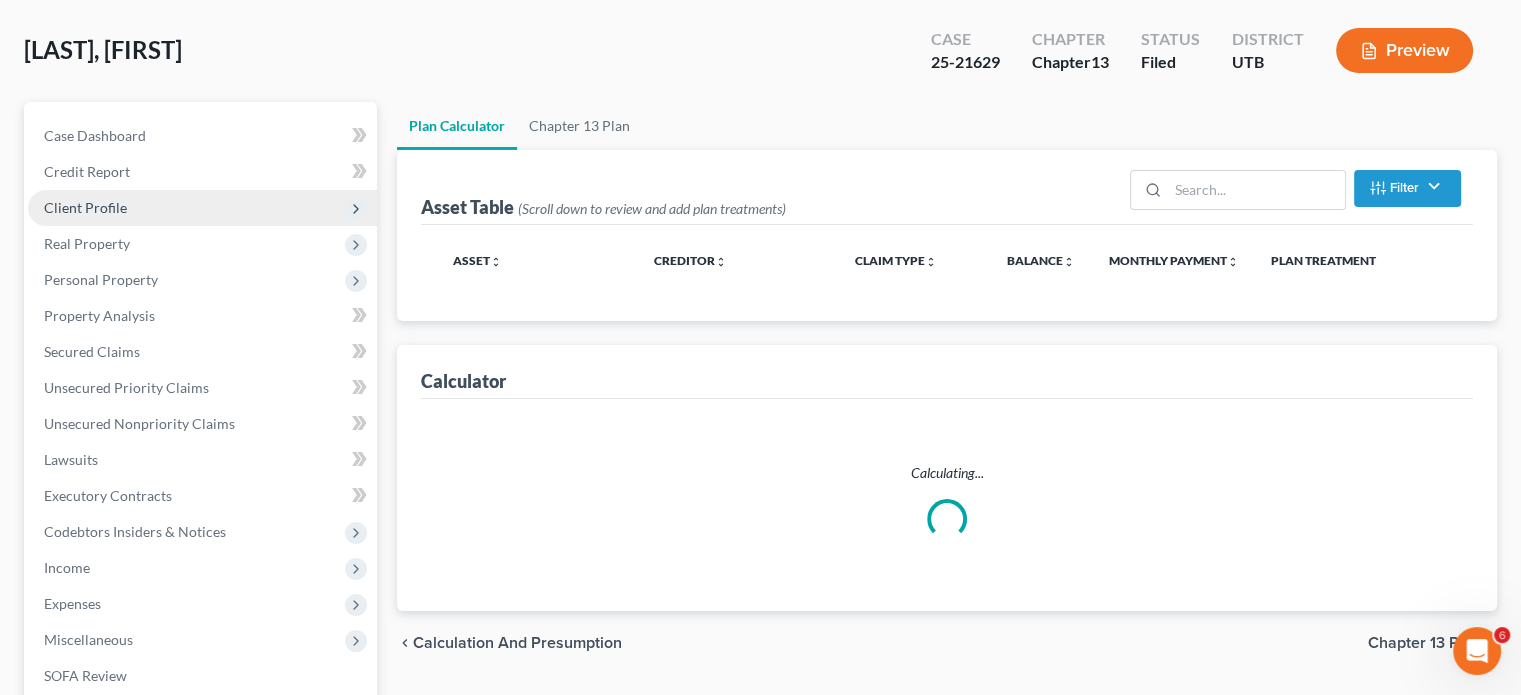 scroll, scrollTop: 0, scrollLeft: 0, axis: both 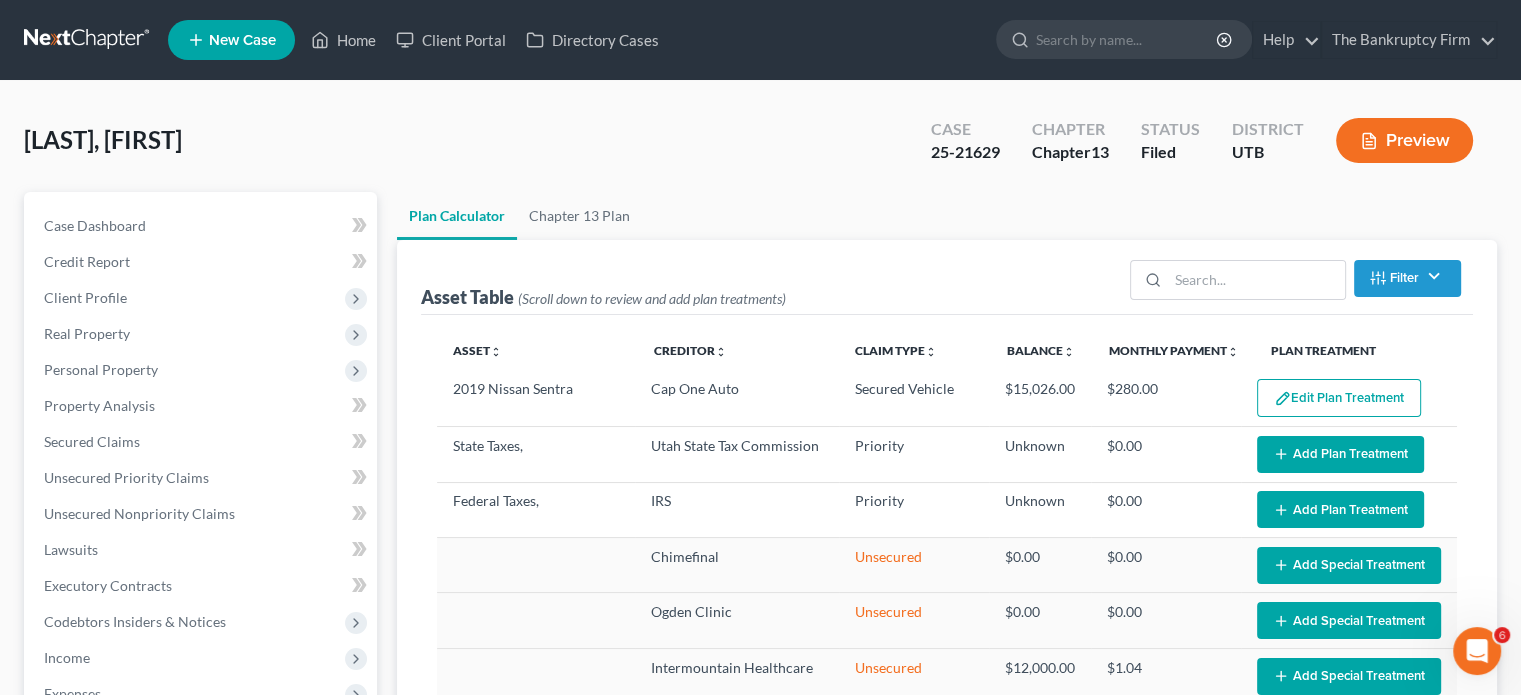 select on "59" 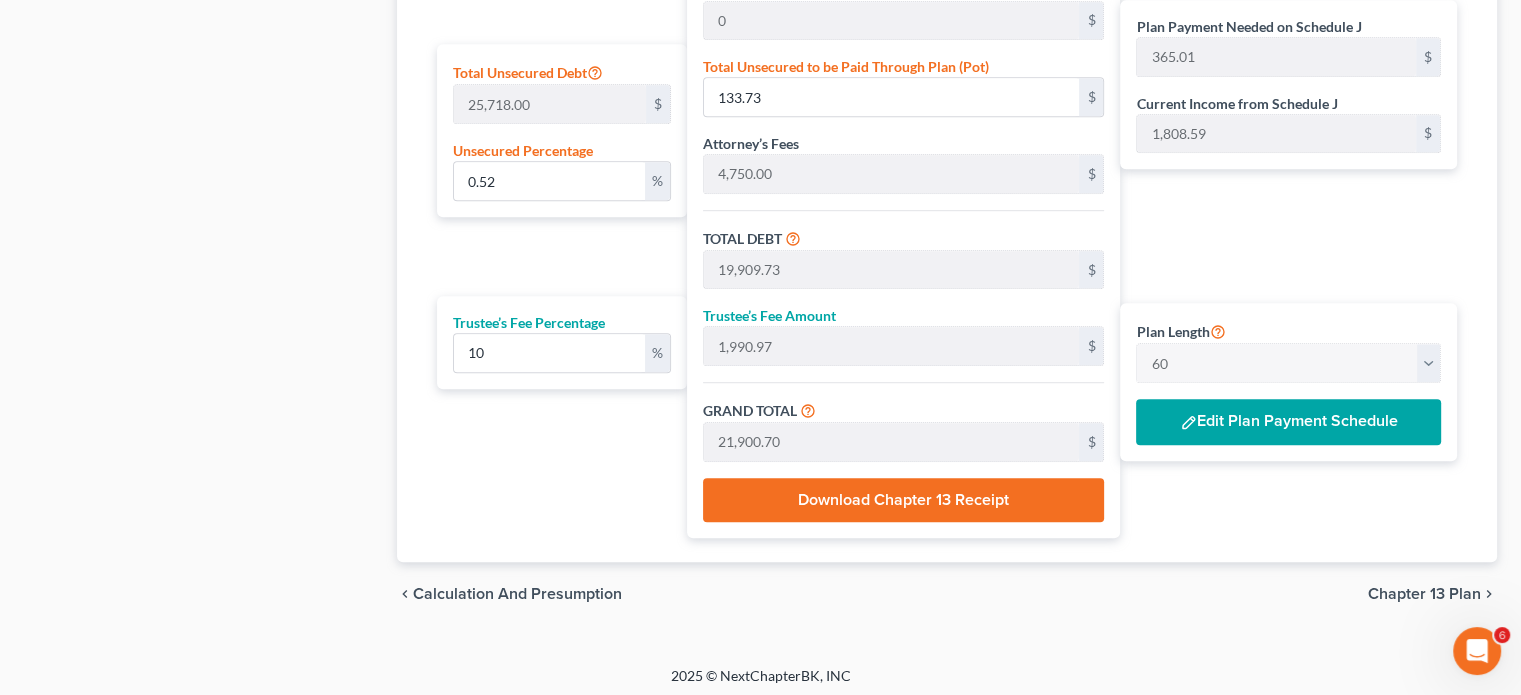 scroll, scrollTop: 1248, scrollLeft: 0, axis: vertical 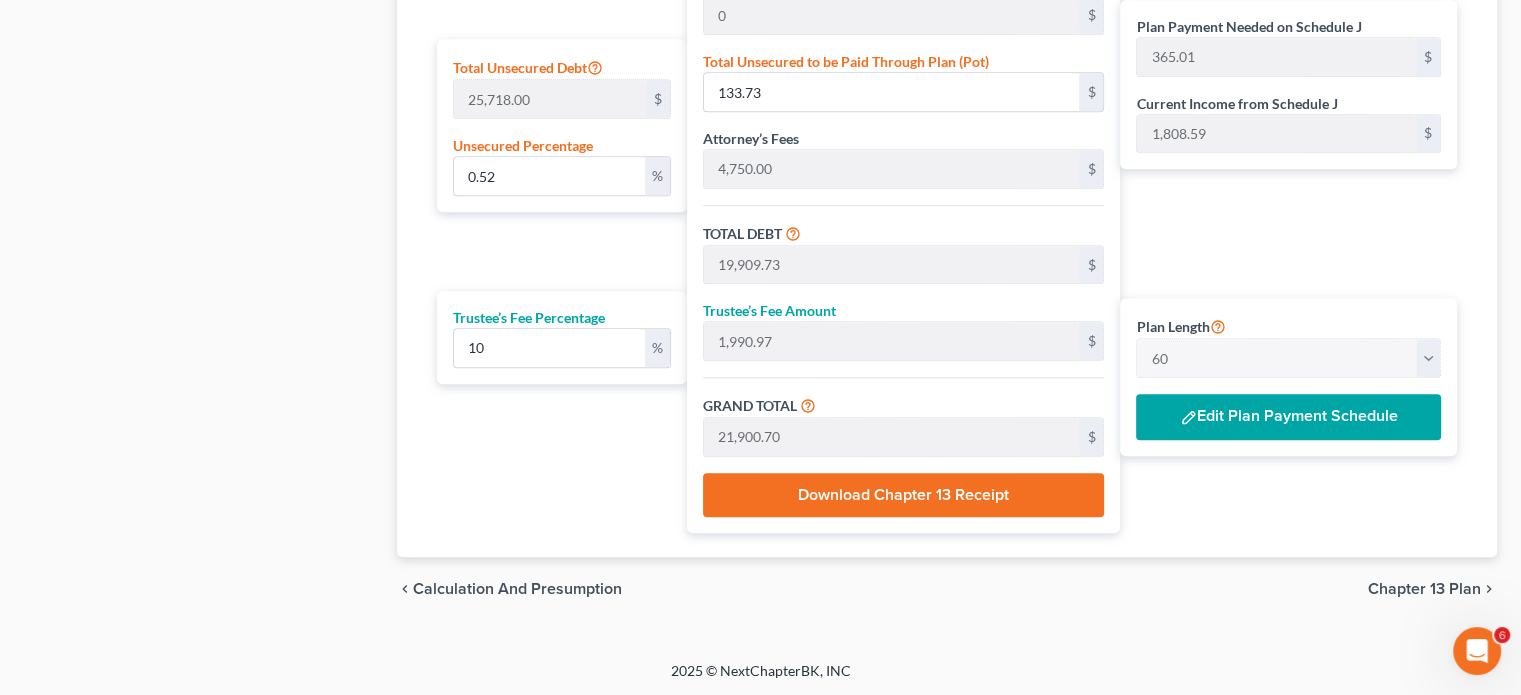 click on "Edit Plan Payment Schedule" at bounding box center (1288, 417) 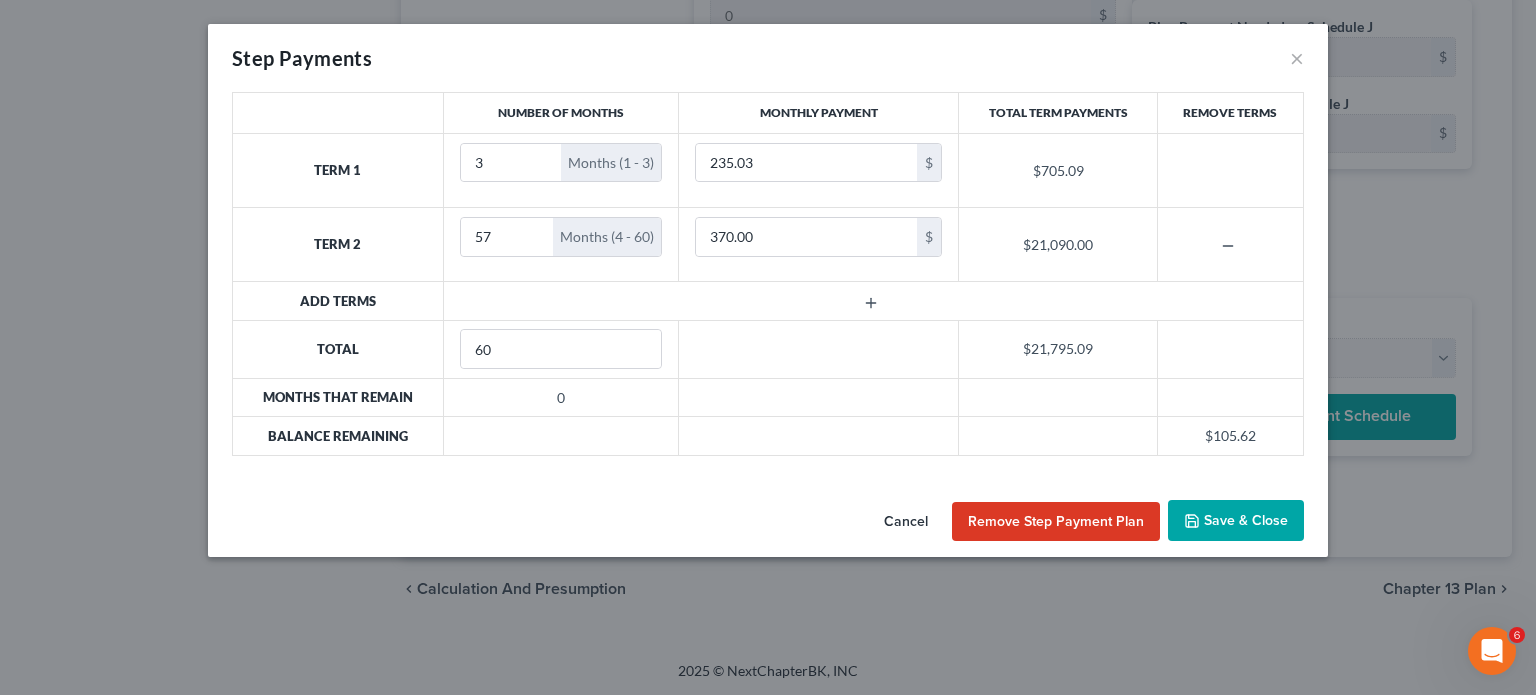click on "Cancel" at bounding box center [906, 522] 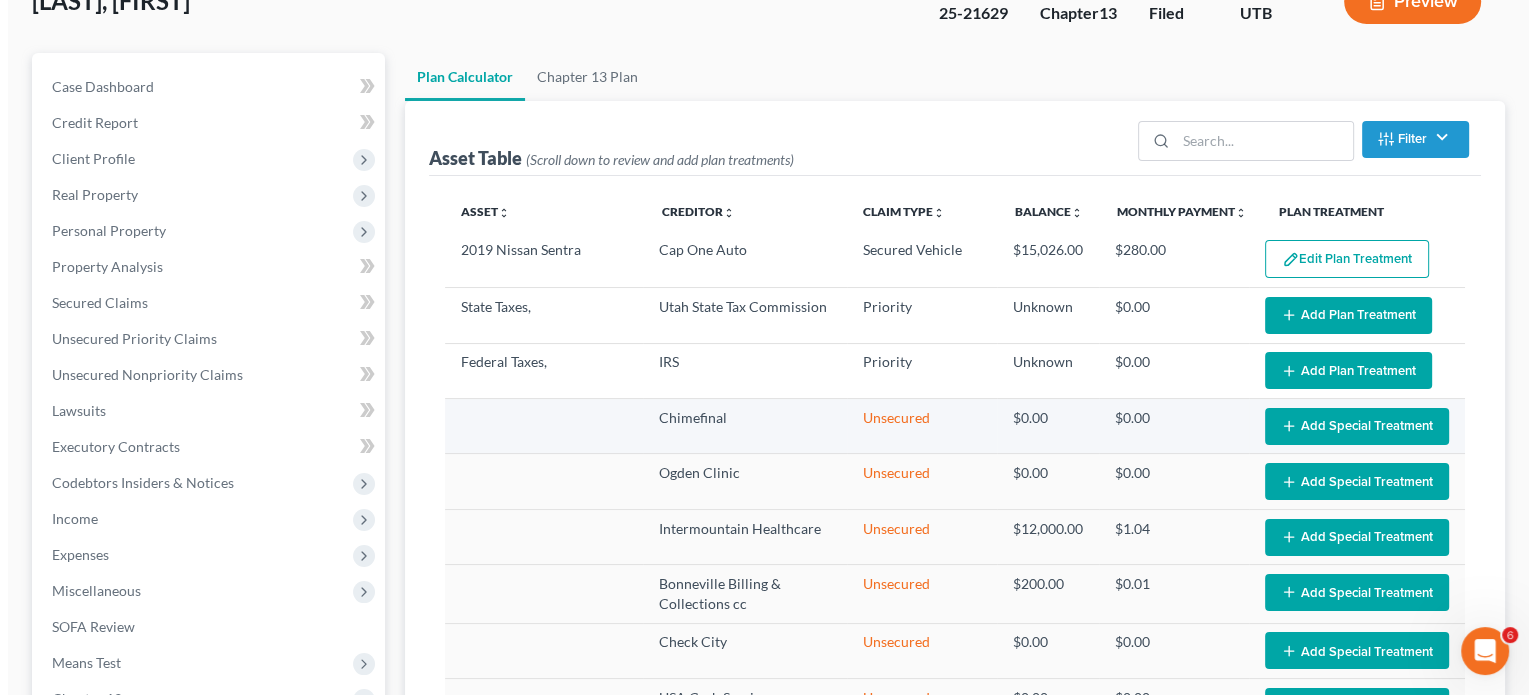 scroll, scrollTop: 0, scrollLeft: 0, axis: both 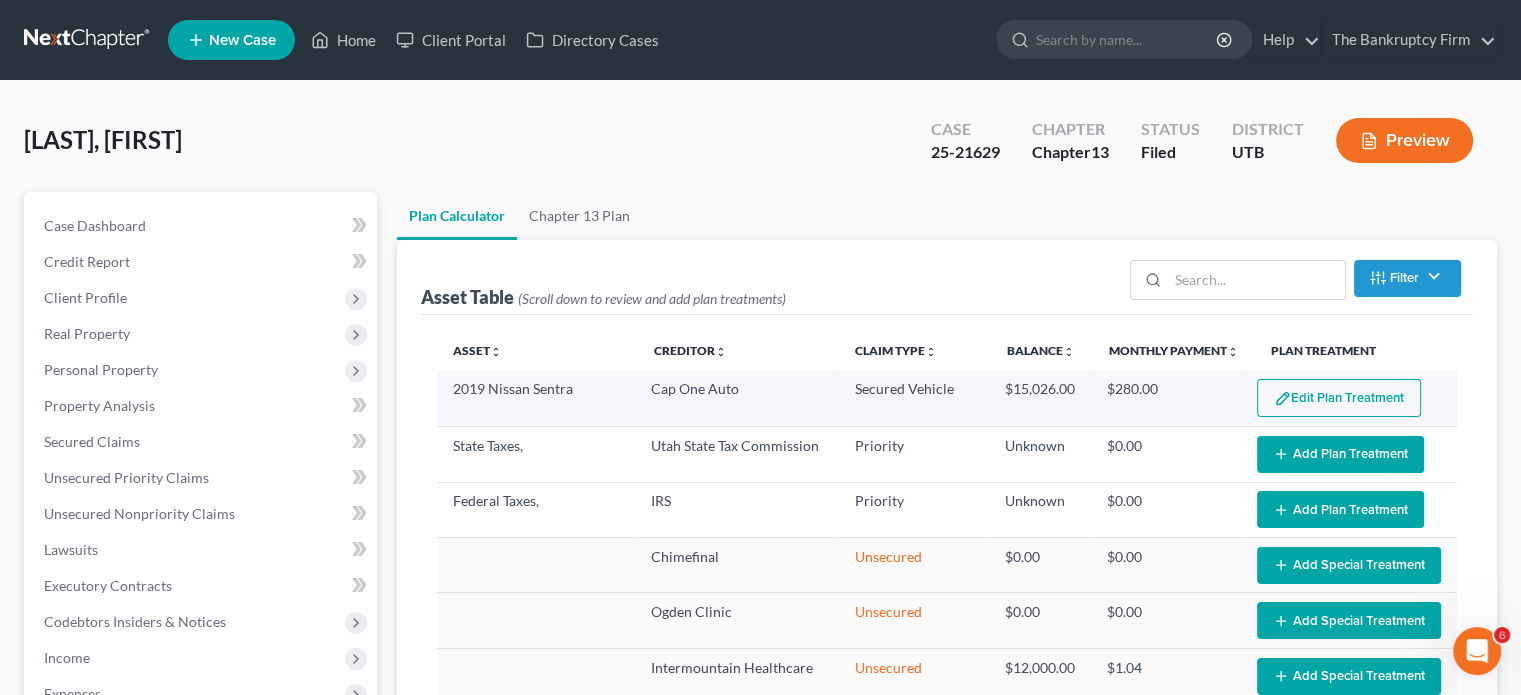click on "Edit Plan Treatment" at bounding box center (1339, 398) 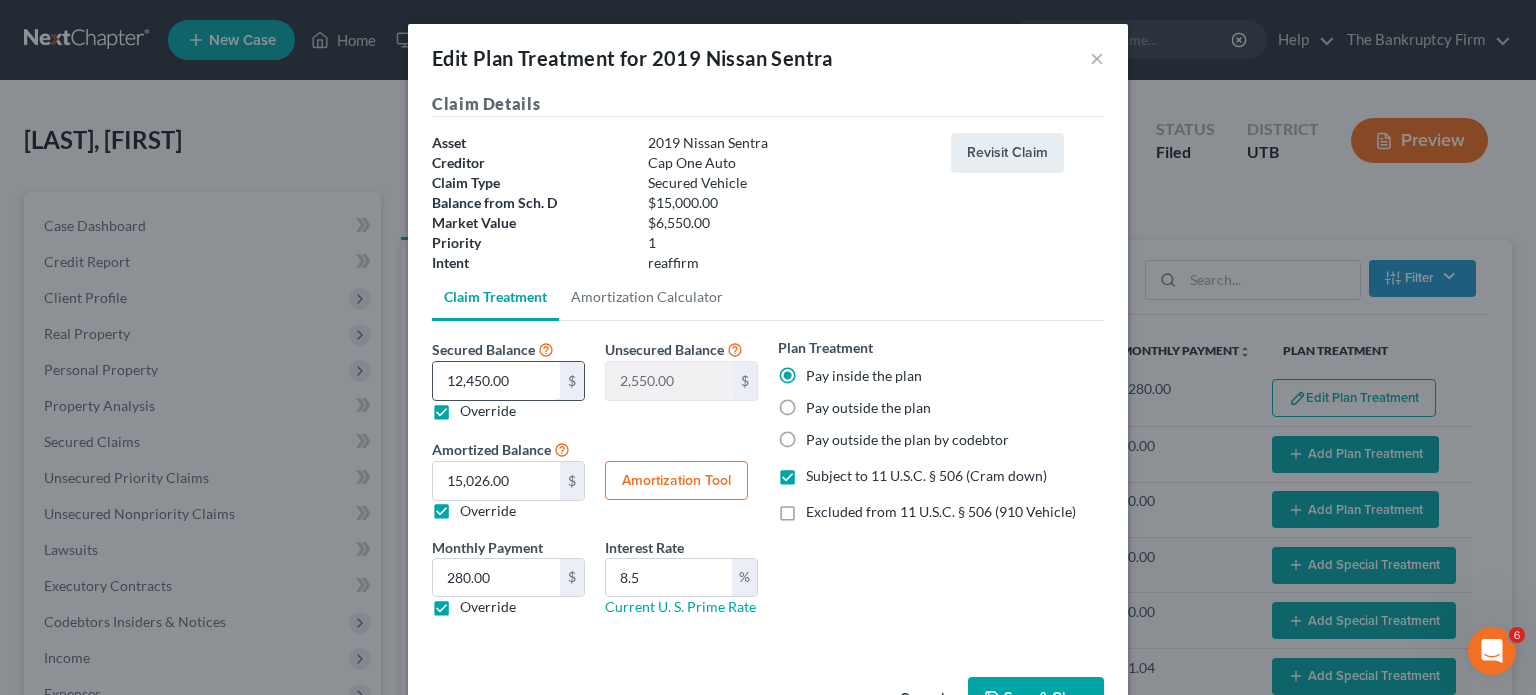 click on "12,450.00" at bounding box center [496, 381] 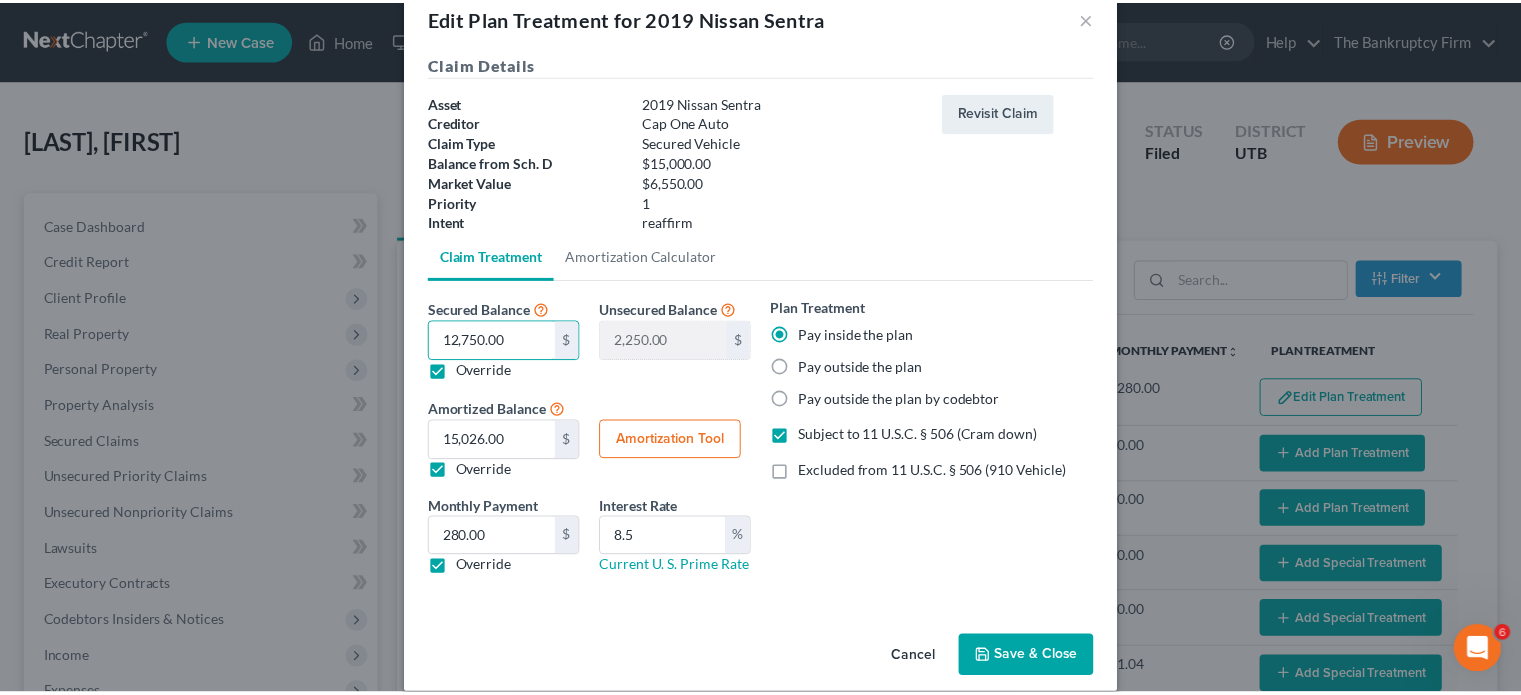scroll, scrollTop: 63, scrollLeft: 0, axis: vertical 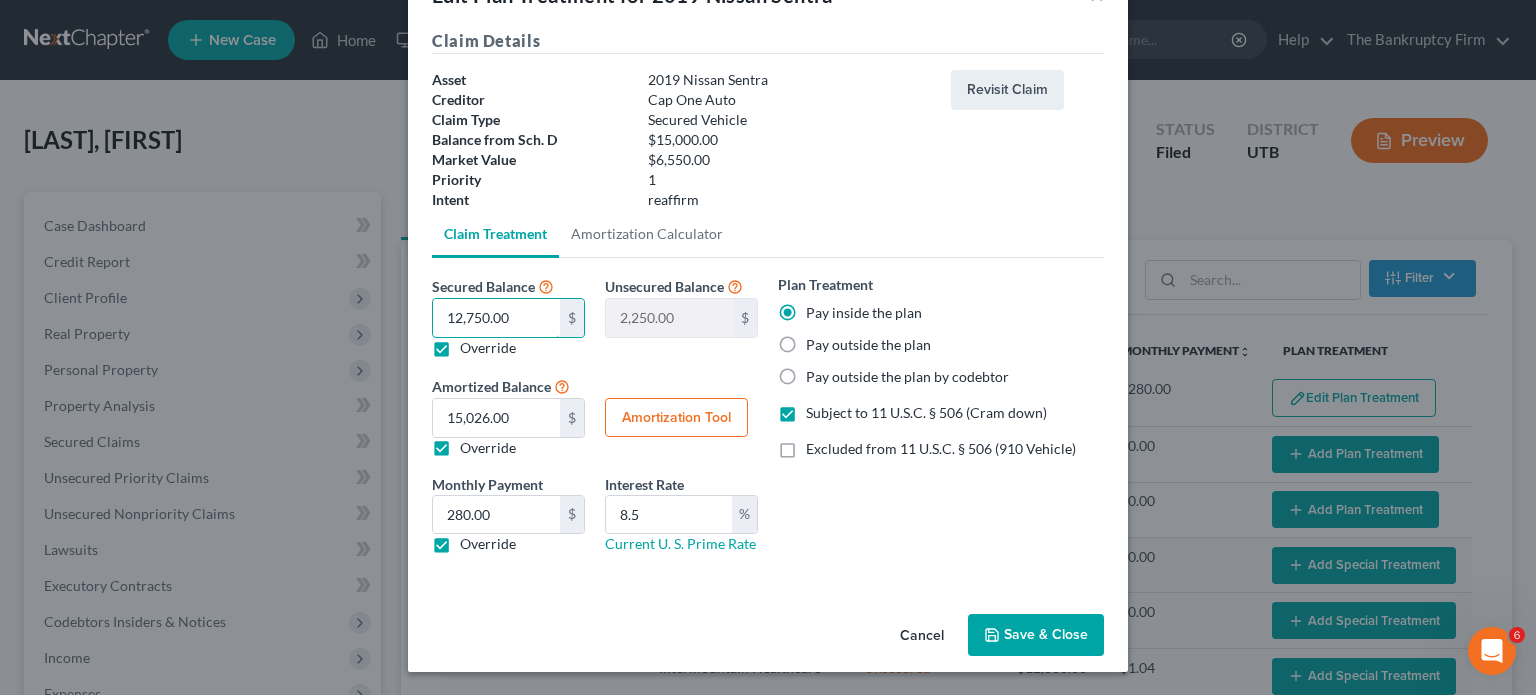 type on "12,750.00" 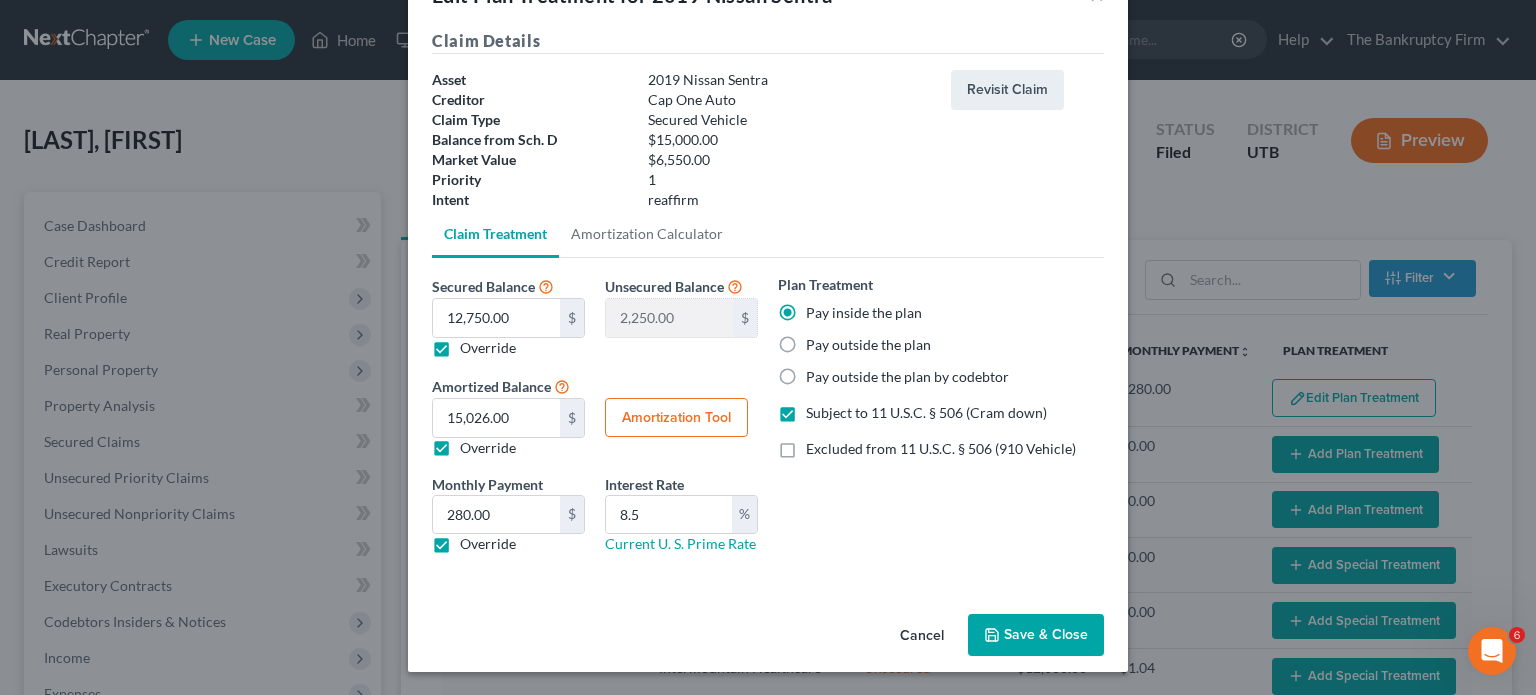 click on "Save & Close" at bounding box center (1036, 635) 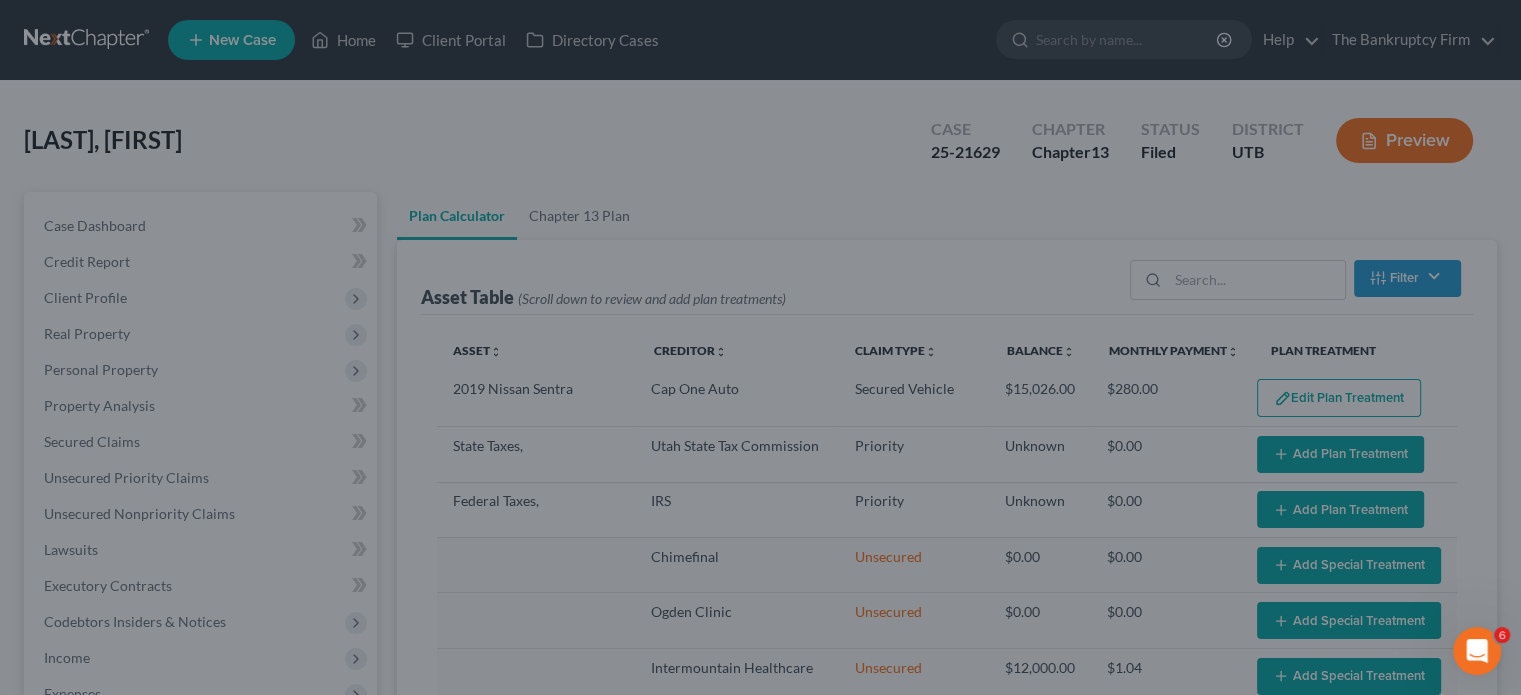 select on "59" 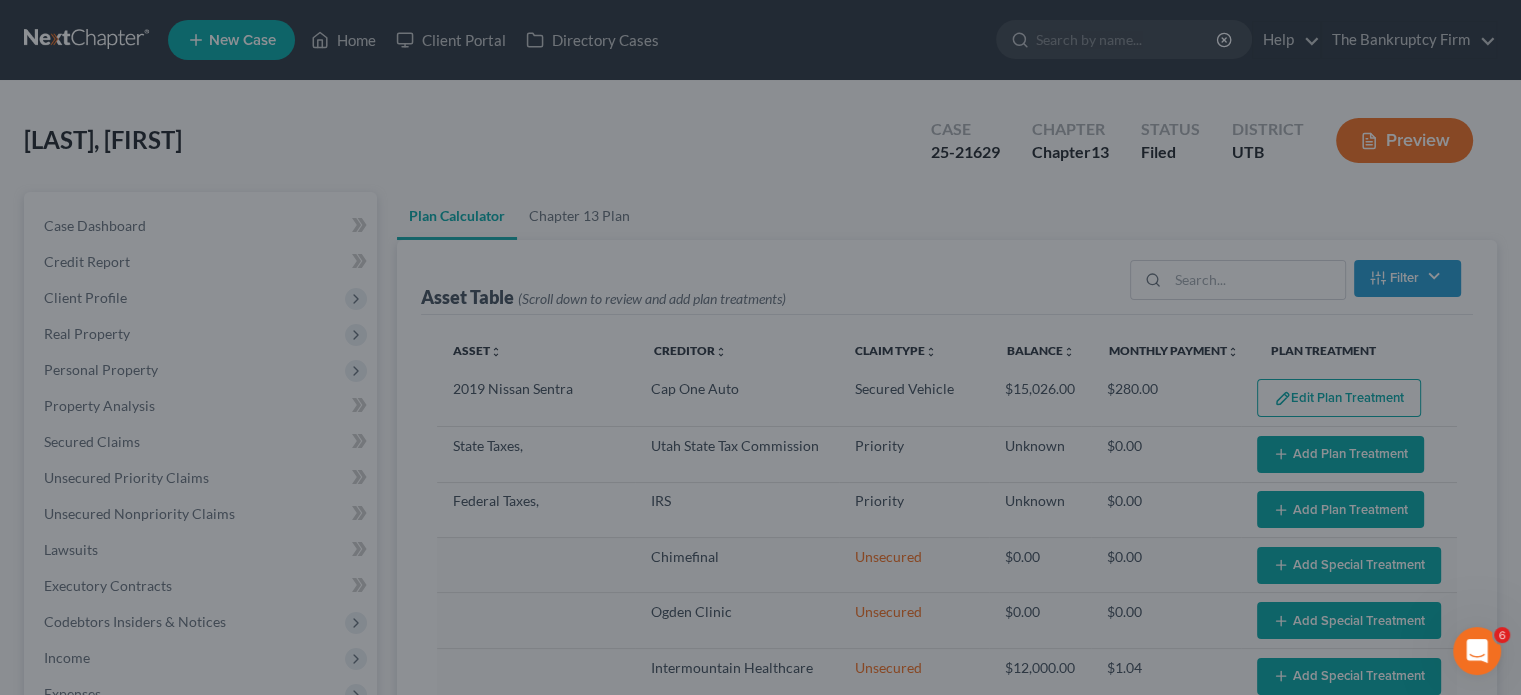 select on "59" 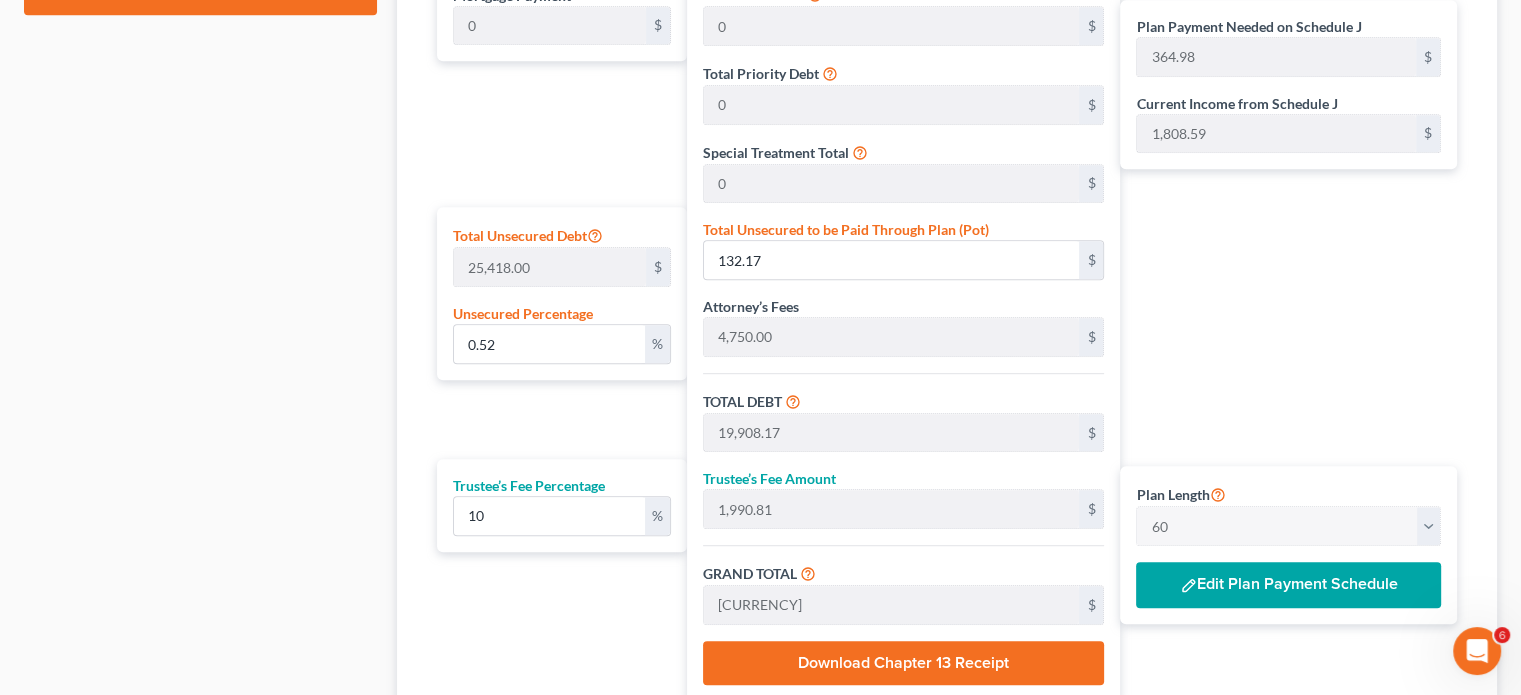 scroll, scrollTop: 1100, scrollLeft: 0, axis: vertical 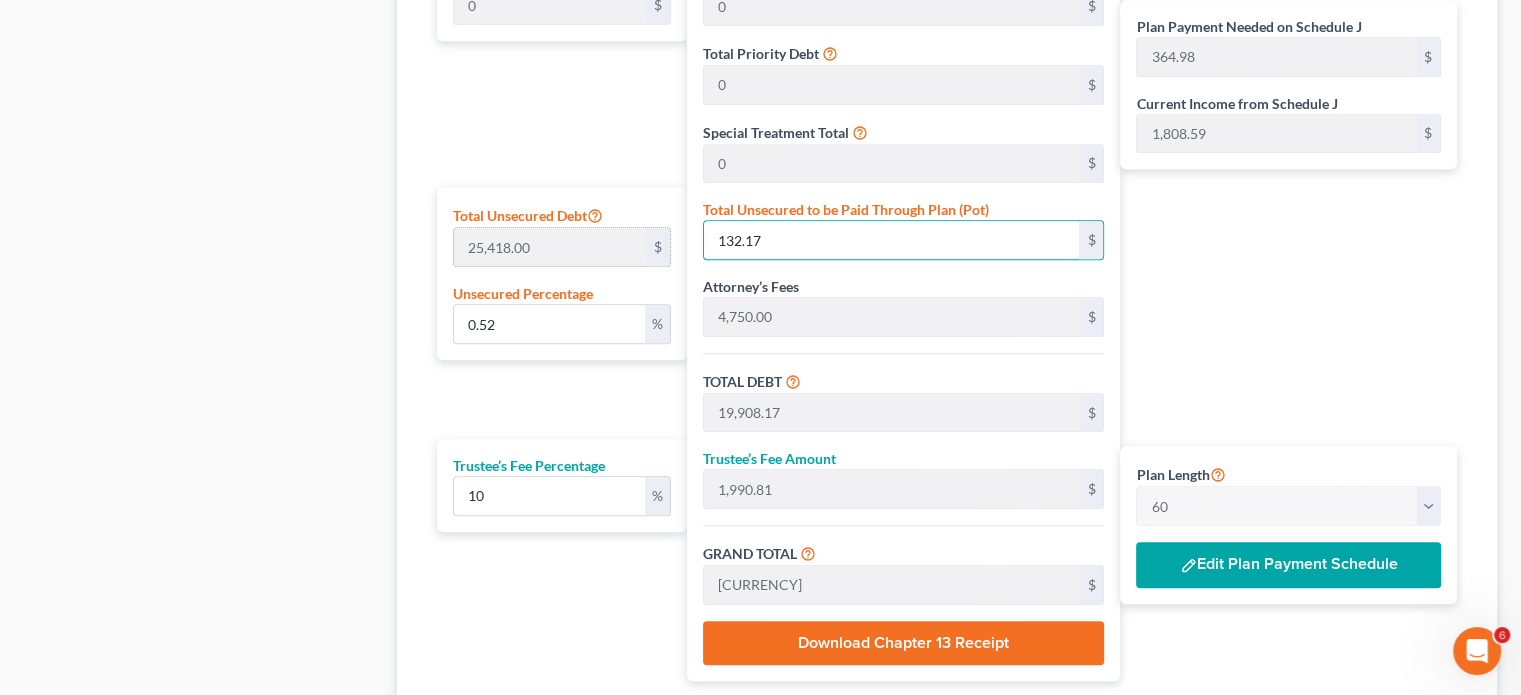 type on "0" 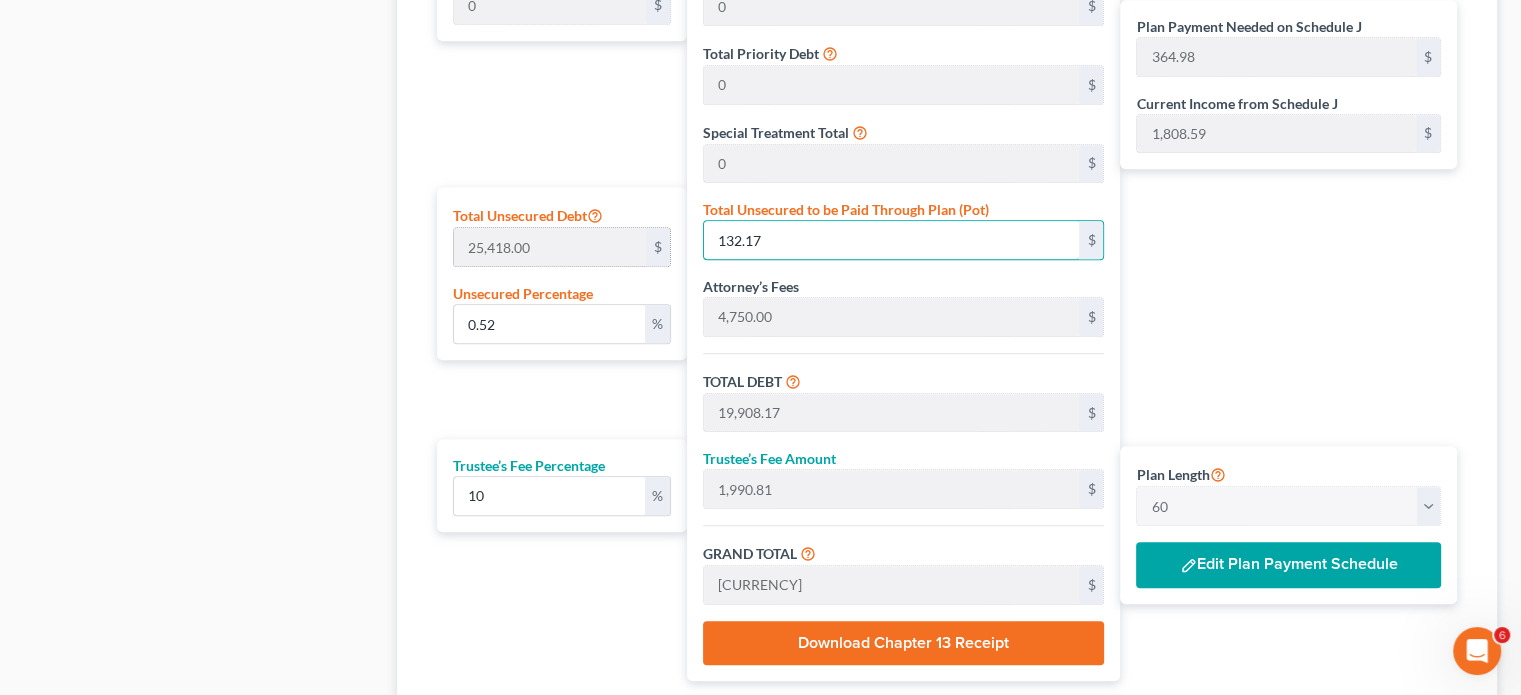 type on "0" 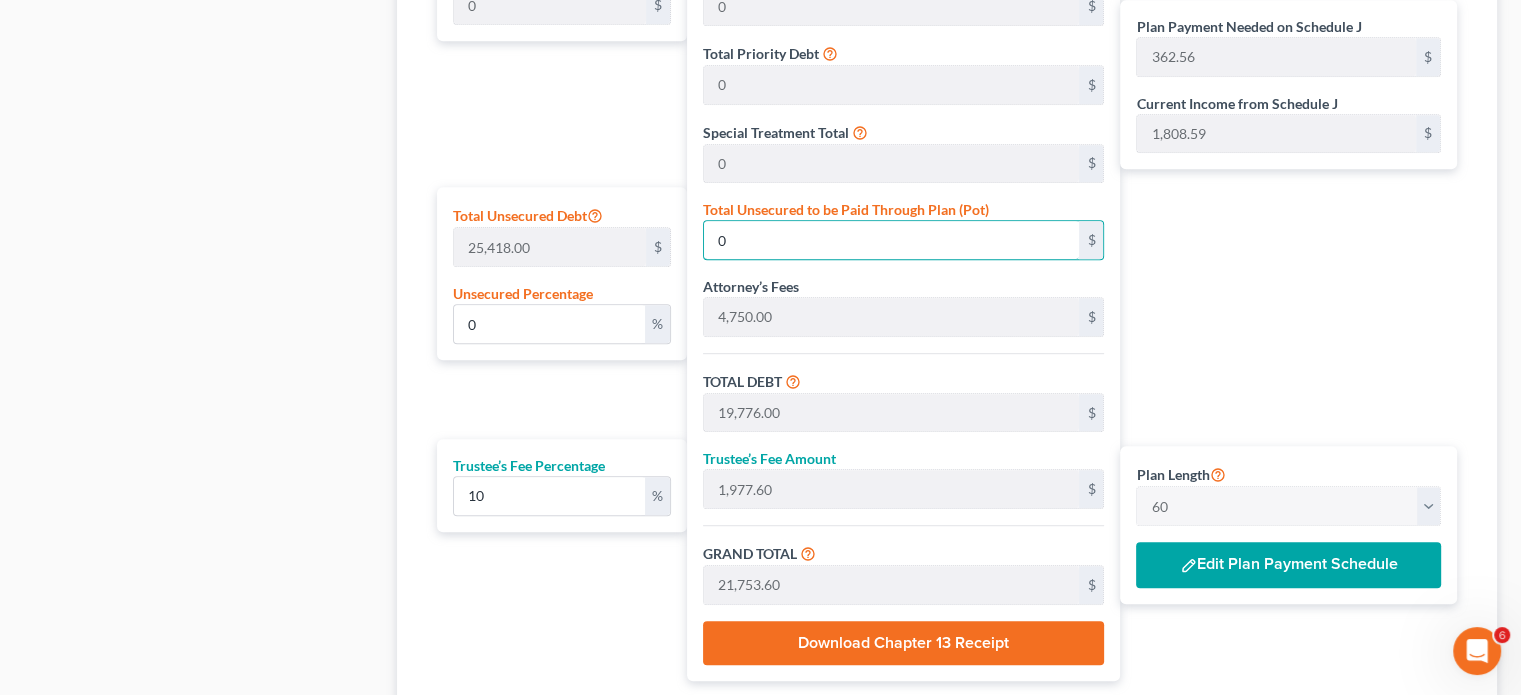 type on "0" 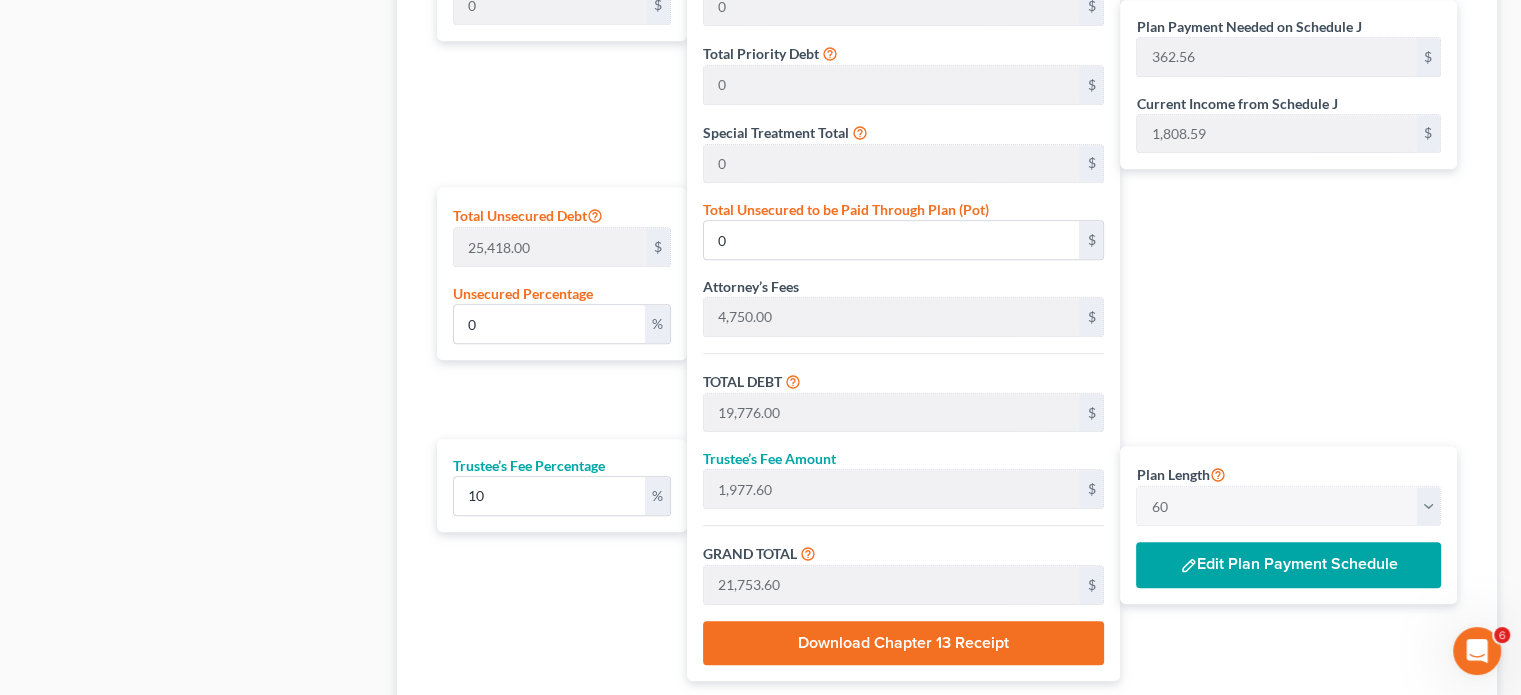 click on "Plan Payment Needed on Schedule J 362.56 $ Current Income from Schedule J 1,808.59 $ Plan Length  1 2 3 4 5 6 7 8 9 10 11 12 13 14 15 16 17 18 19 20 21 22 23 24 25 26 27 28 29 30 31 32 33 34 35 36 37 38 39 40 41 42 43 44 45 46 47 48 49 50 51 52 53 54 55 56 57 58 59 60 61 62 63 64 65 66 67 68 69 70 71 72 73 74 75 76 77 78 79 80 81 82 83 84  Edit Plan Payment Schedule" at bounding box center (1293, 275) 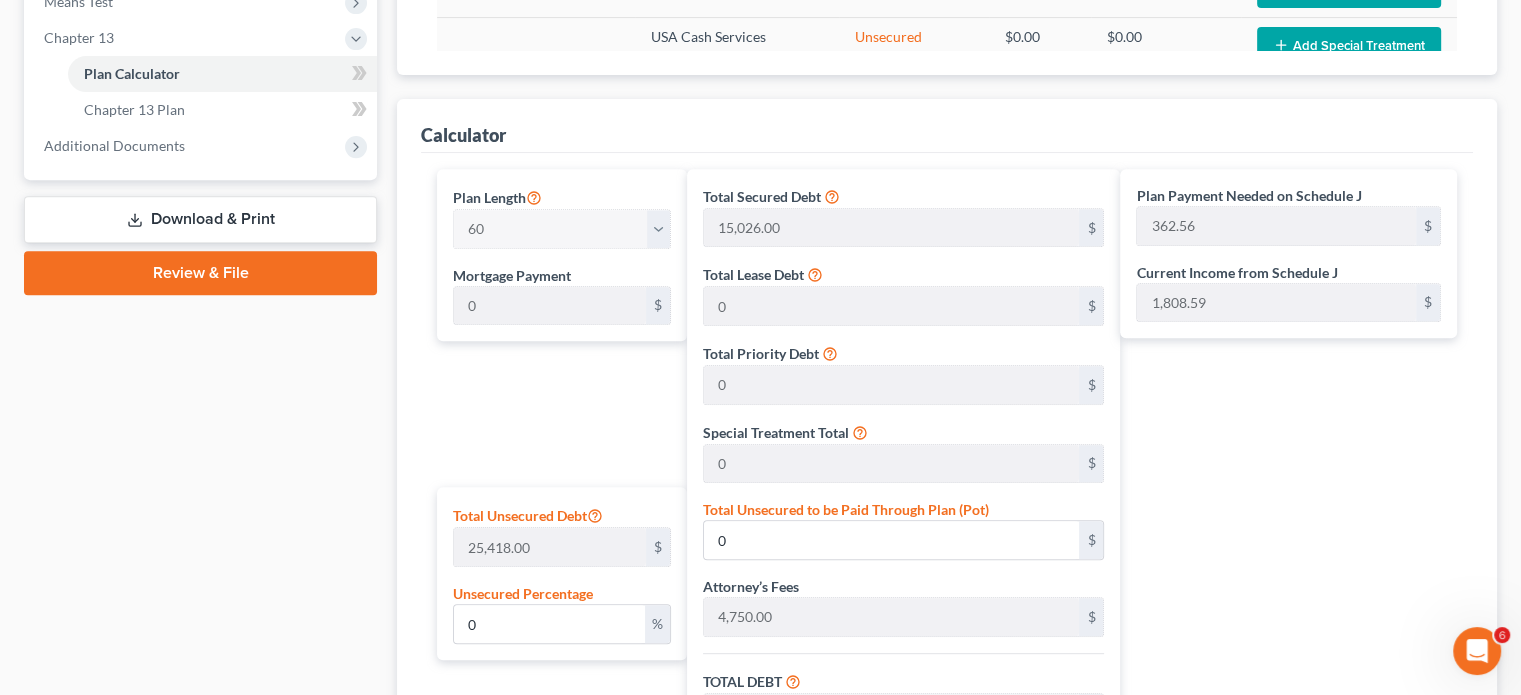 scroll, scrollTop: 1248, scrollLeft: 0, axis: vertical 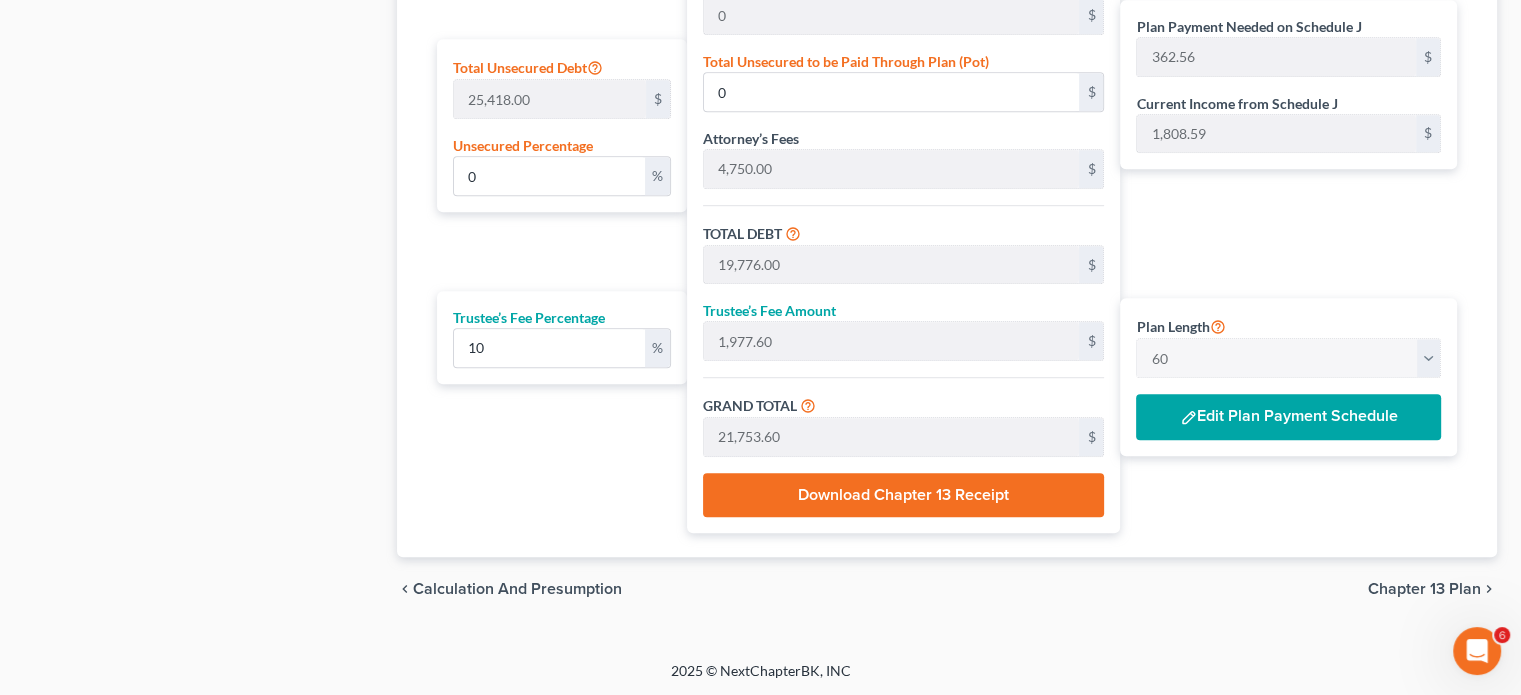 click on "Edit Plan Payment Schedule" at bounding box center (1288, 417) 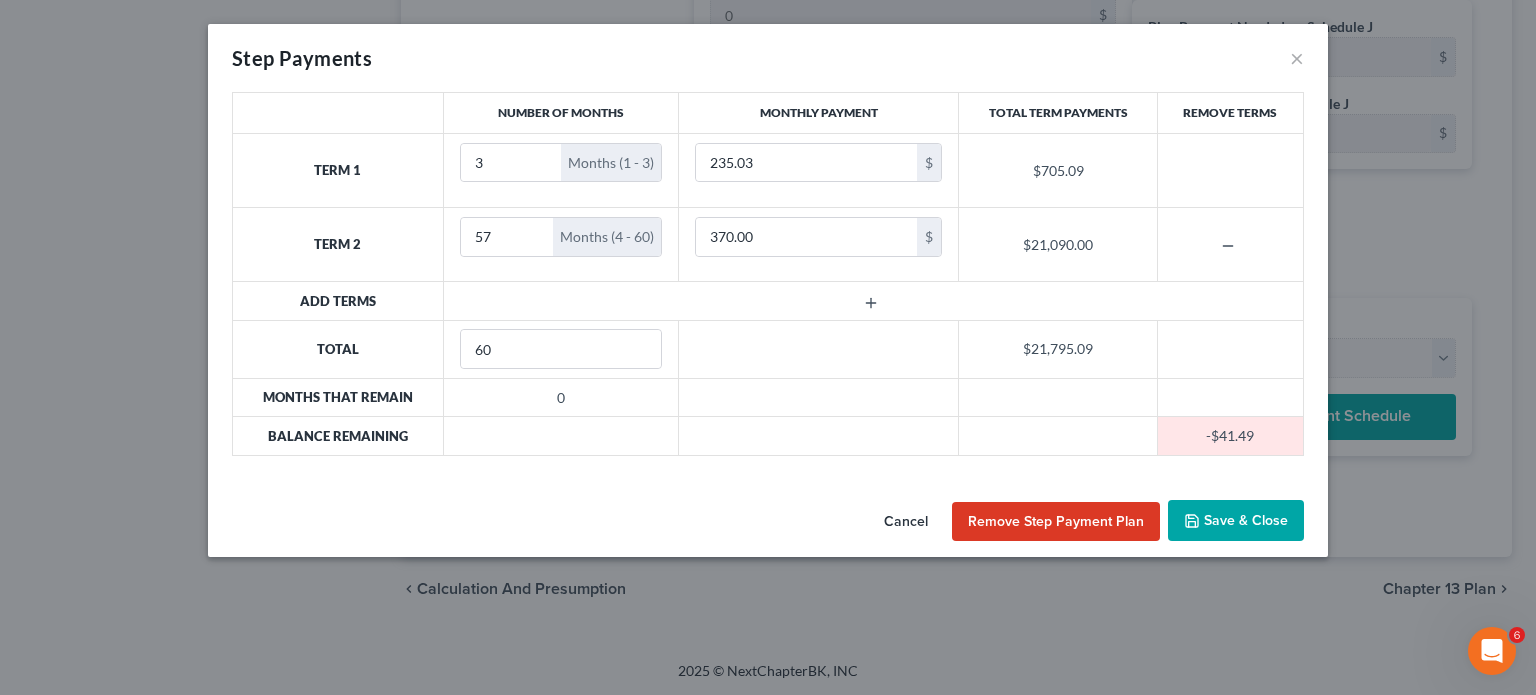 click on "Save & Close" at bounding box center (1236, 521) 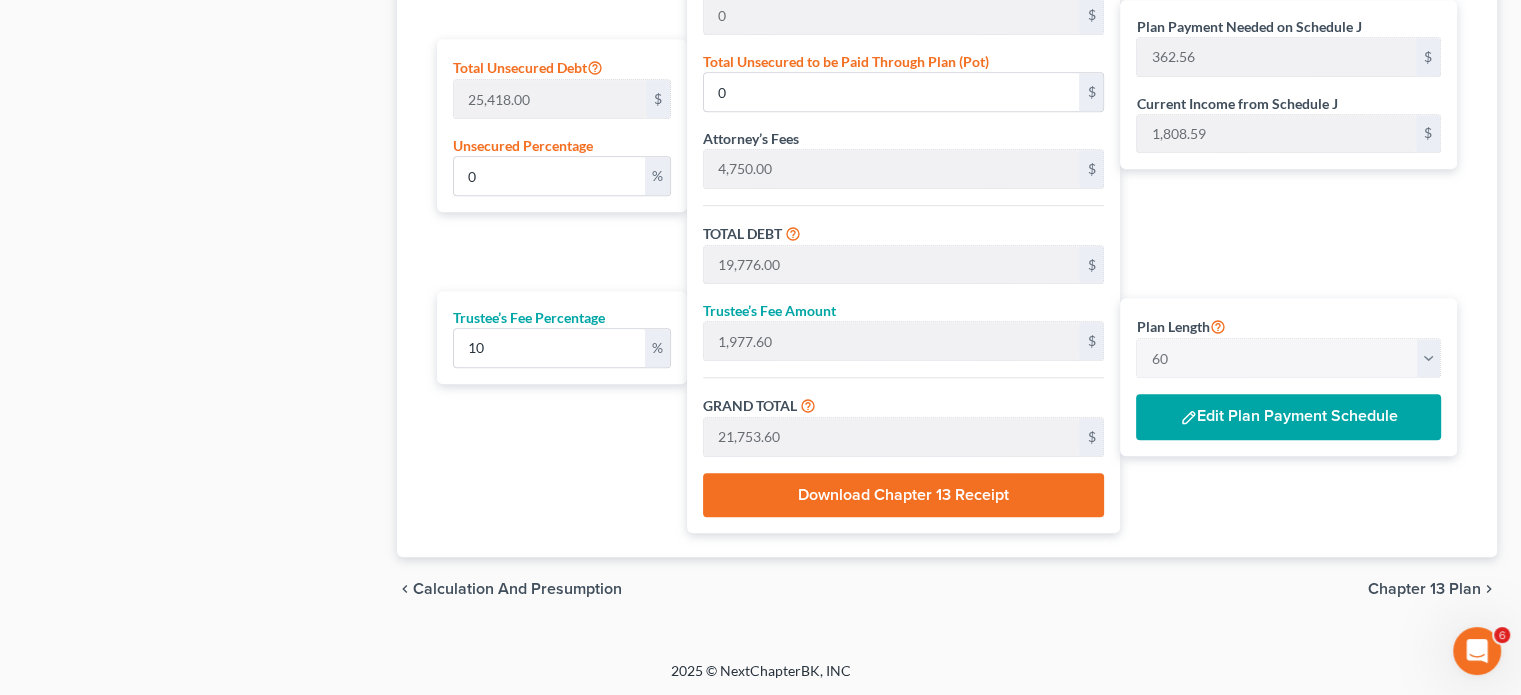 scroll, scrollTop: 648, scrollLeft: 0, axis: vertical 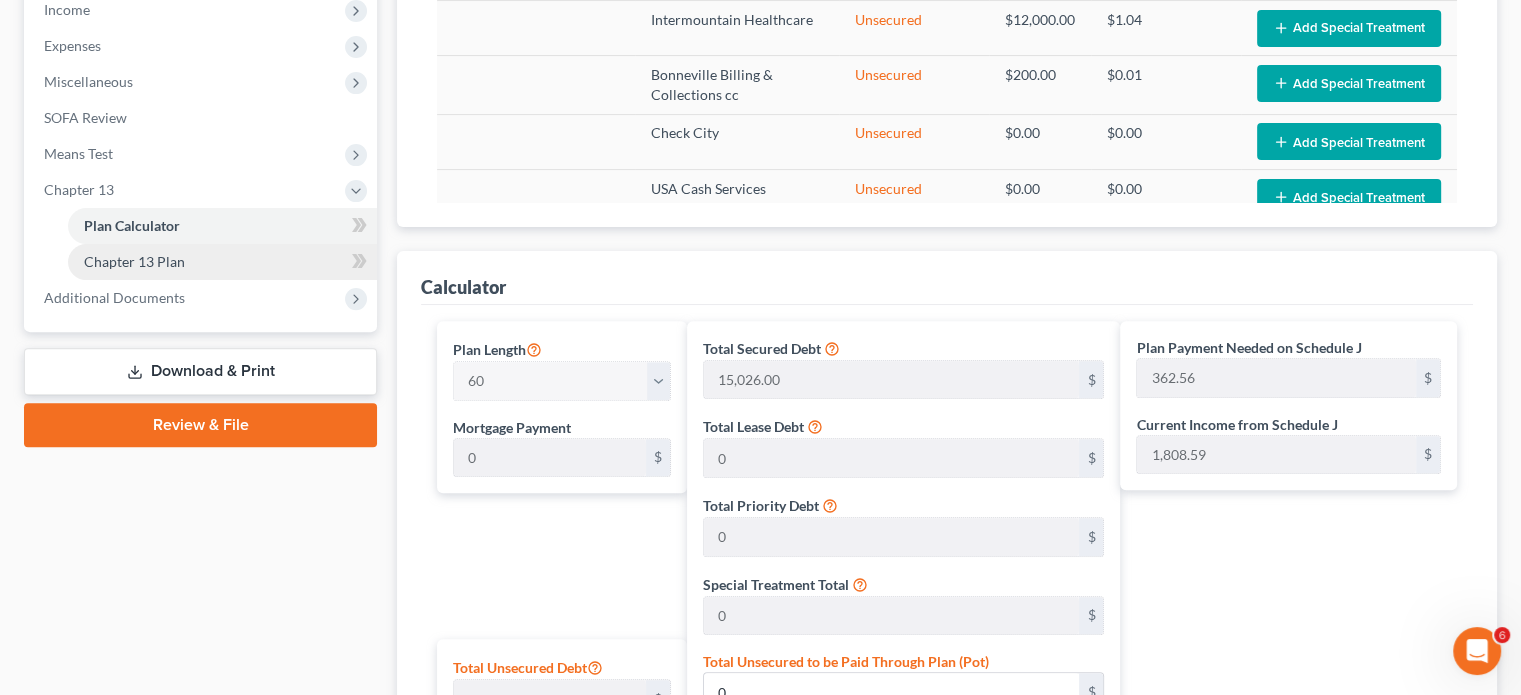 click on "Chapter 13 Plan" at bounding box center [134, 261] 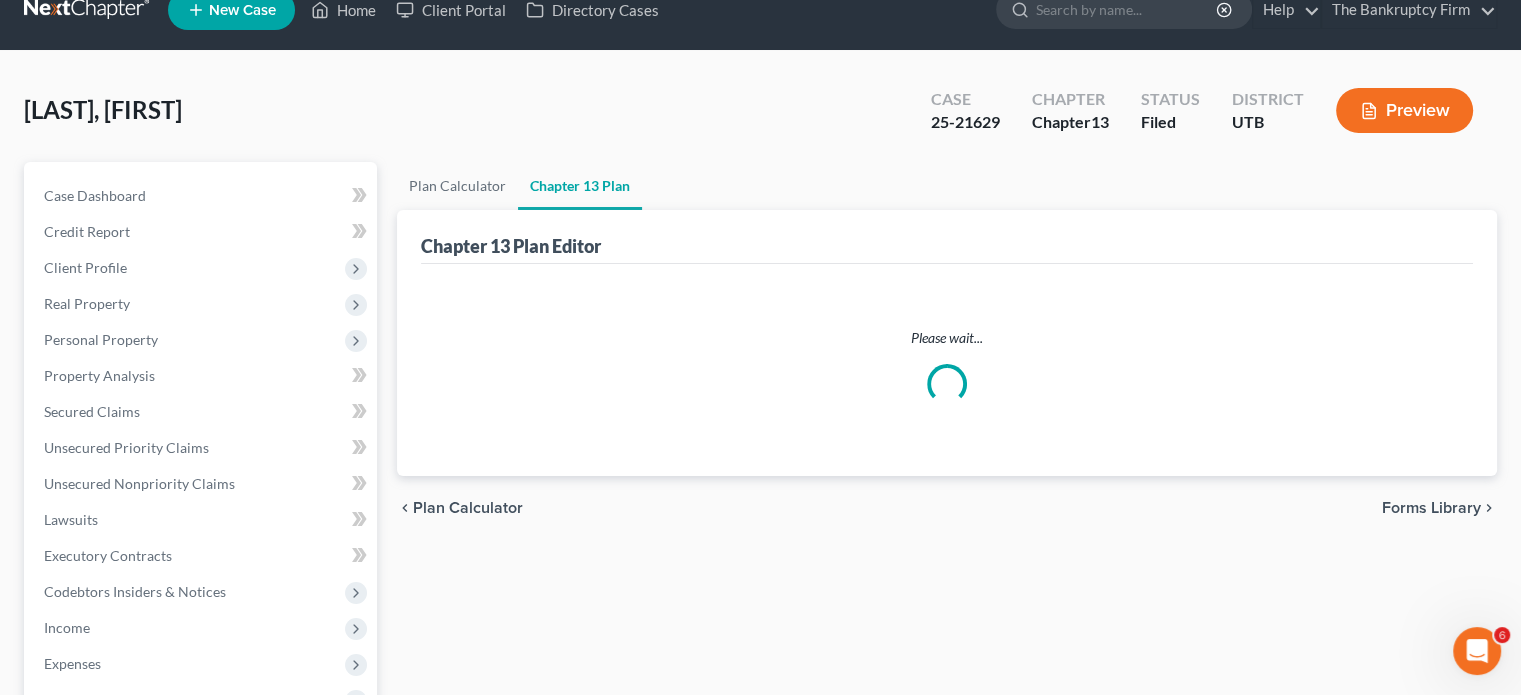 scroll, scrollTop: 0, scrollLeft: 0, axis: both 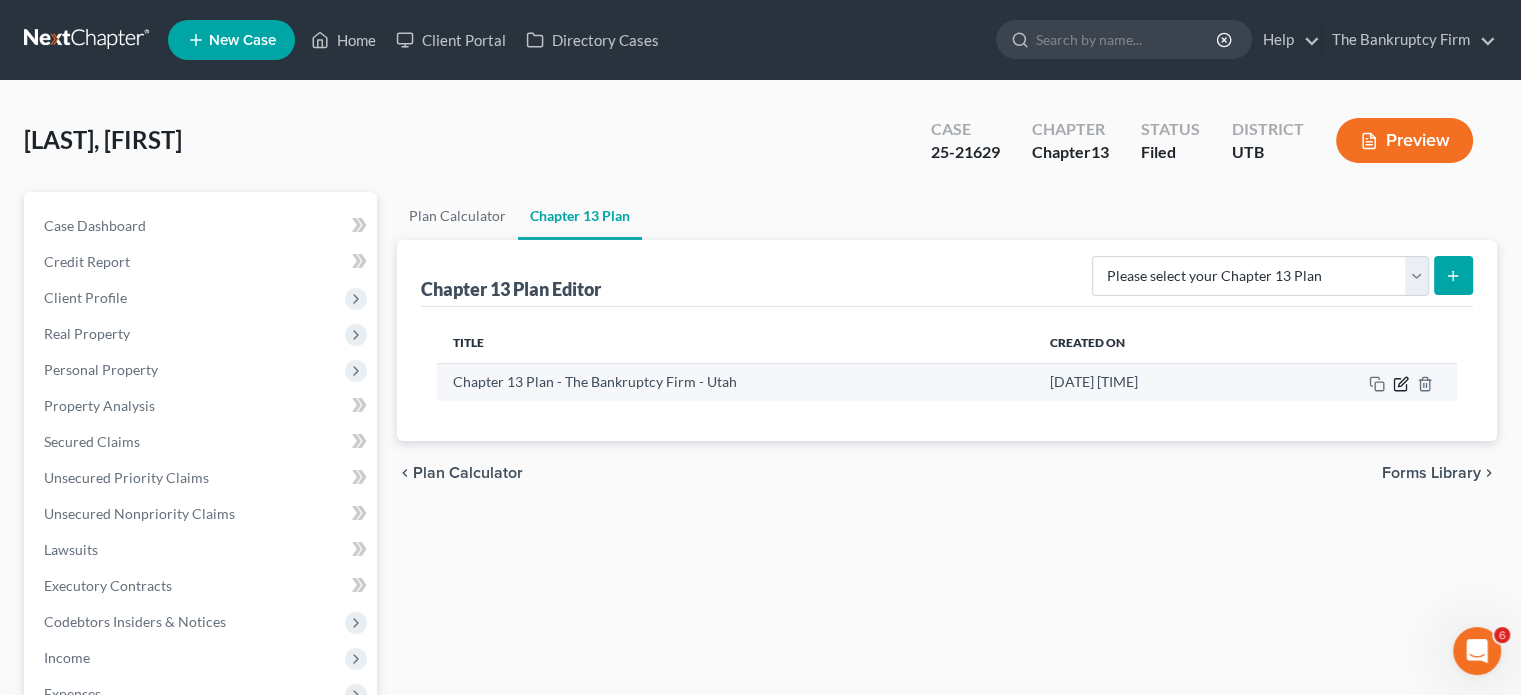 click 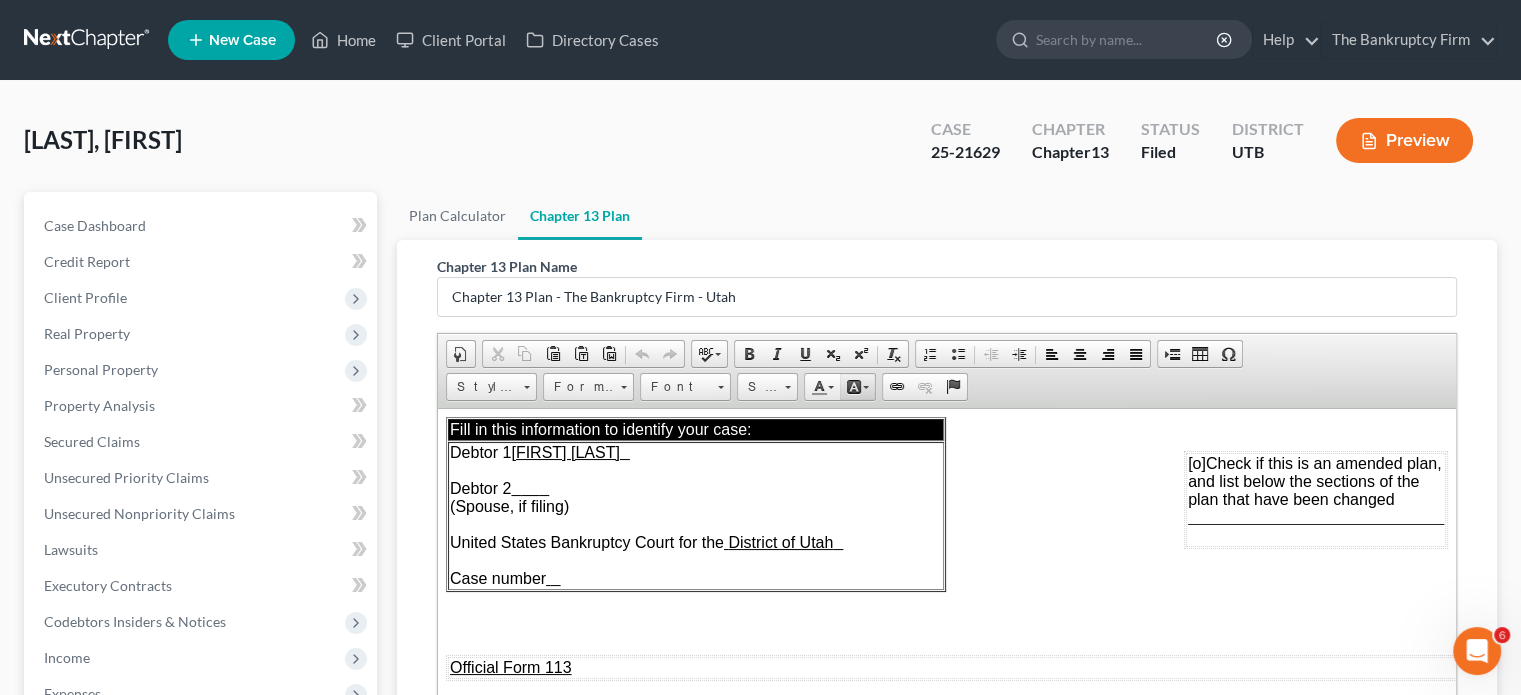 scroll, scrollTop: 0, scrollLeft: 0, axis: both 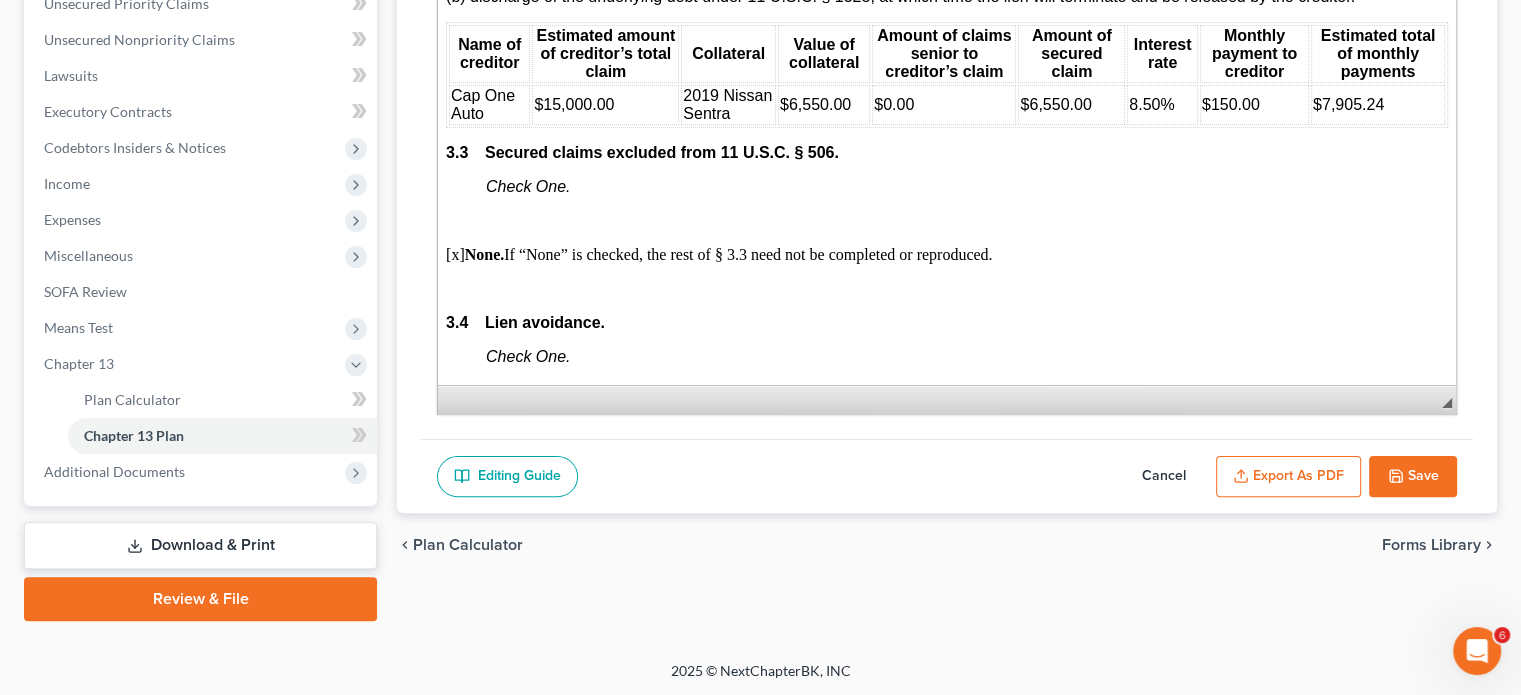 click on "Plan Calculator
Chapter 13 Plan
Chapter 13 Plan Name Chapter 13 Plan - The Bankruptcy Firm - Utah Rich Text Editor, document-ckeditor Editor toolbars Document   Document Properties Clipboard/Undo   Cut   Copy   Paste   Paste as plain text   Paste from Word   Undo   Redo language   Spell Check As You Type Basic Styles   Bold   Italic   Underline   Subscript   Superscript   Remove Format Paragraph   Insert/Remove Numbered List   Insert/Remove Bulleted List   Decrease Indent   Increase Indent   Align Left   Center   Align Right   Justify Insert   Insert Page Break for Printing   Table   Insert Special Character Styles Styles Styles Format Format Font Font Size Size Colors   Text Color   Background Color Links   Link   Unlink   Anchor Press ALT 0 for help ◢ Elements path
Editing Guide Cancel Export as PDF Save
chevron_left
Plan Calculator
Forms Library
chevron_right" at bounding box center (947, 169) 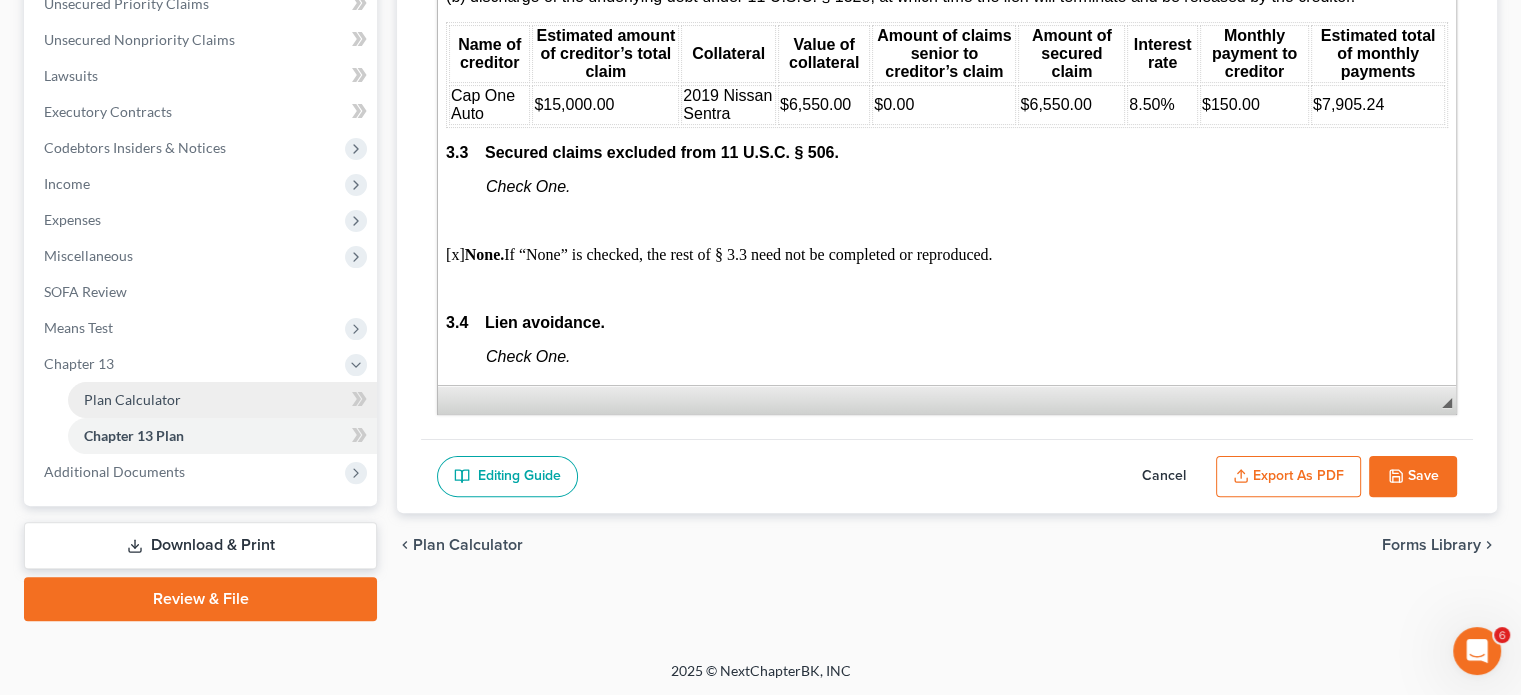 click on "Chapter 13
Plan Calculator
Chapter 13 Plan" at bounding box center [202, 400] 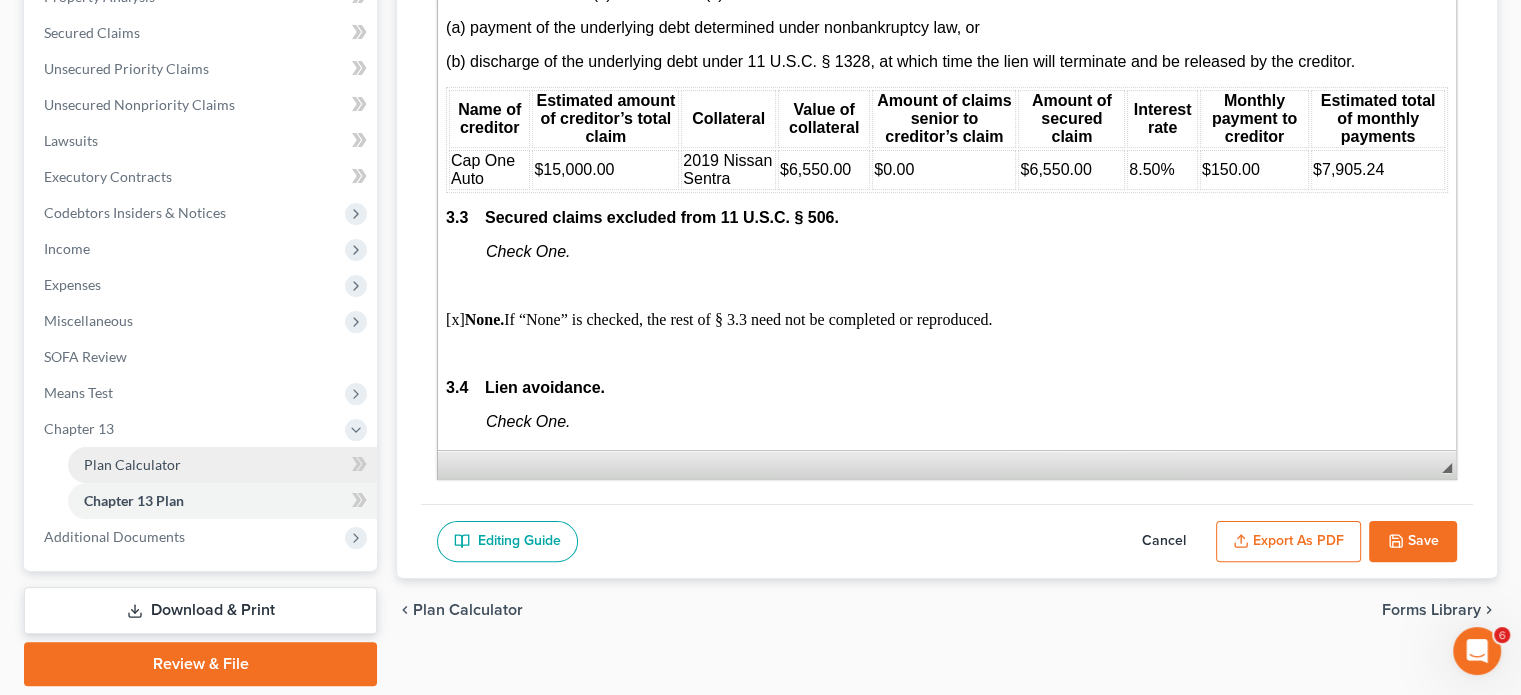 scroll, scrollTop: 374, scrollLeft: 0, axis: vertical 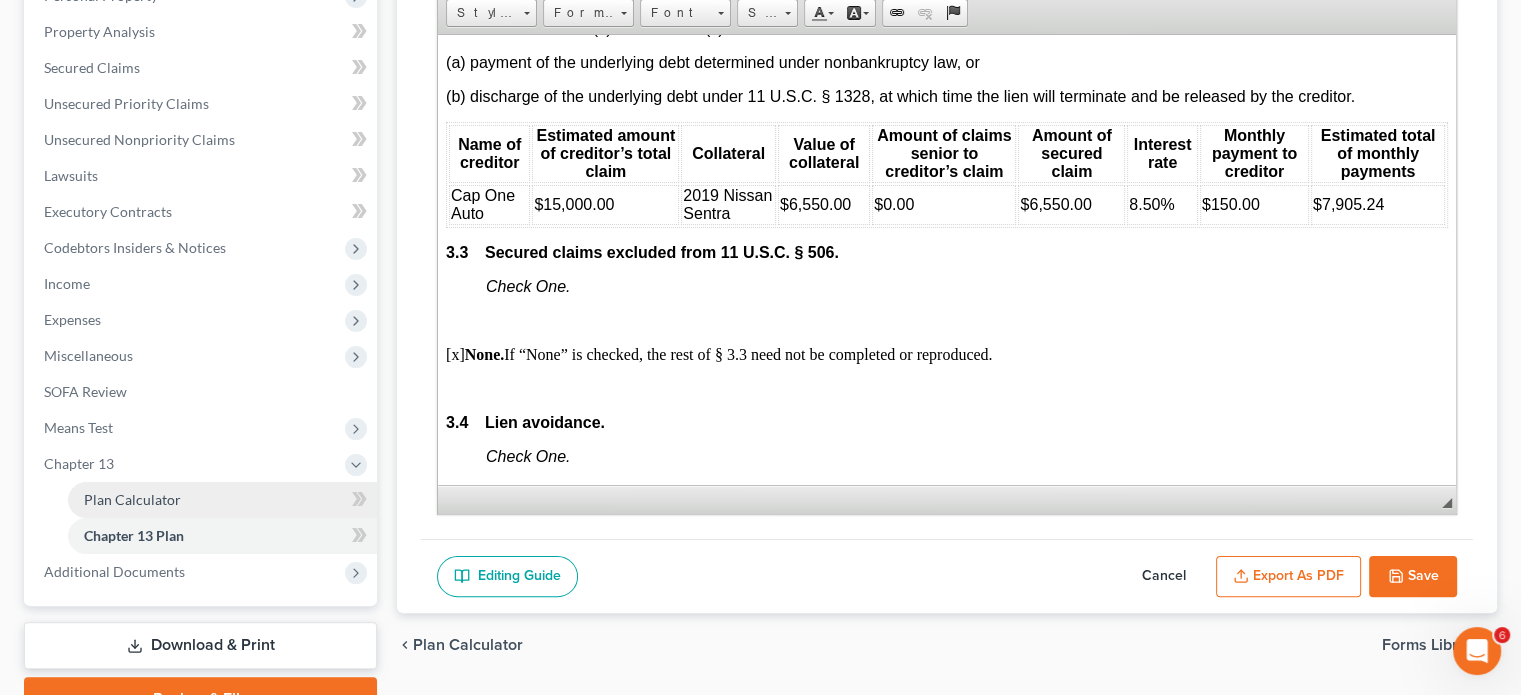 click on "Plan Calculator" at bounding box center (132, 499) 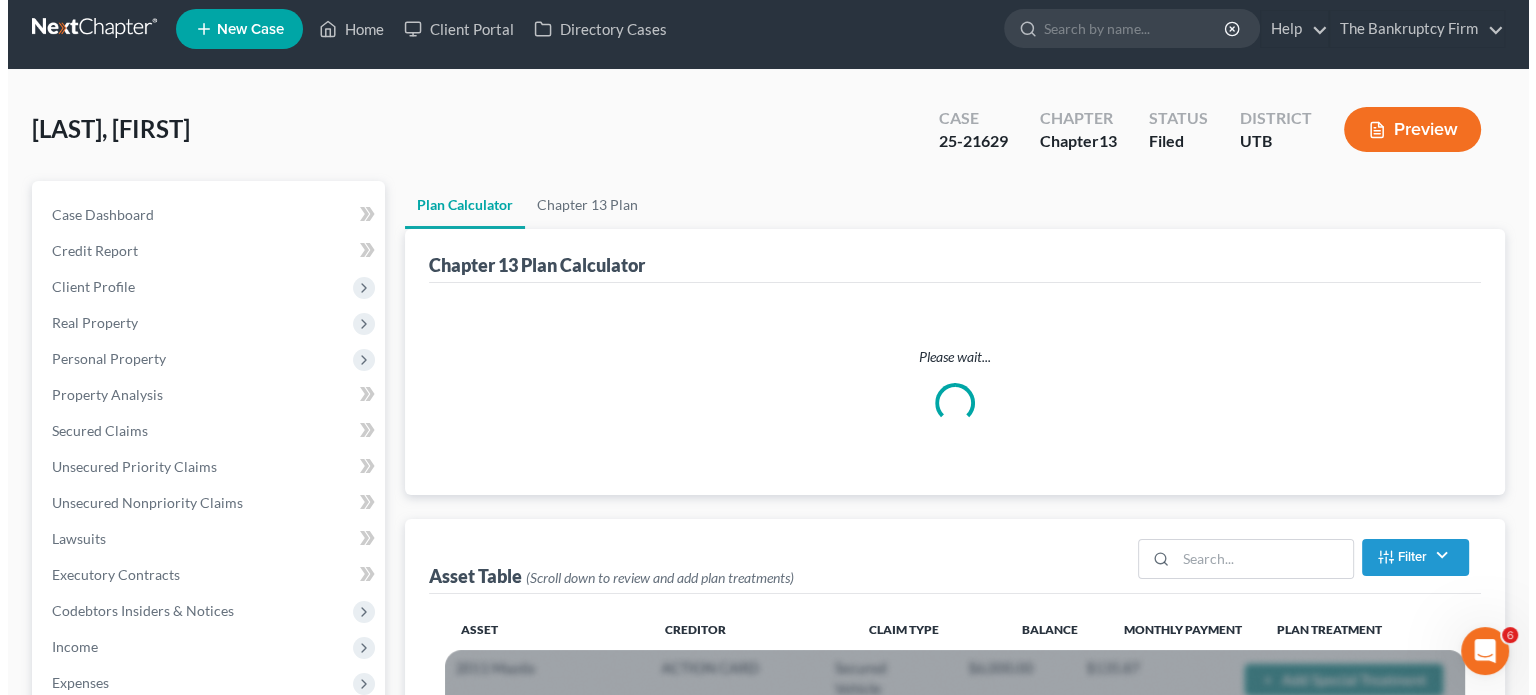 scroll, scrollTop: 0, scrollLeft: 0, axis: both 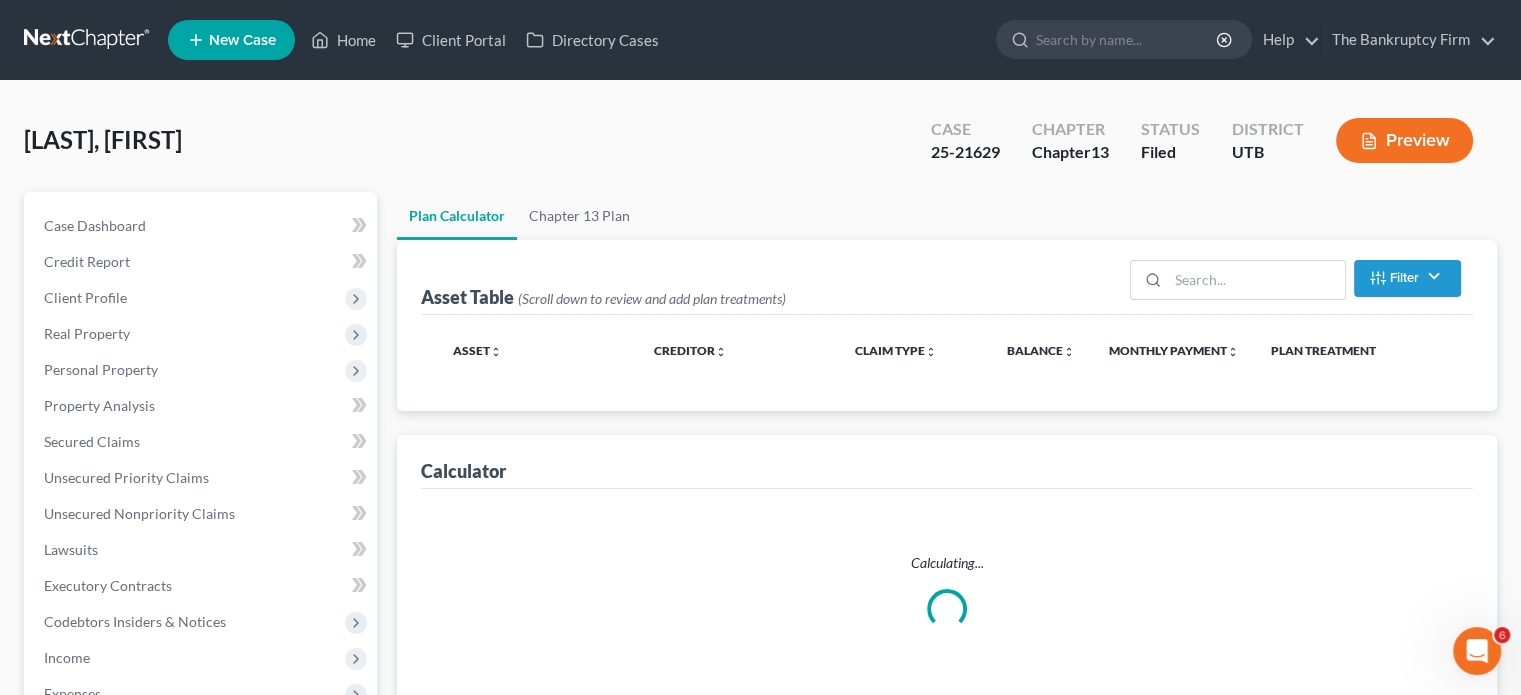 select on "59" 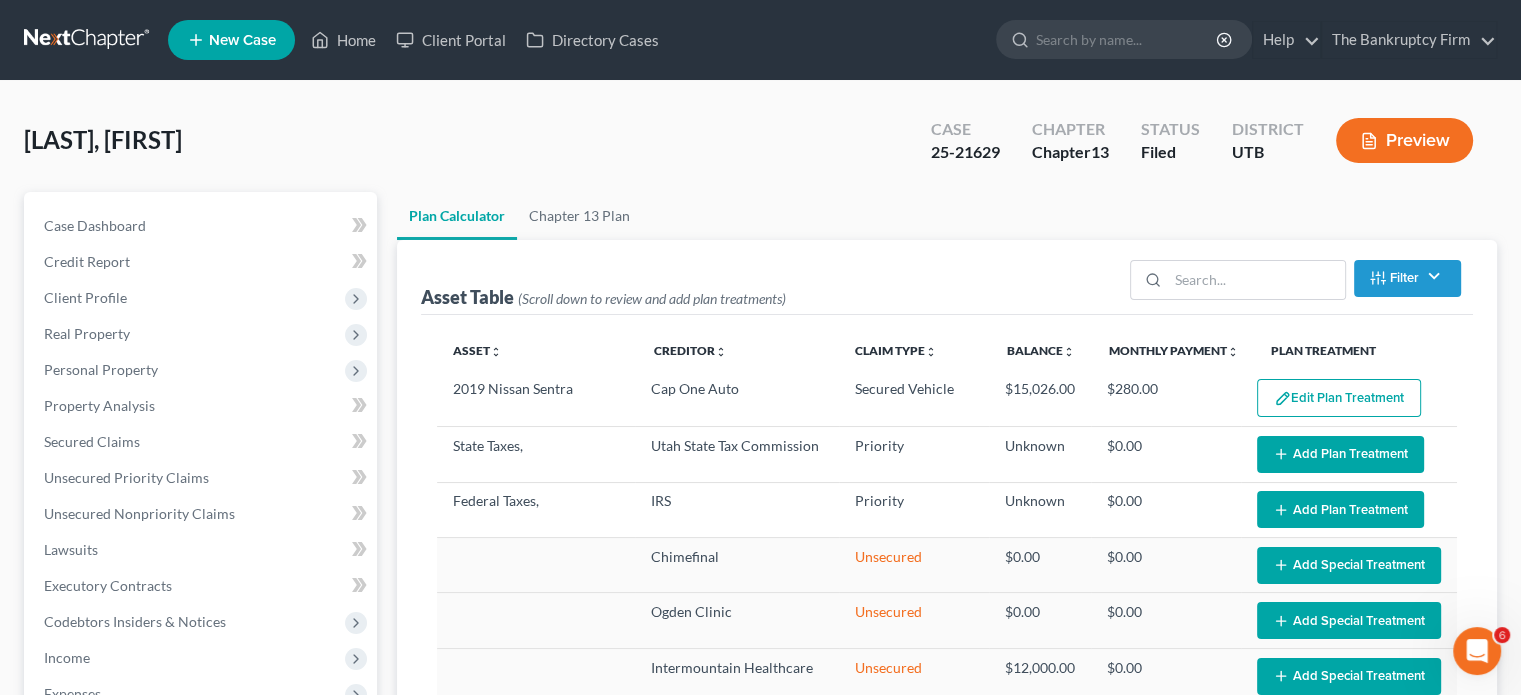 select on "59" 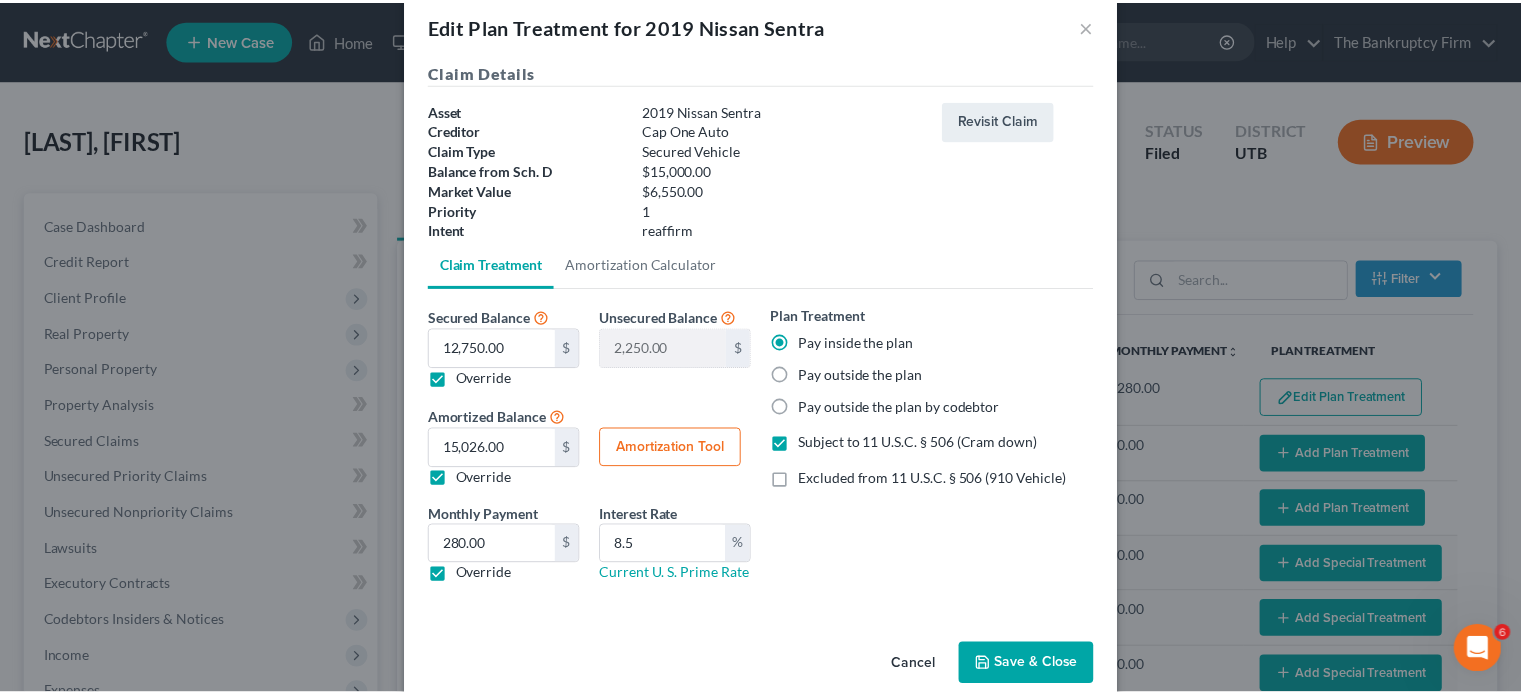 scroll, scrollTop: 63, scrollLeft: 0, axis: vertical 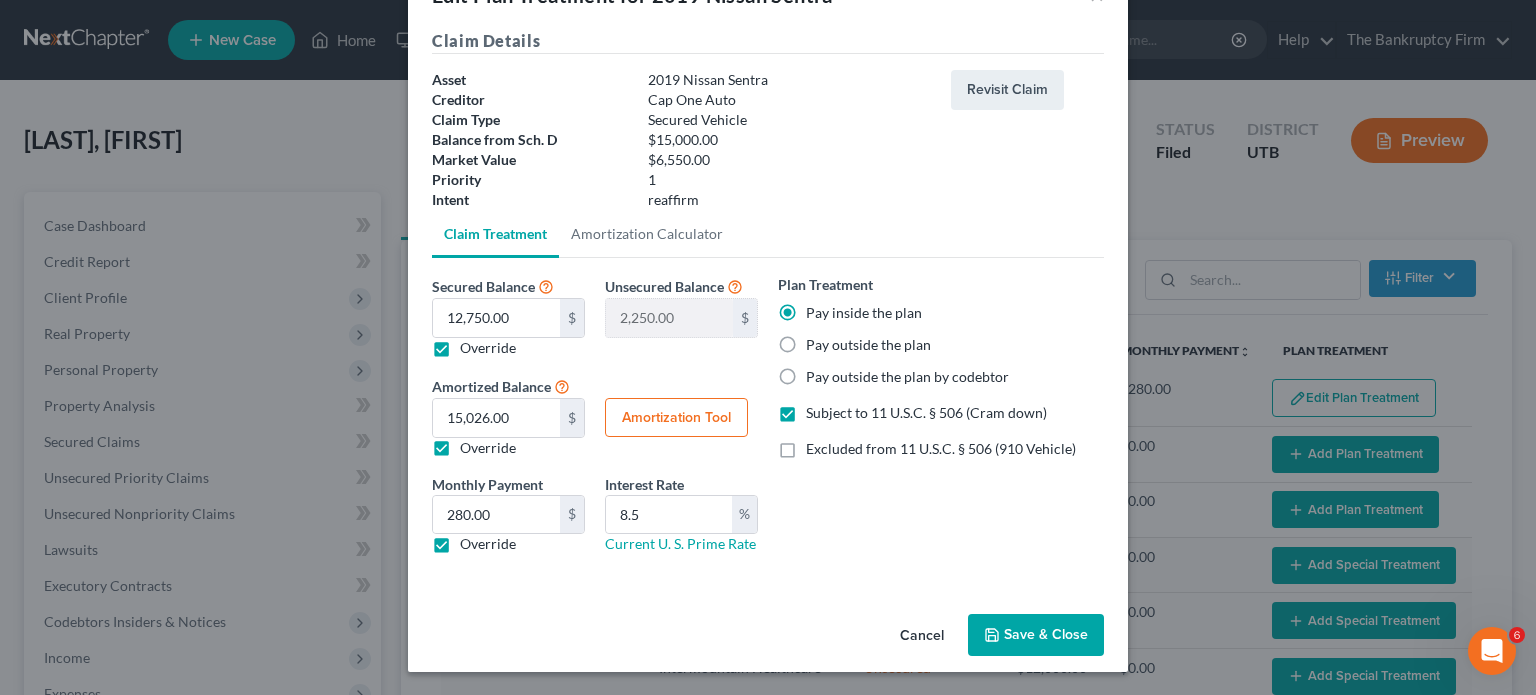 click on "Edit Plan Treatment for 2019 Nissan Sentra × Claim Details Asset 2019 Nissan Sentra Creditor Cap One Auto Claim Type Secured Vehicle Balance from Sch. D $15,000.00 Market Value $6,550.00 Priority 1 Intent reaffirm Revisit Claim Claim Treatment Amortization Calculator Secured Balance
15,000.00 $
12,750.00 $
Override
Unsecured Balance   2,250.00 $ Amortized Balance
12,750.00 $
15,026.00 $
Override
Amortization Tool Monthly Payment
250.43 $
280.00 $
Override
Interest Rate 8.5 % Current U. S. Prime Rate Plan Treatment Pay inside the plan Pay outside the plan Pay outside the plan by codebtor Subject to 11 U.S.C. § 506 (Cram down) Excluded from 11 U.S.C. § 506 (910 Vehicle) Total Debt $ Interest Rate % Months Calculate Please fill out all the fields. Cancel Save & Close" at bounding box center (768, 347) 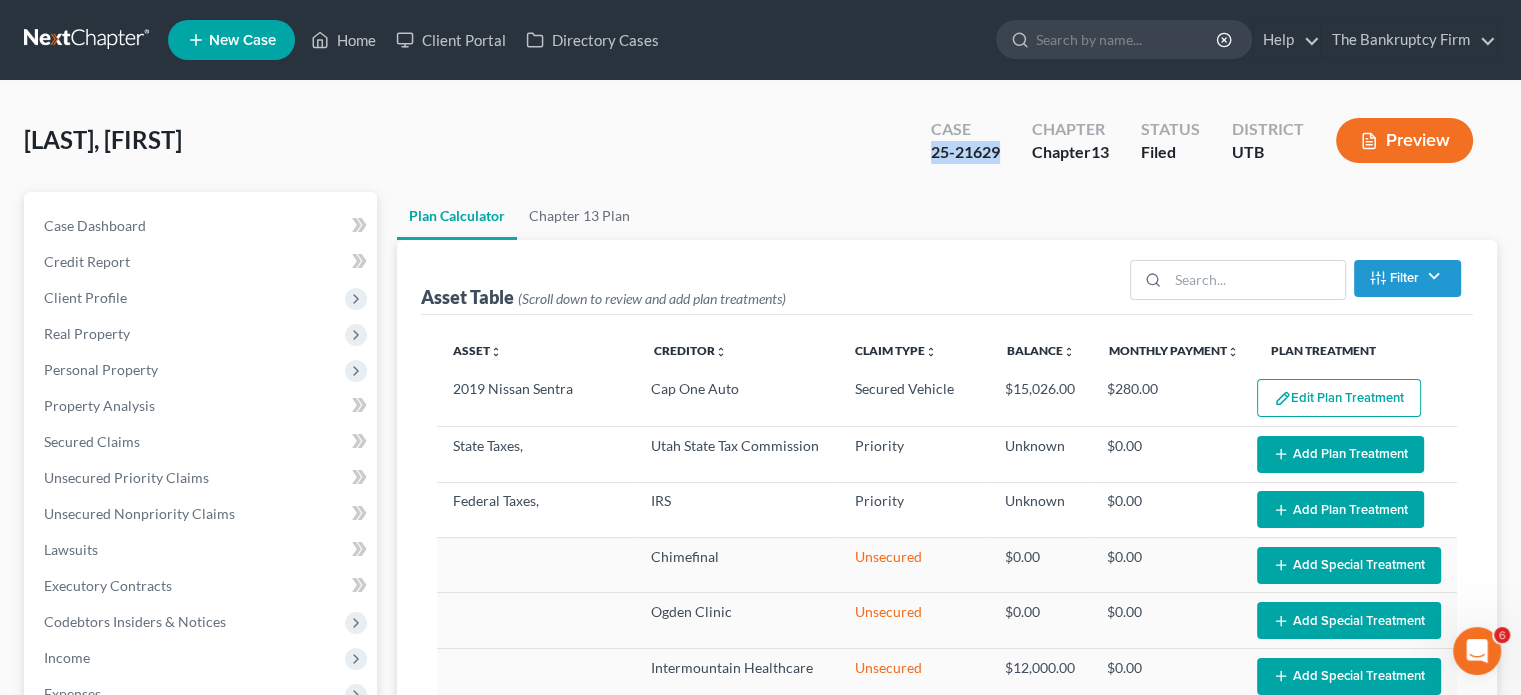 drag, startPoint x: 1002, startPoint y: 150, endPoint x: 914, endPoint y: 153, distance: 88.051125 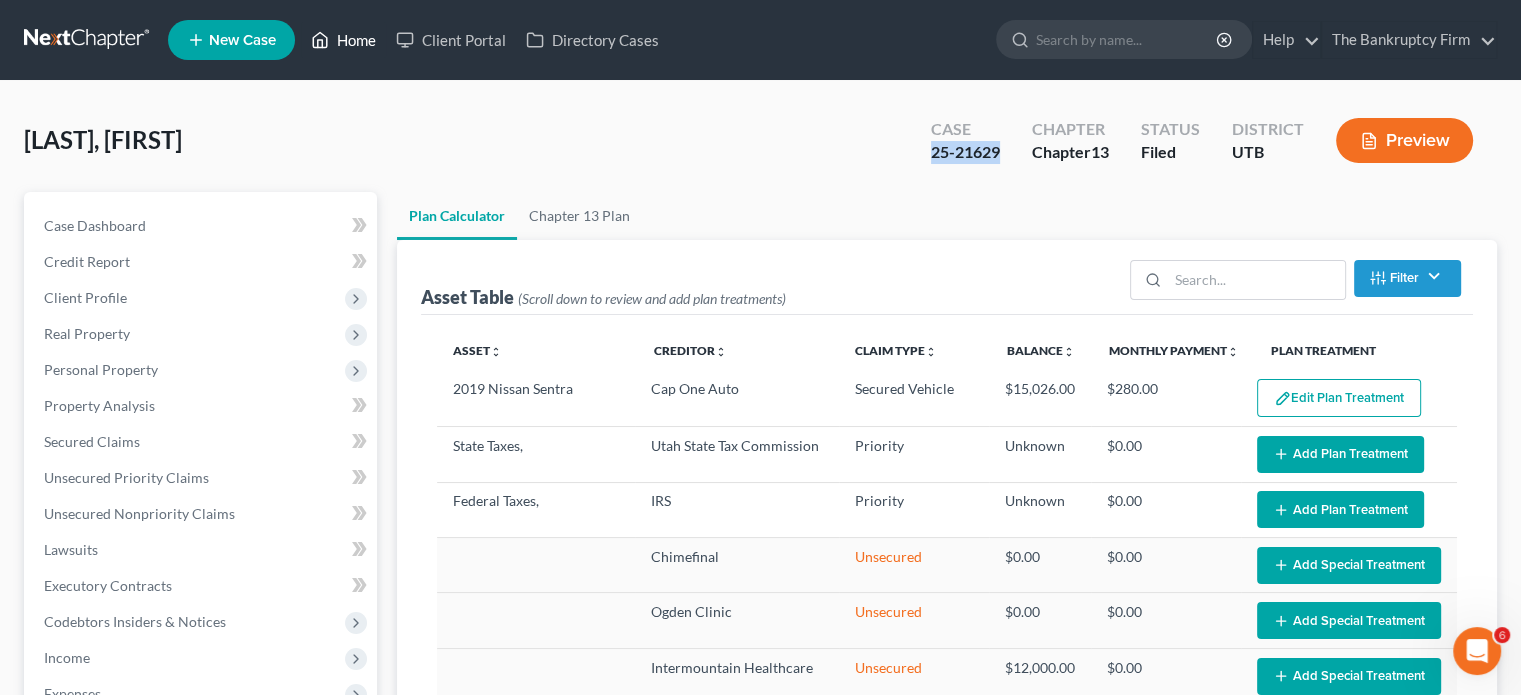 click on "Home" at bounding box center (343, 40) 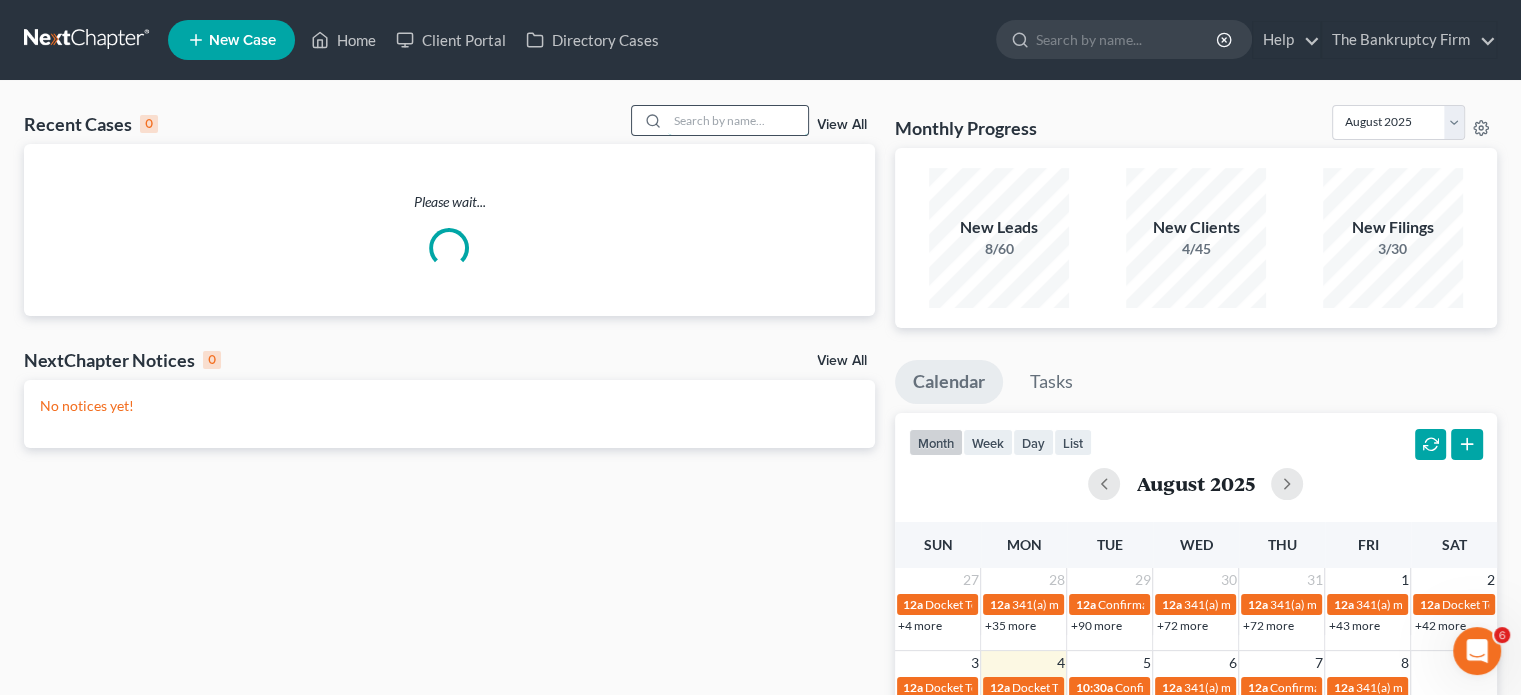 click at bounding box center (738, 120) 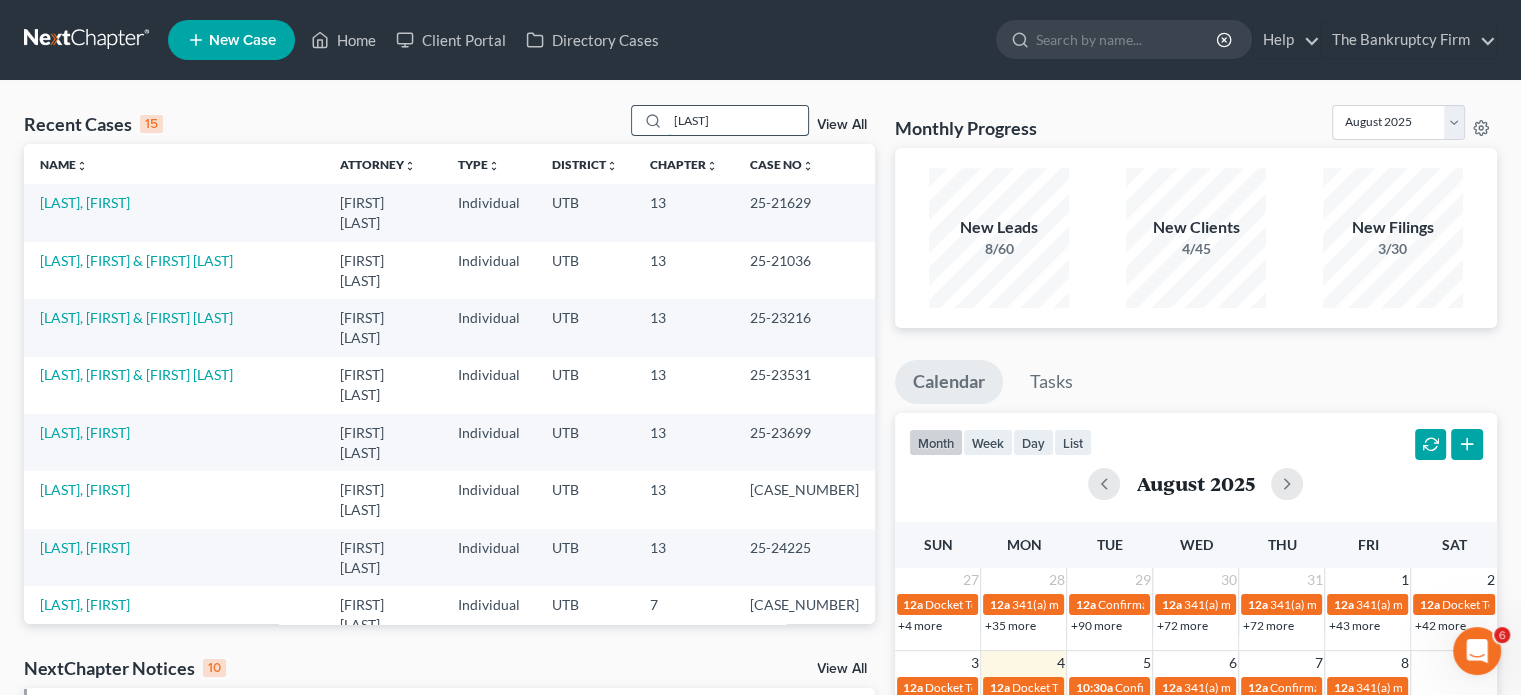 type on "[LAST]" 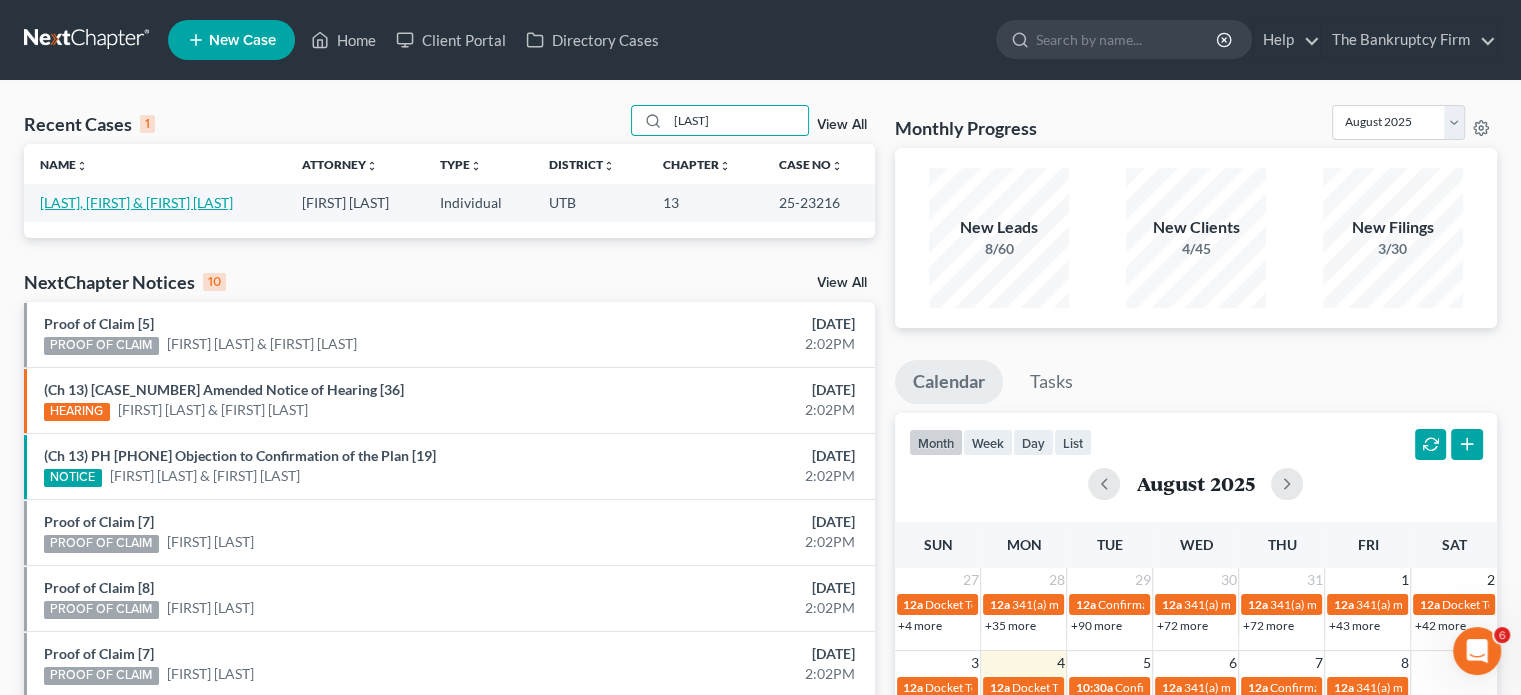 click on "[LAST], [FIRST] & [FIRST] [LAST]" at bounding box center (136, 202) 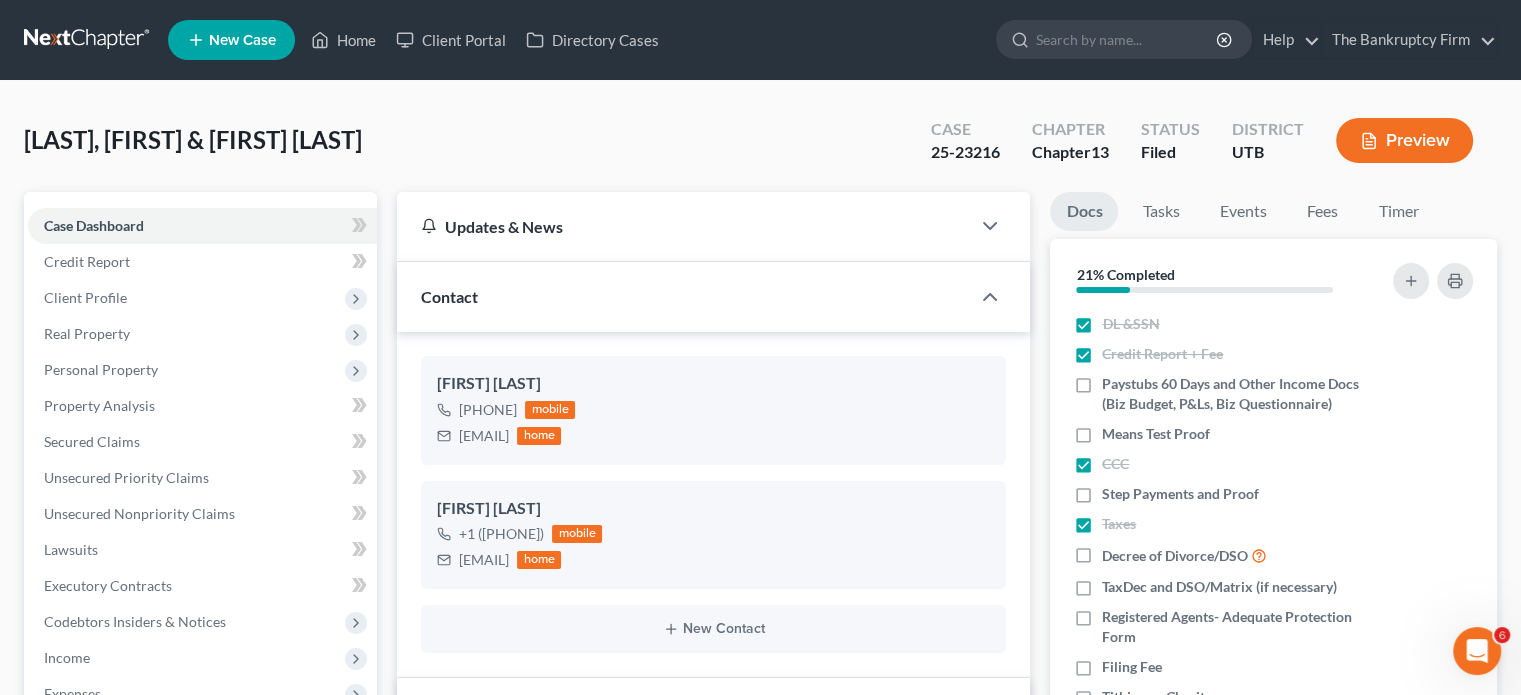 scroll, scrollTop: 156, scrollLeft: 0, axis: vertical 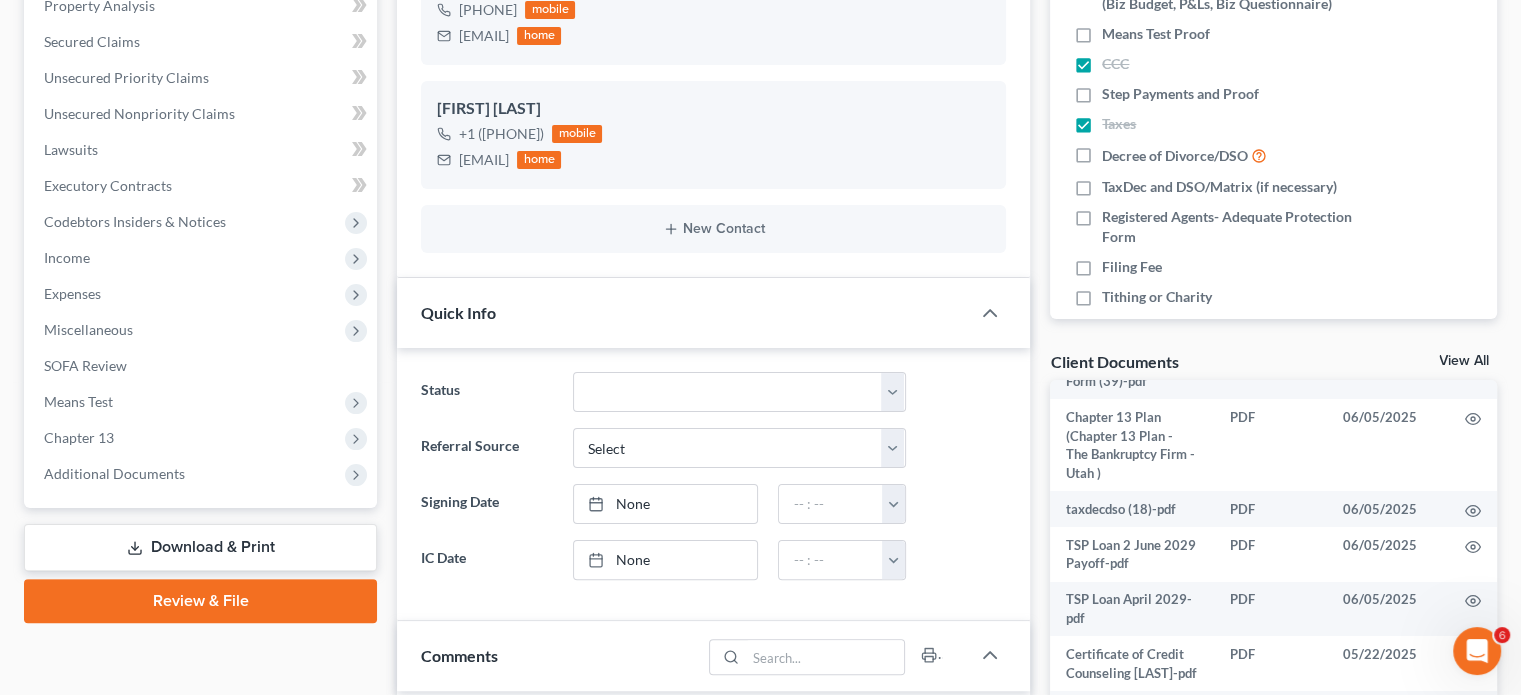 click on "View All" at bounding box center (1464, 361) 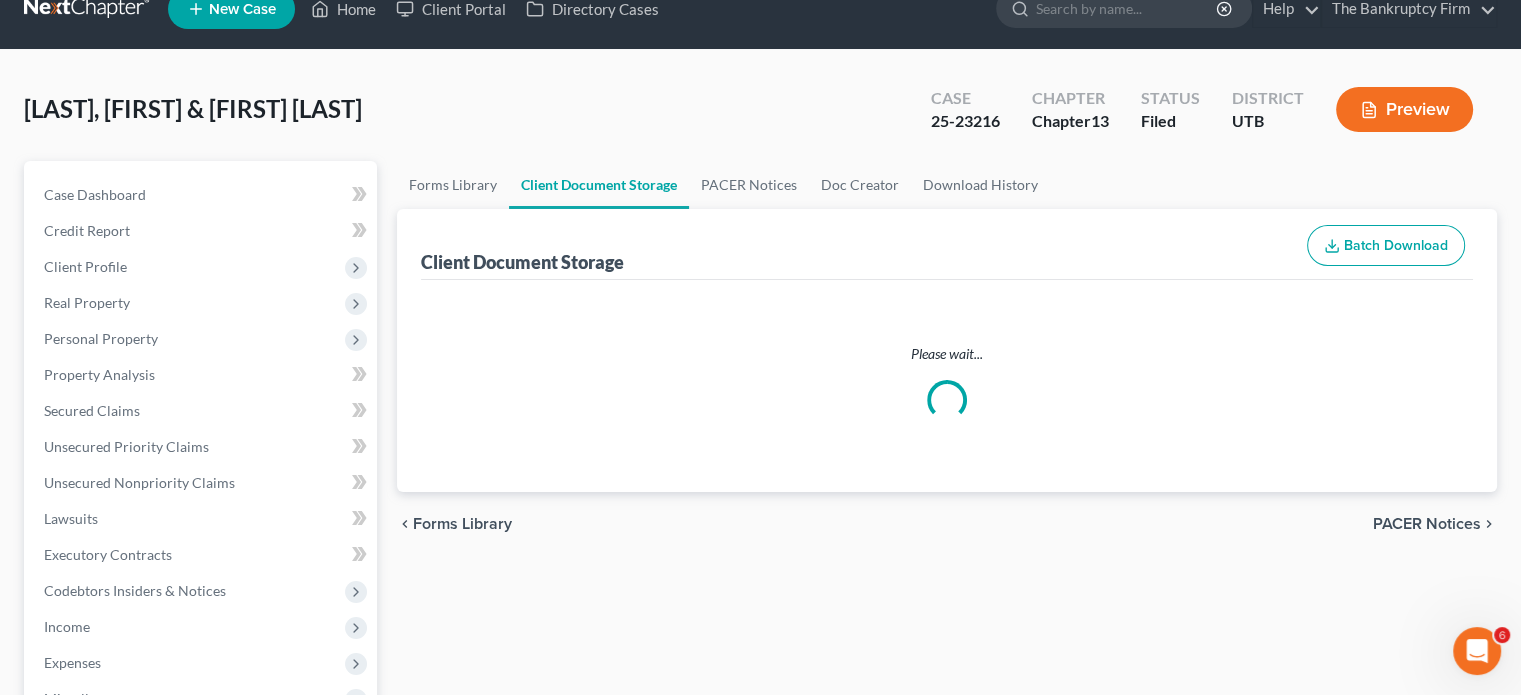 scroll, scrollTop: 0, scrollLeft: 0, axis: both 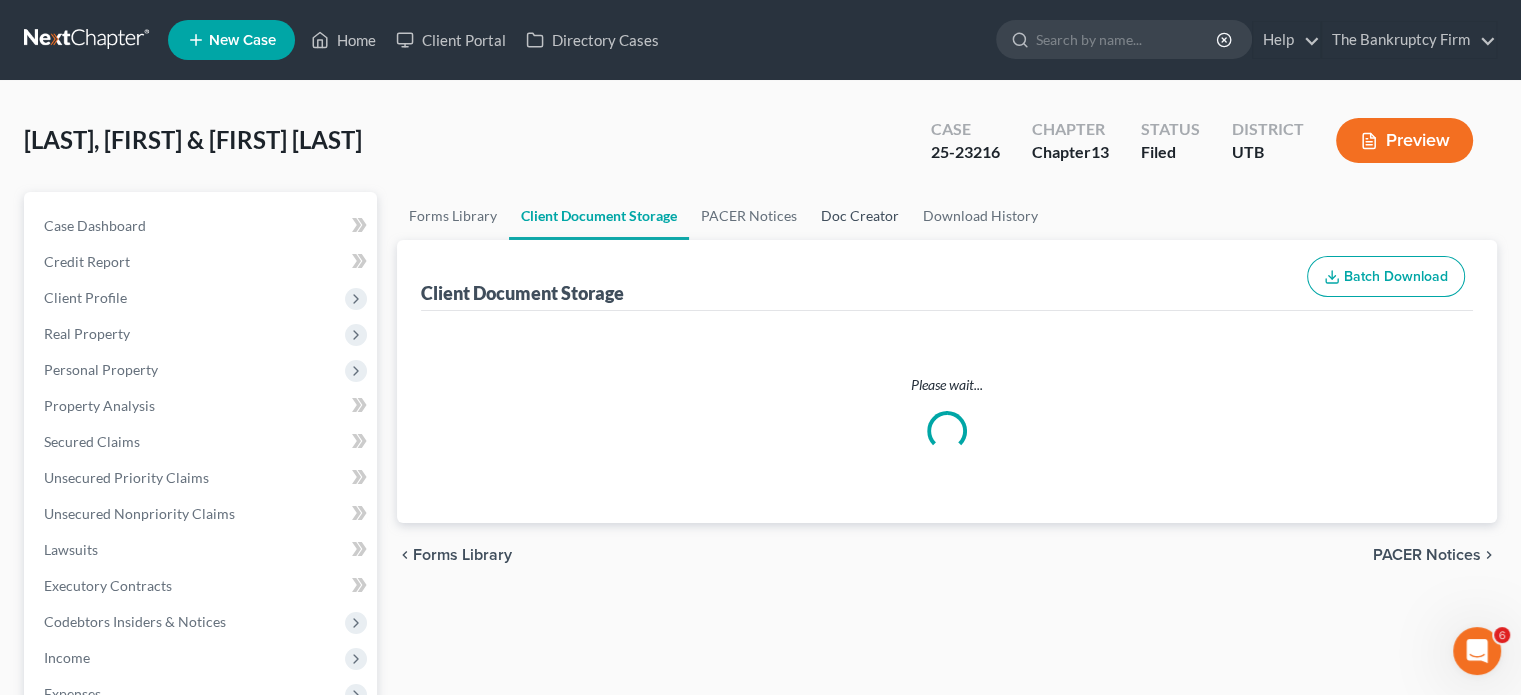 select on "30" 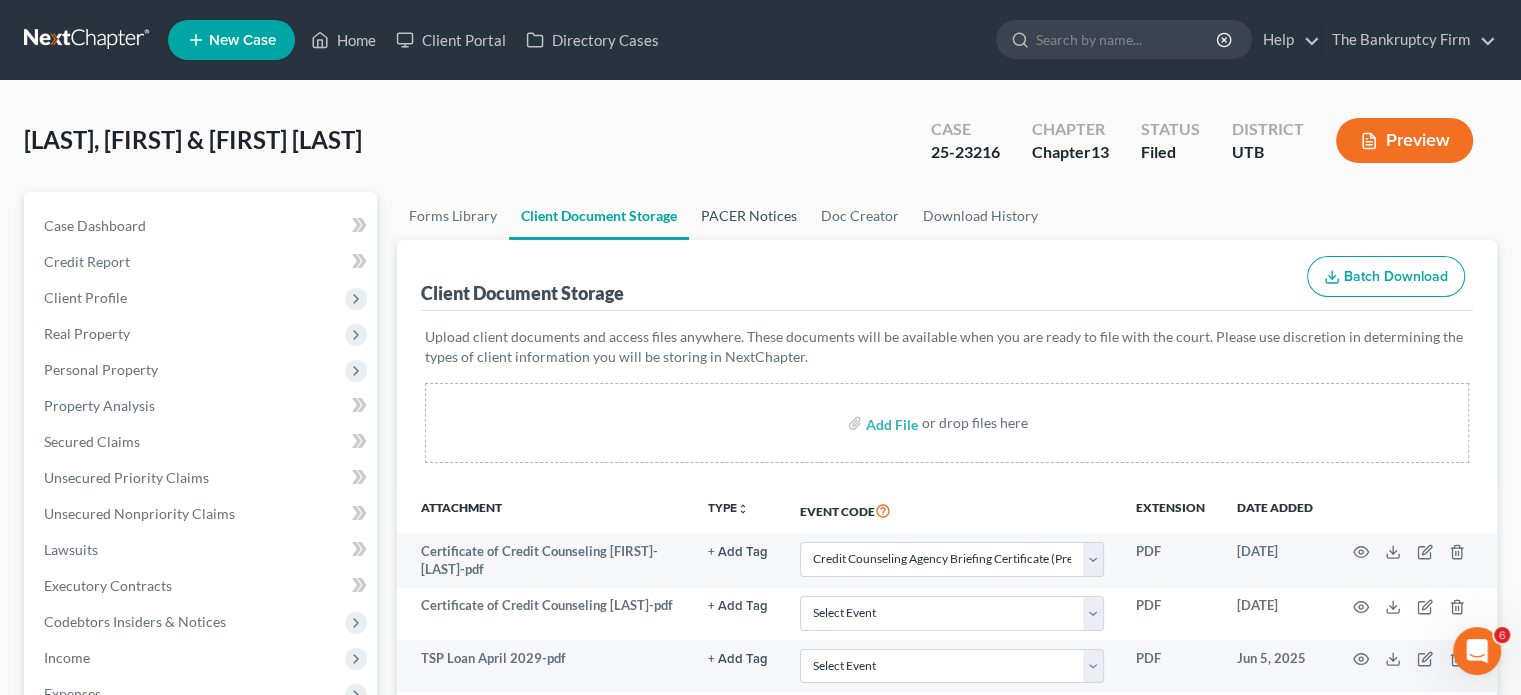 click on "PACER Notices" at bounding box center (749, 216) 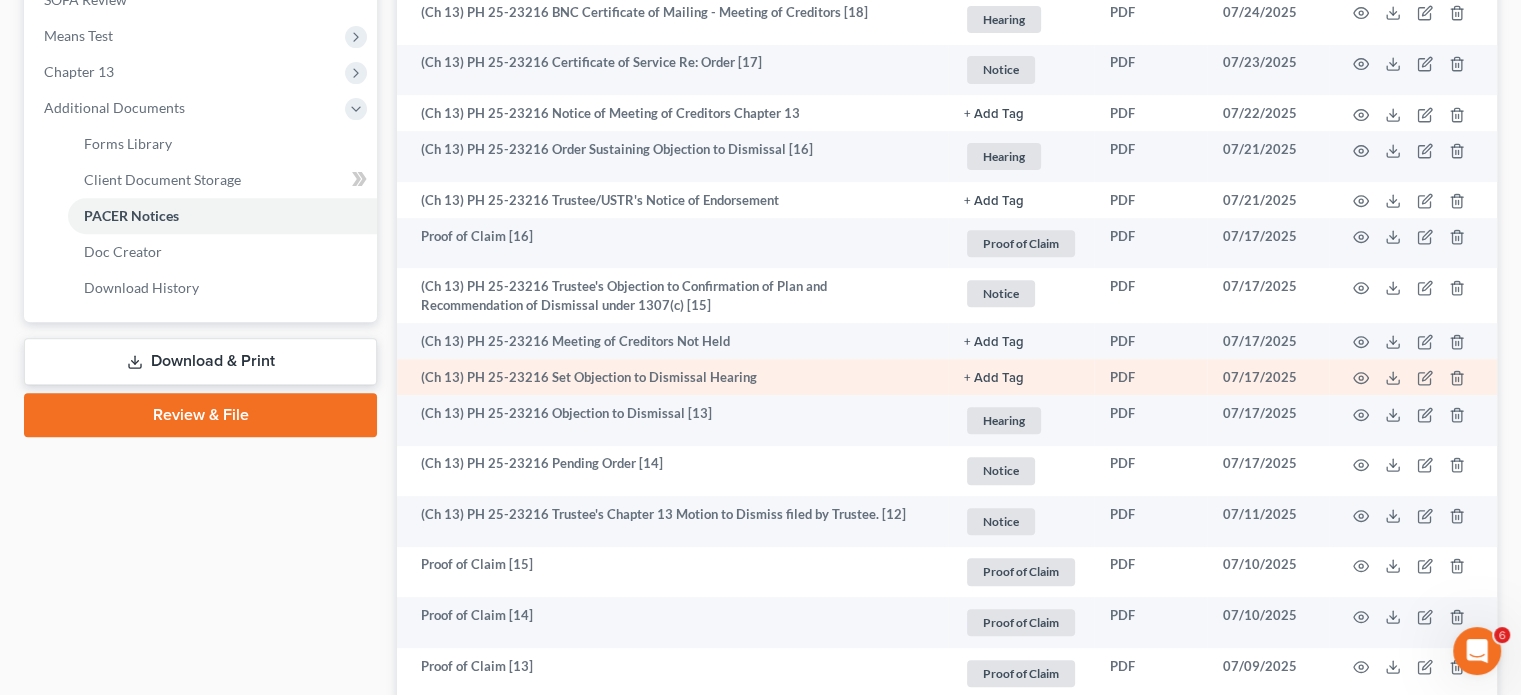 scroll, scrollTop: 800, scrollLeft: 0, axis: vertical 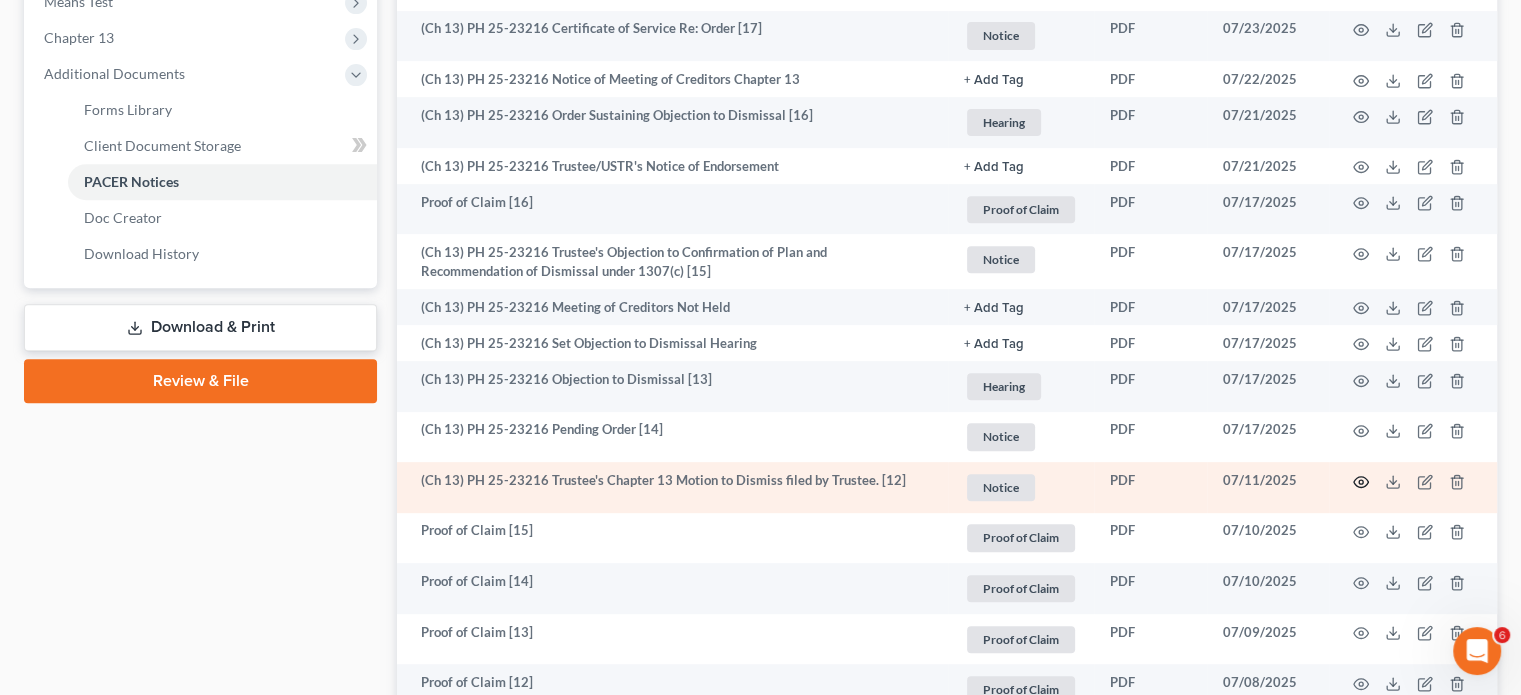 click 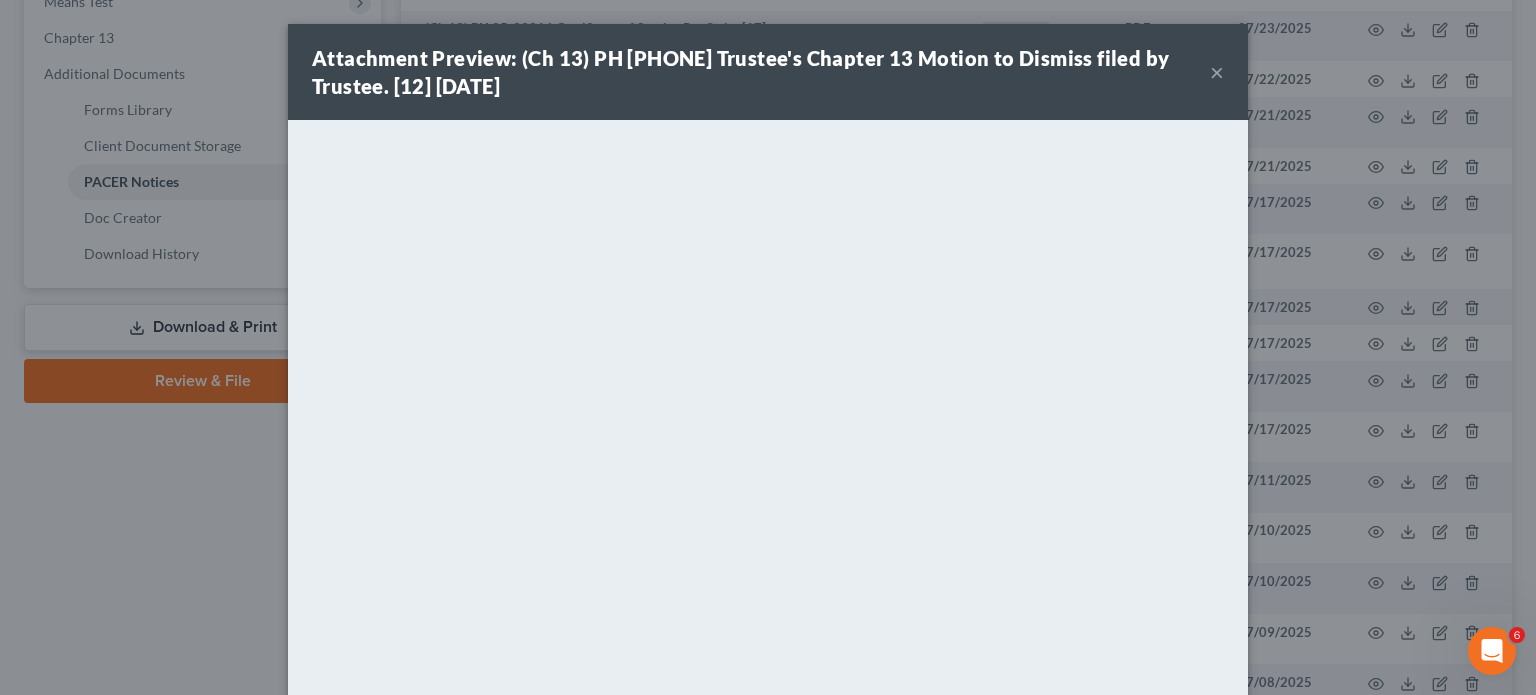 click on "×" at bounding box center (1217, 72) 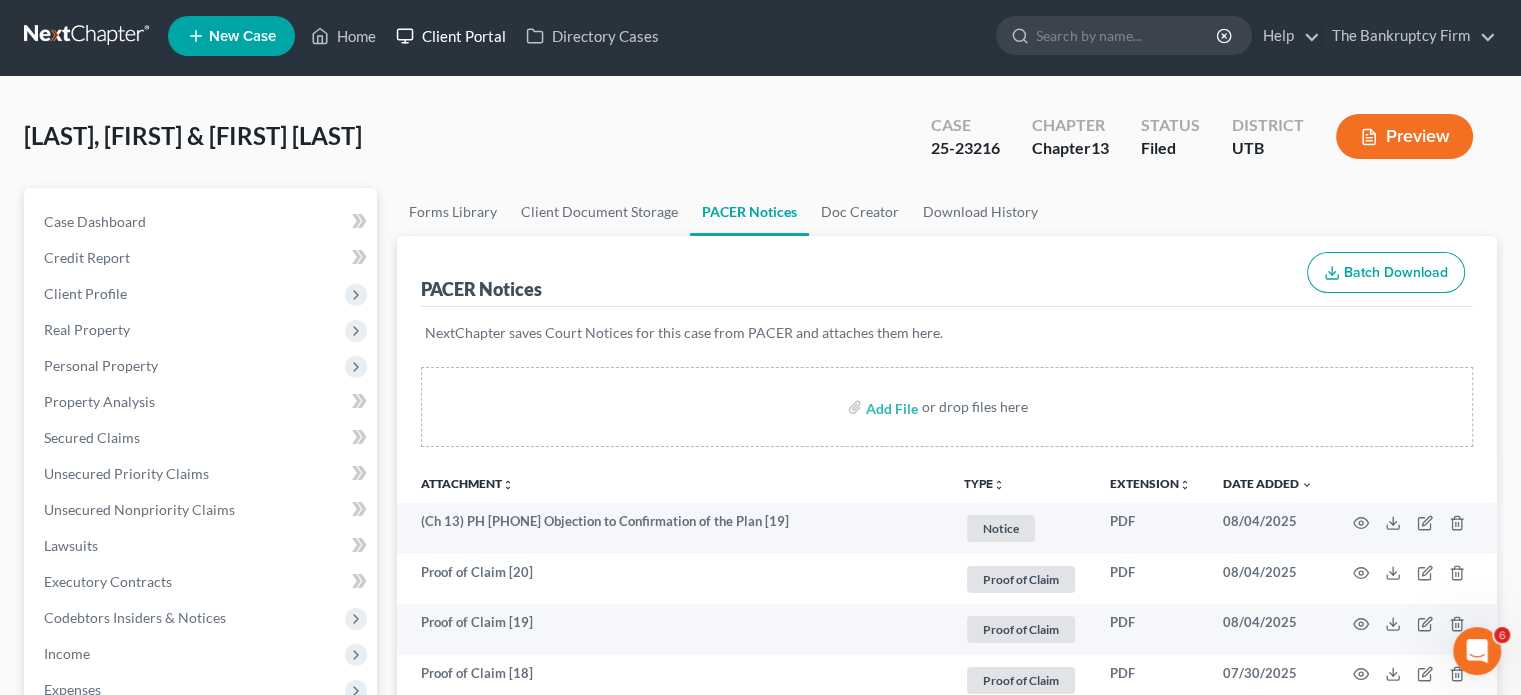 scroll, scrollTop: 0, scrollLeft: 0, axis: both 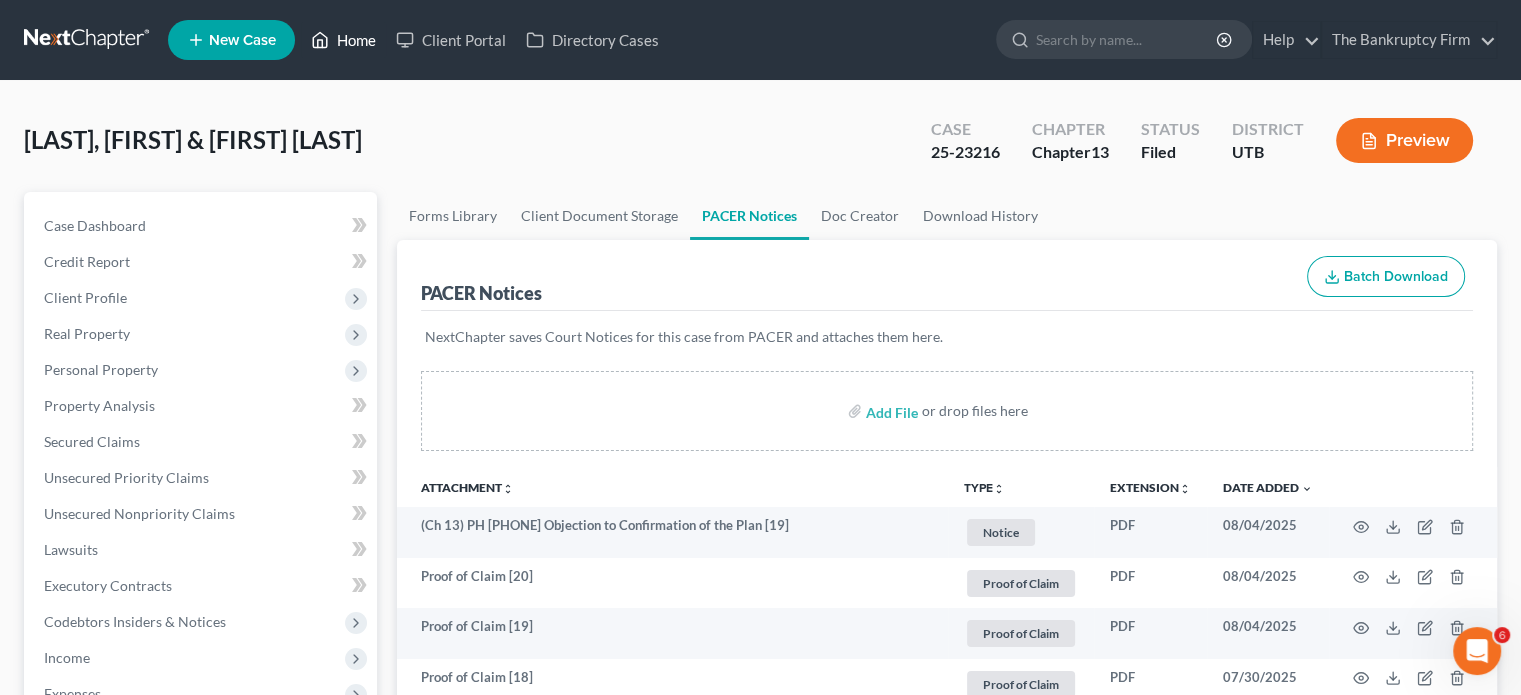 click on "Home" at bounding box center [343, 40] 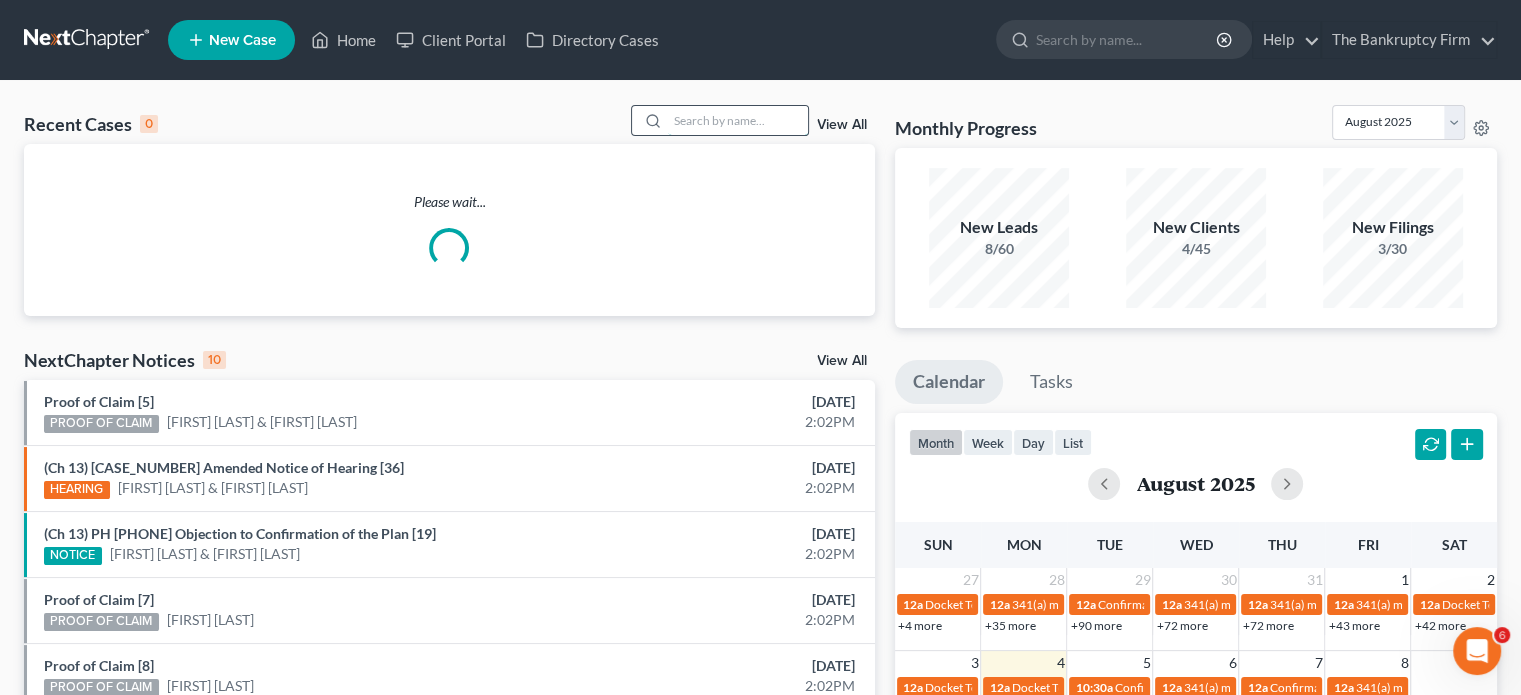 click at bounding box center [738, 120] 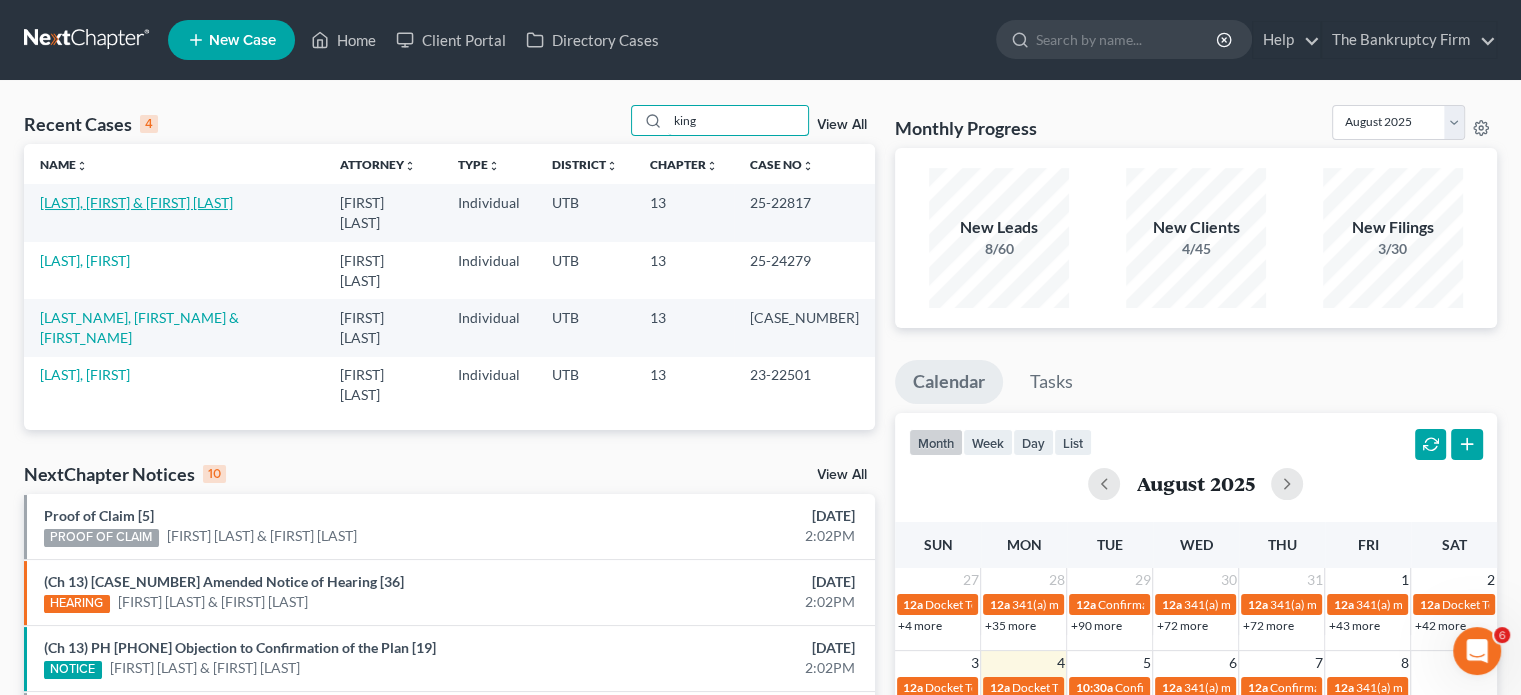 type on "king" 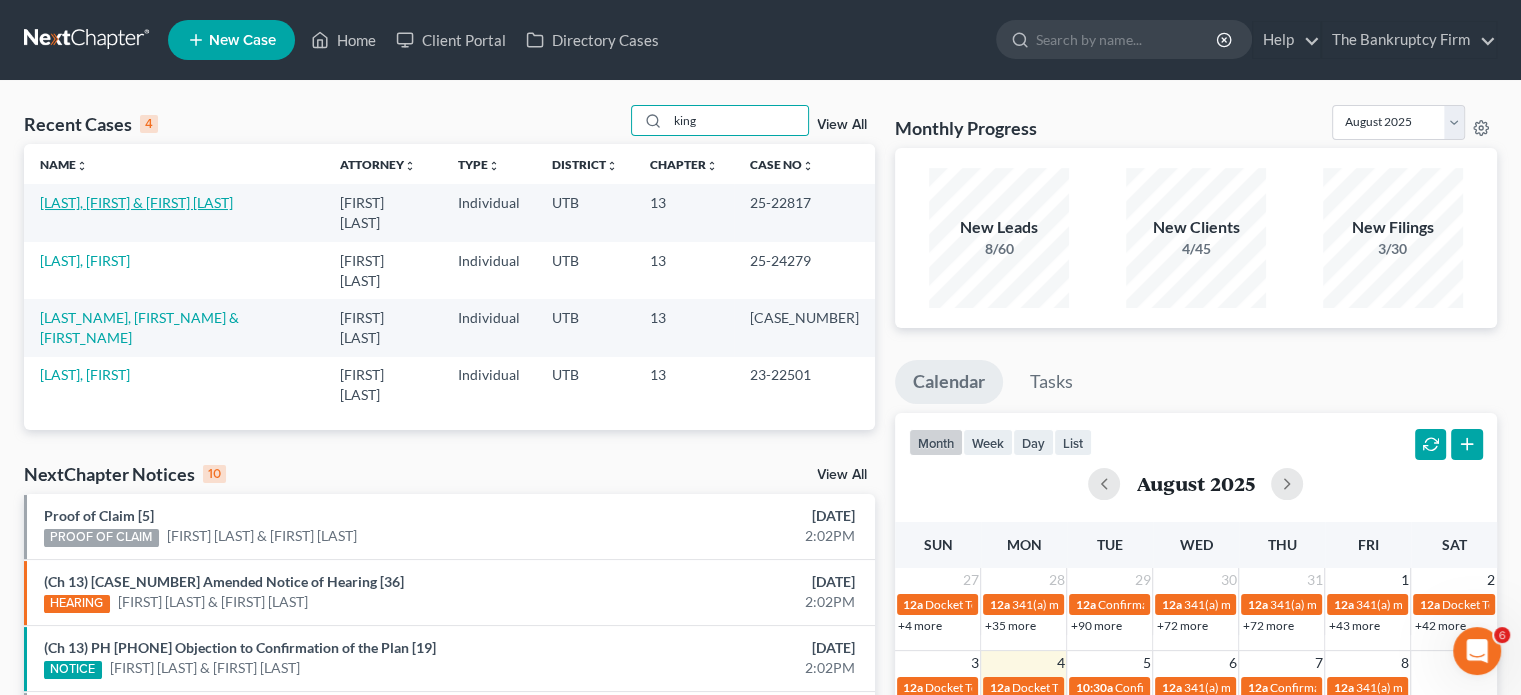 click on "[LAST], [FIRST] & [FIRST] [LAST]" at bounding box center (136, 202) 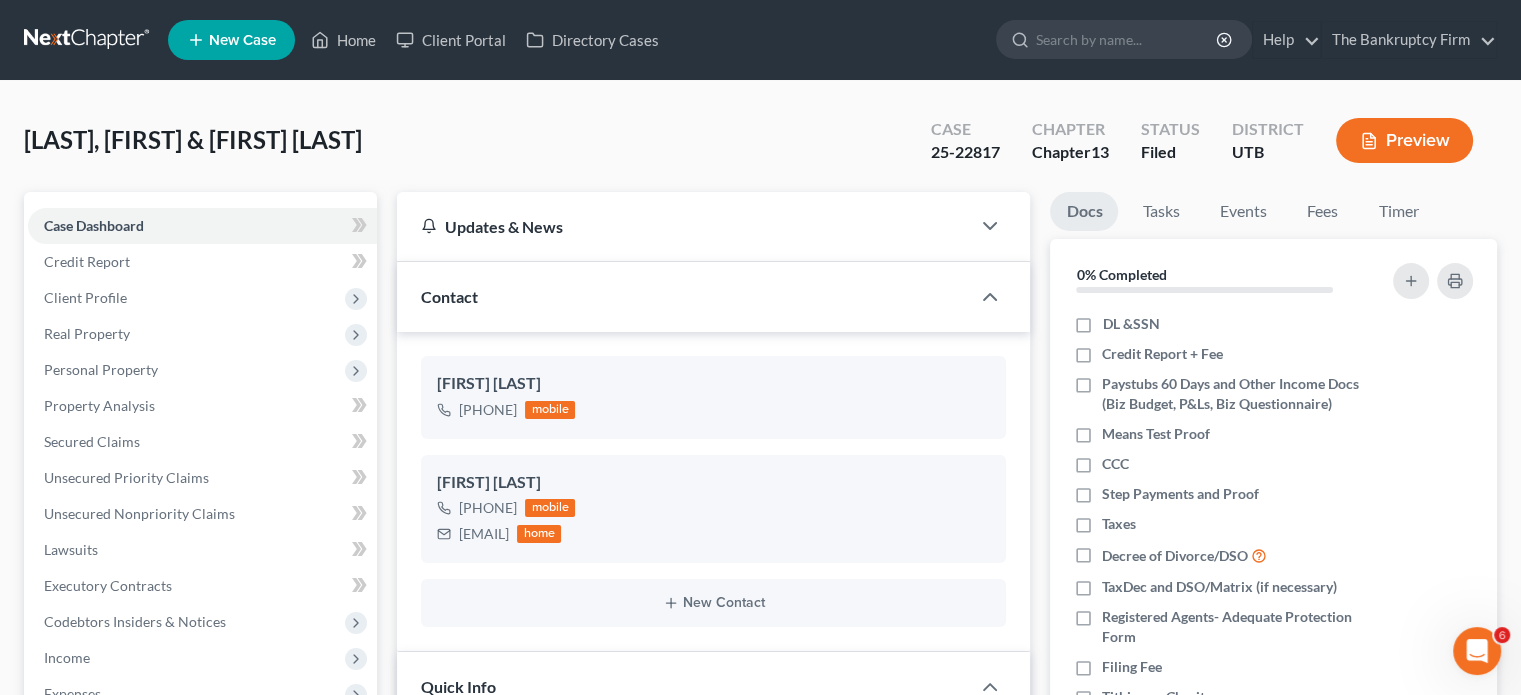 scroll, scrollTop: 114, scrollLeft: 0, axis: vertical 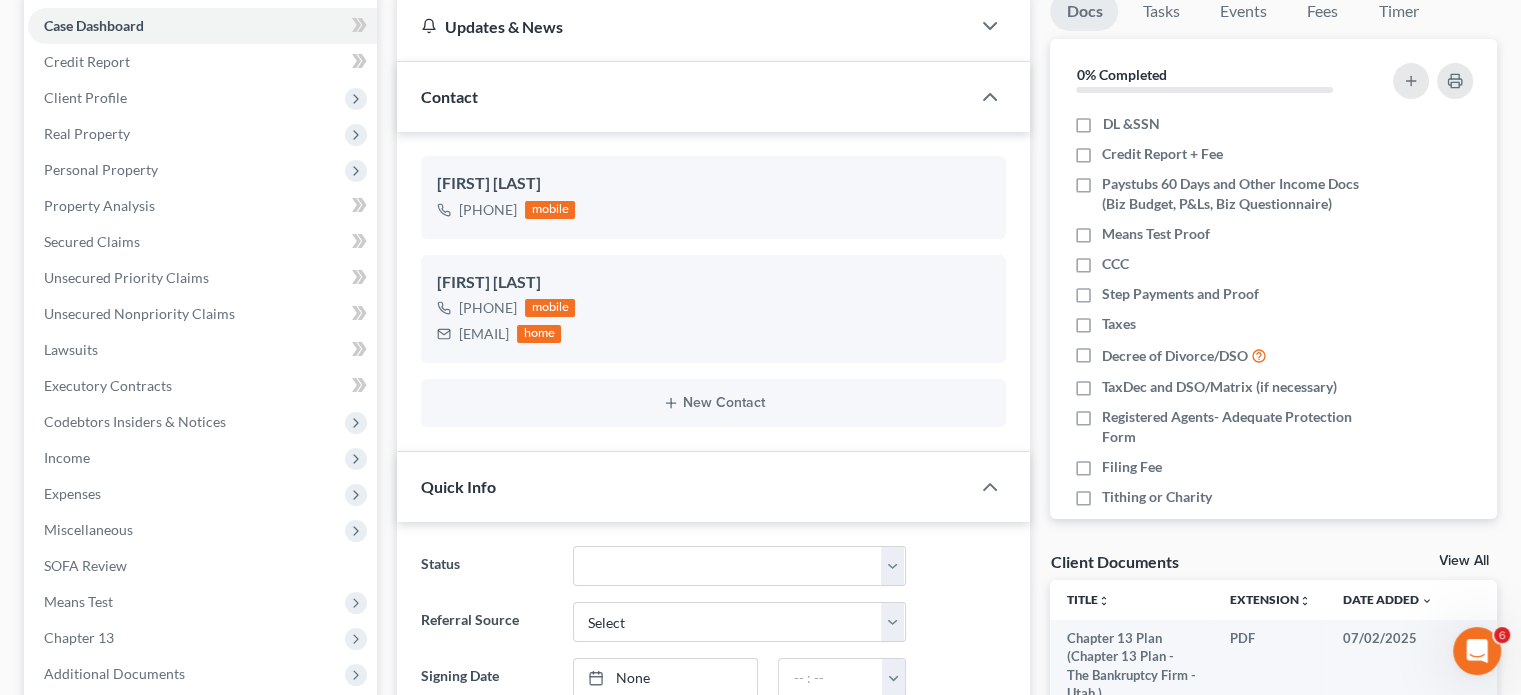 click on "View All" at bounding box center [1464, 561] 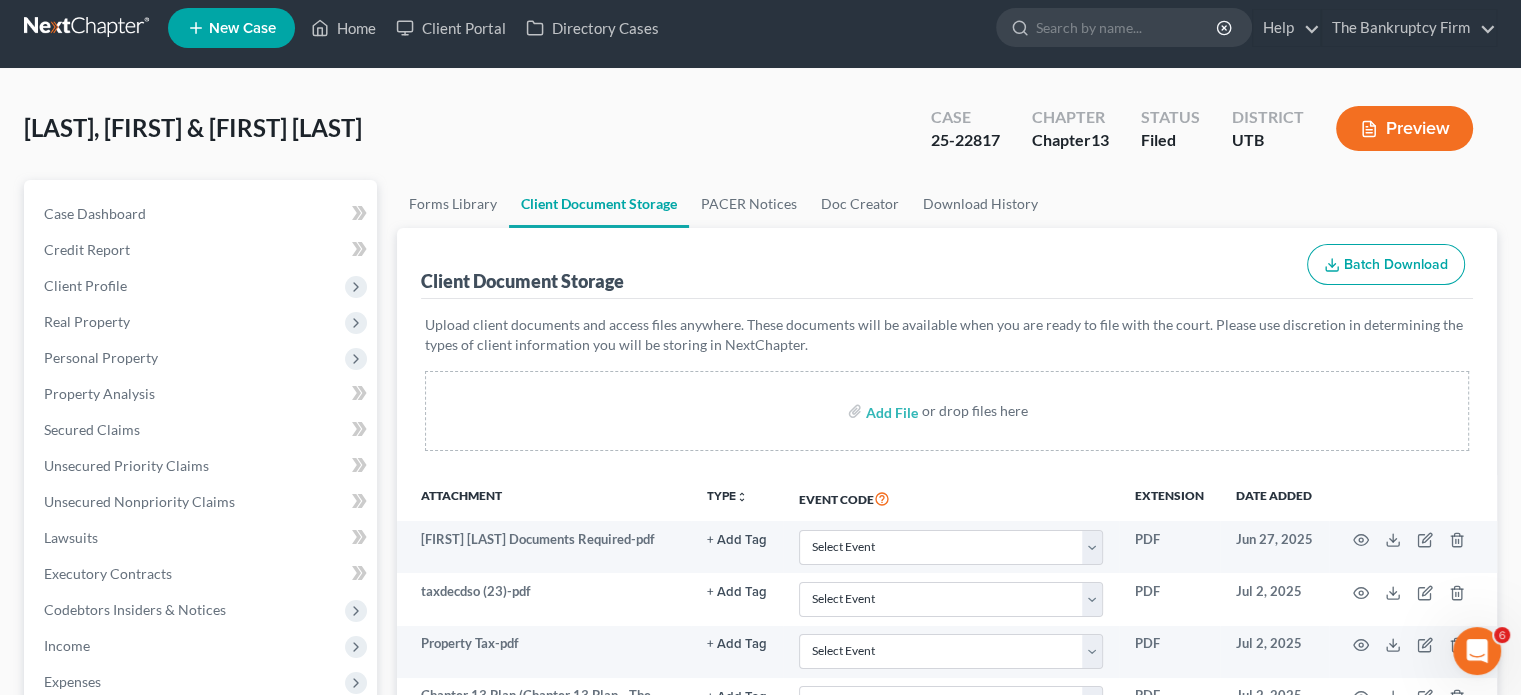 scroll, scrollTop: 0, scrollLeft: 0, axis: both 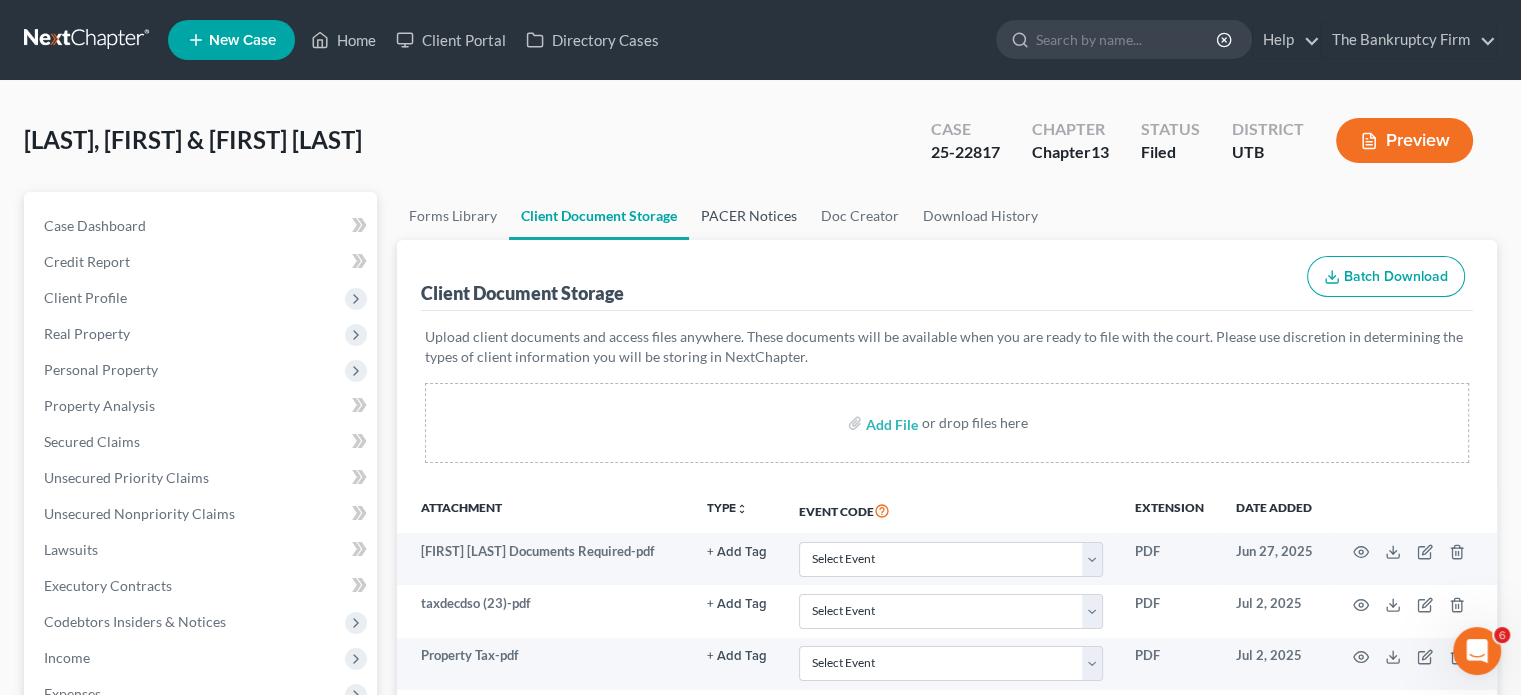 click on "PACER Notices" at bounding box center (749, 216) 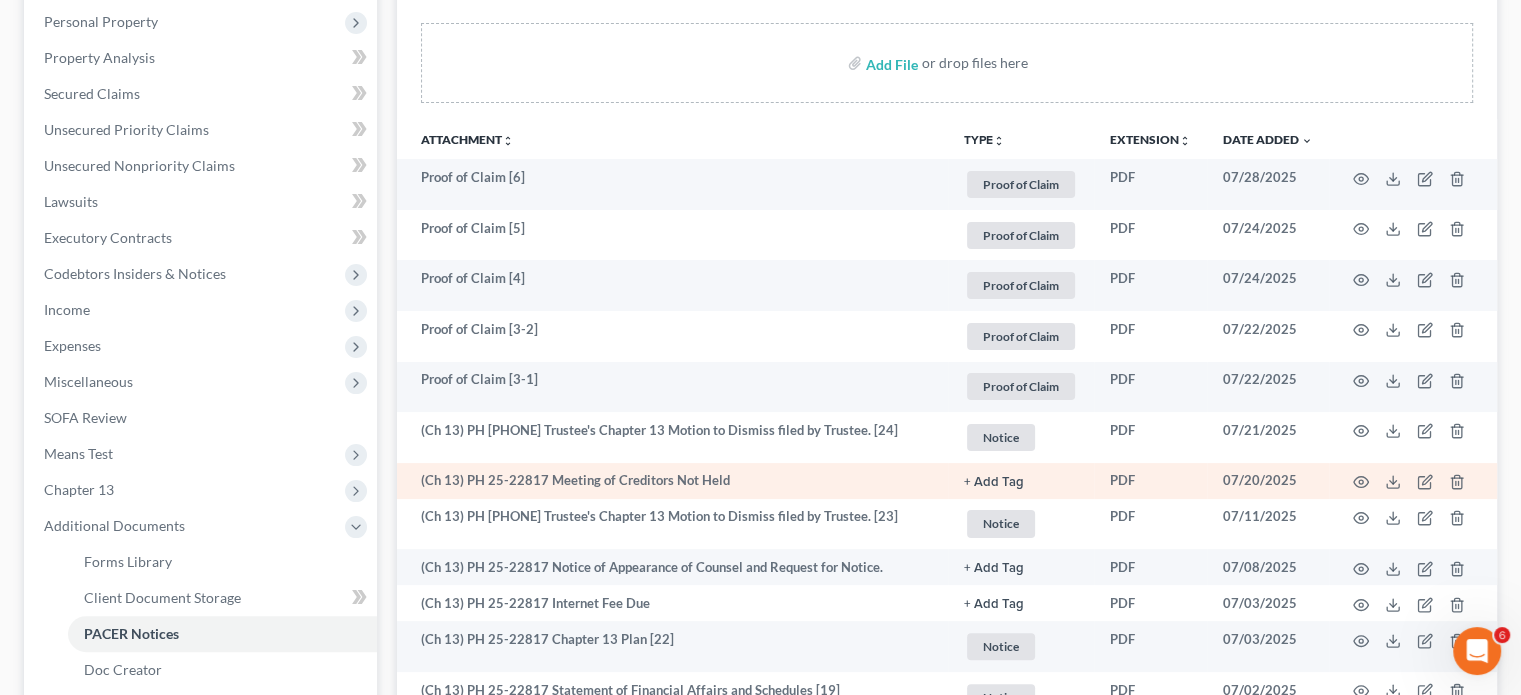 scroll, scrollTop: 400, scrollLeft: 0, axis: vertical 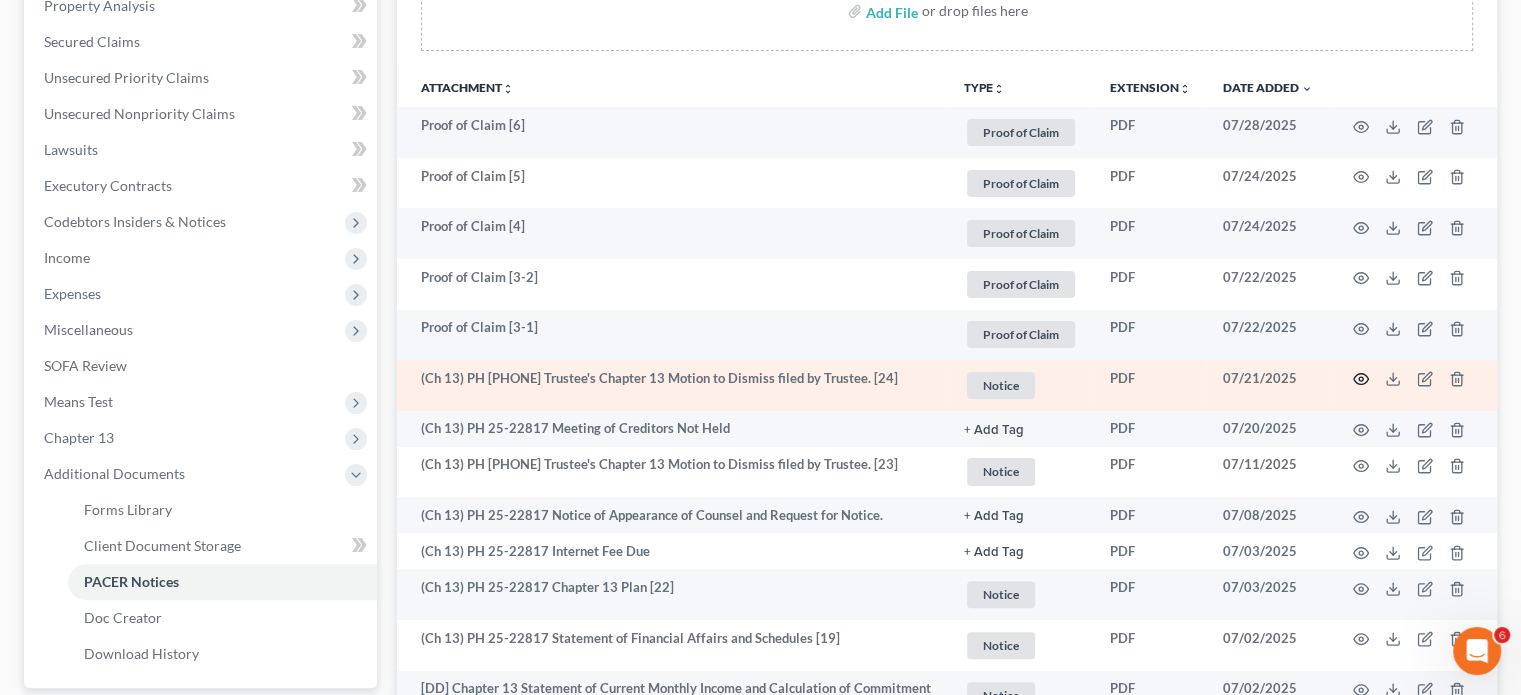 click 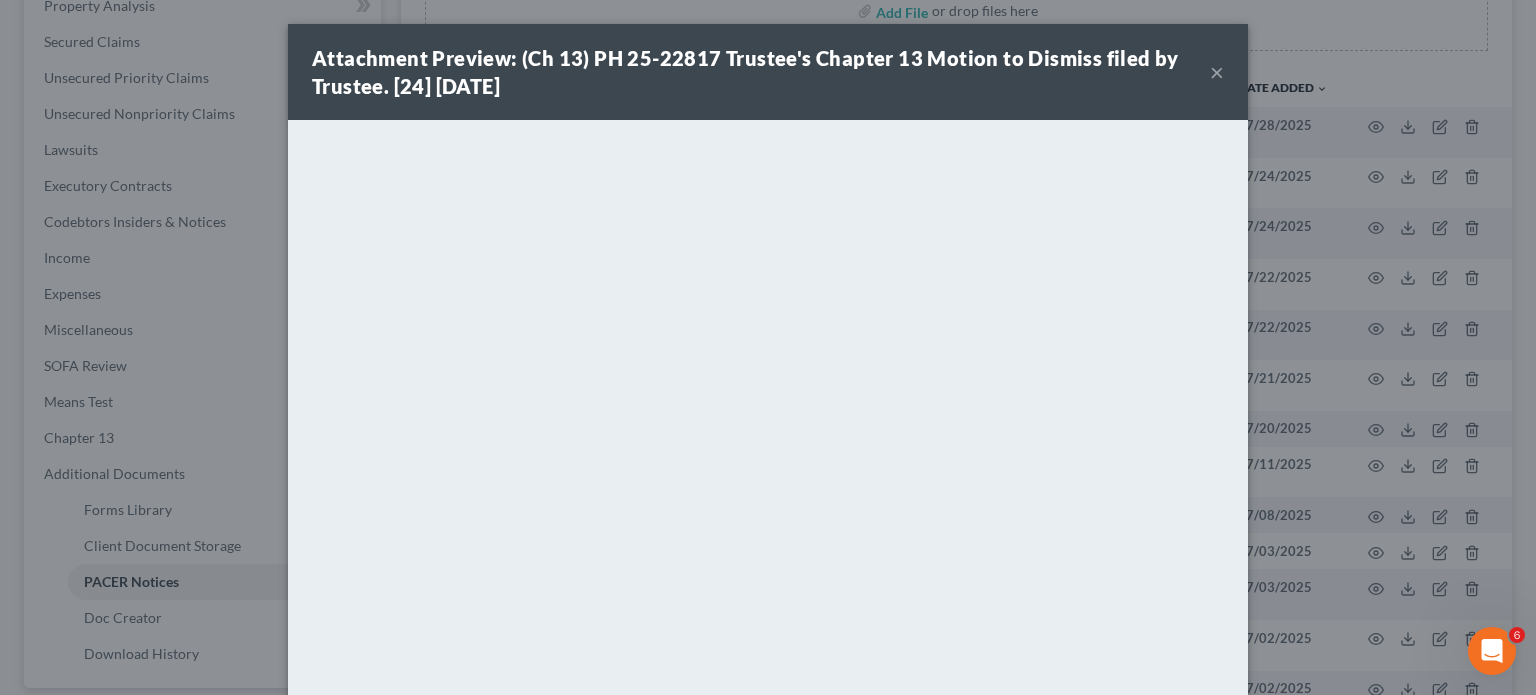 drag, startPoint x: 1289, startPoint y: 141, endPoint x: 1264, endPoint y: 135, distance: 25.70992 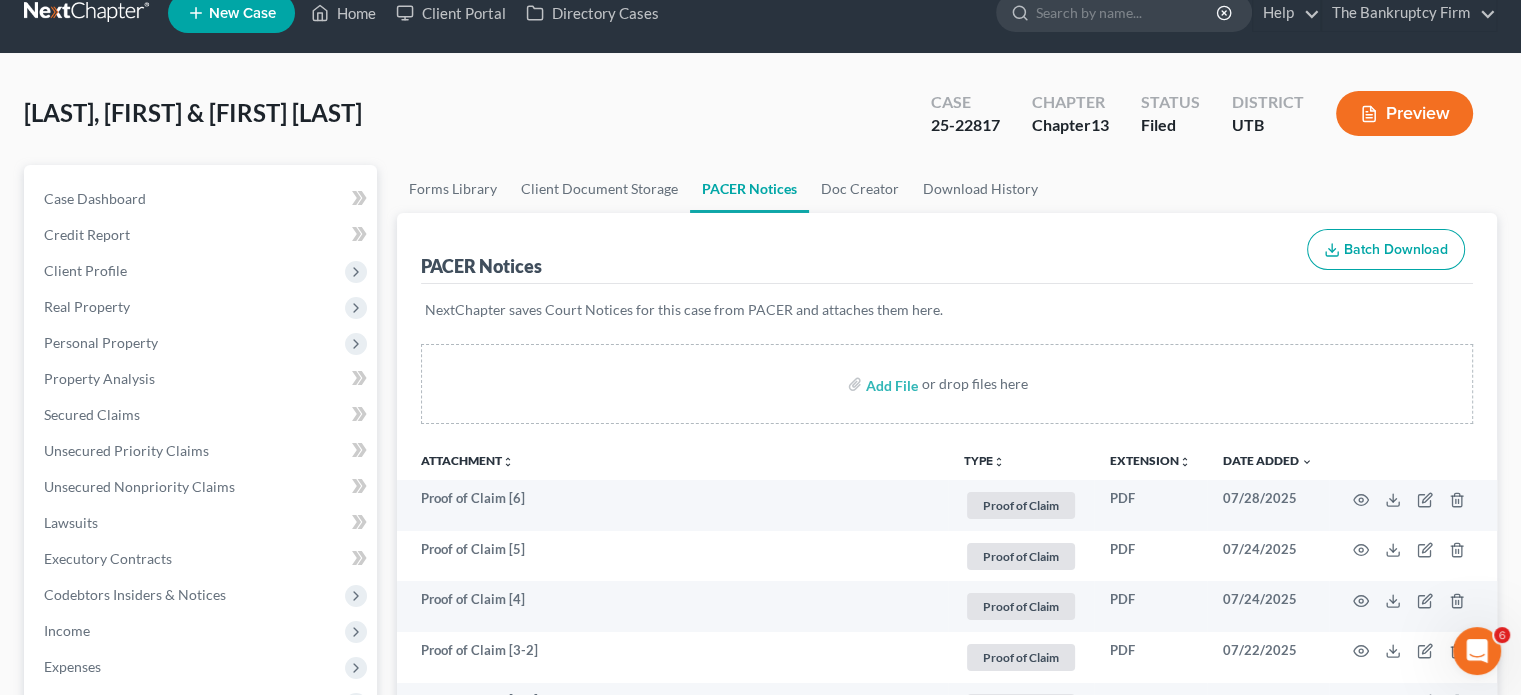 scroll, scrollTop: 0, scrollLeft: 0, axis: both 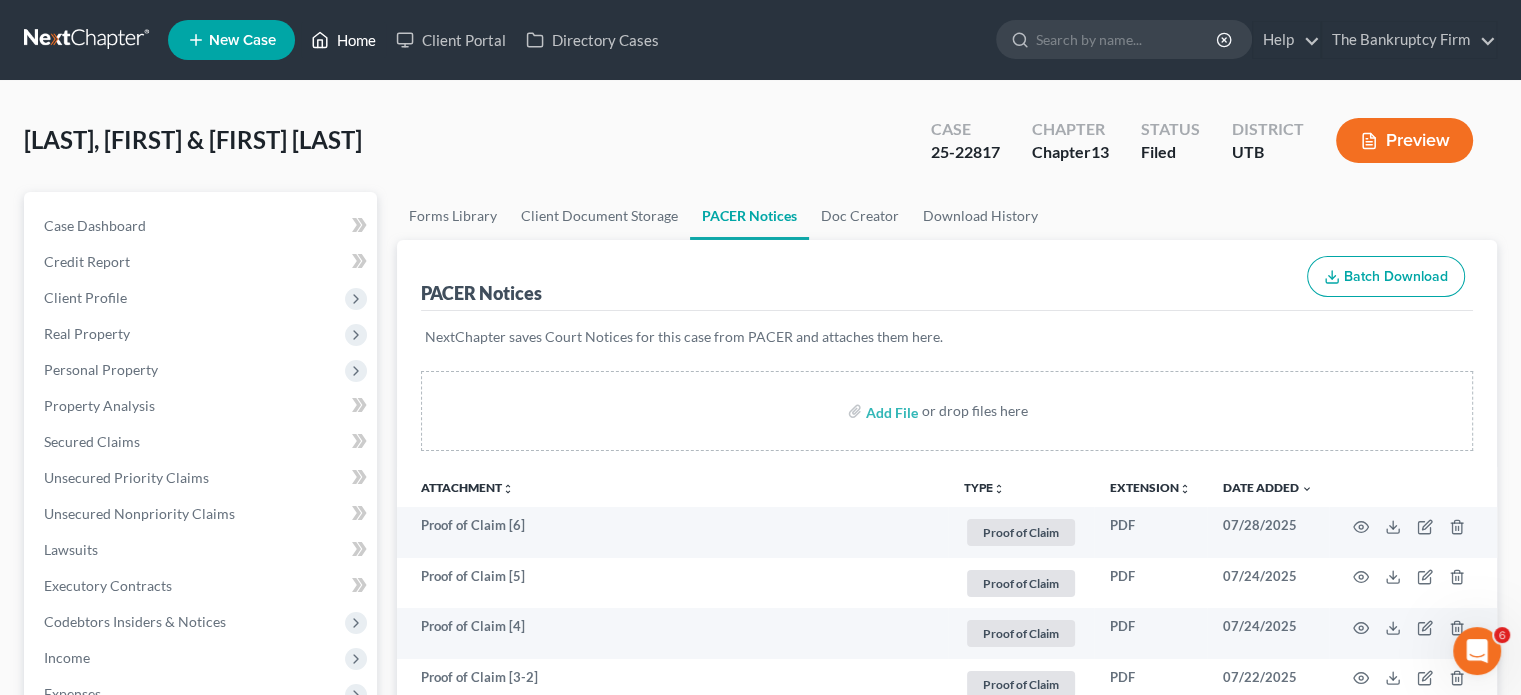 click on "Home" at bounding box center (343, 40) 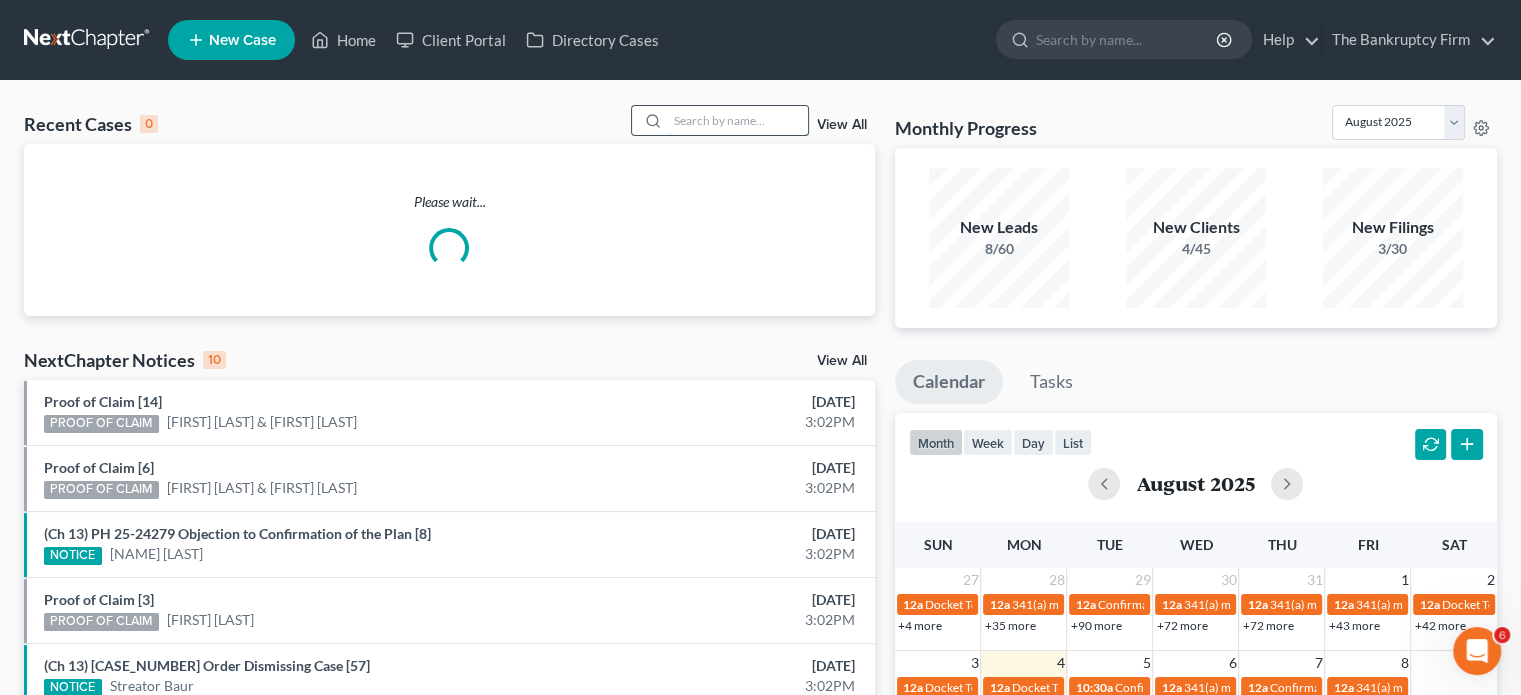 click at bounding box center [738, 120] 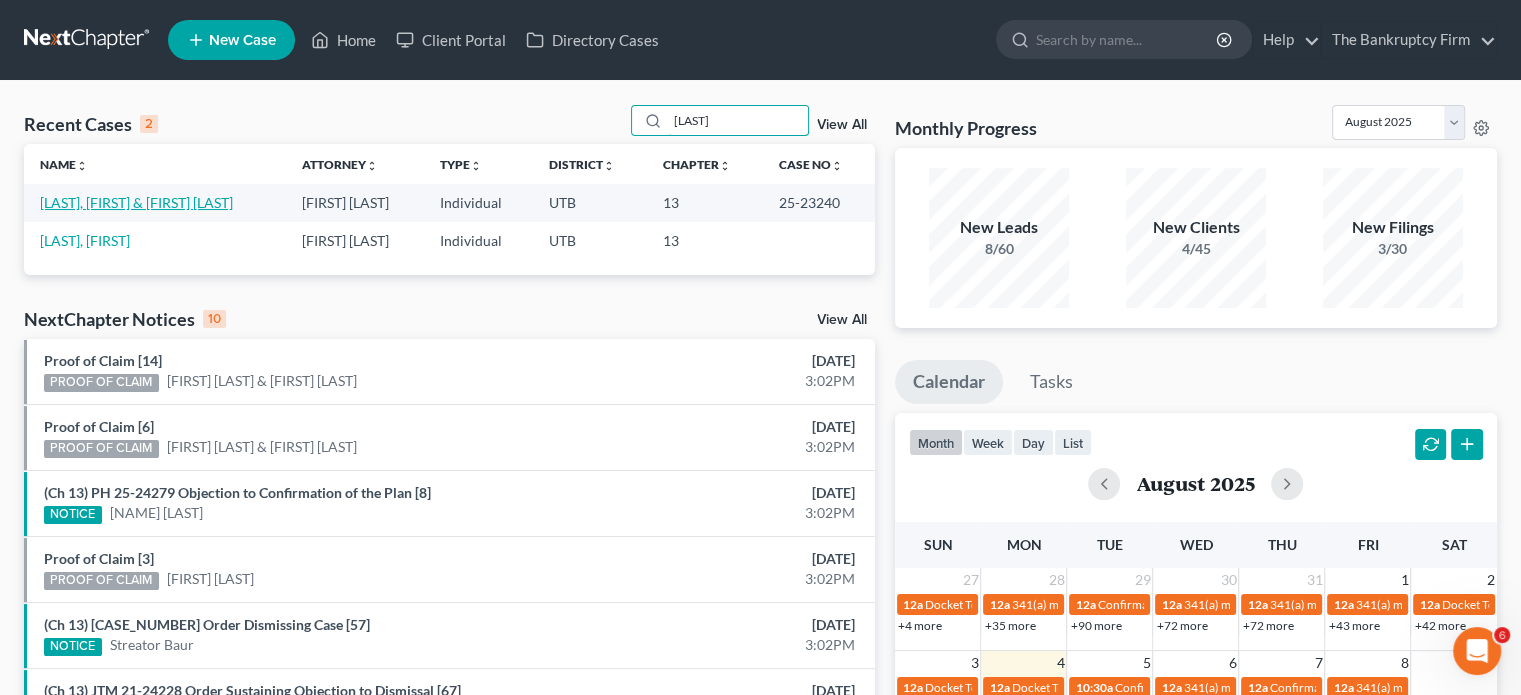 type on "[LAST]" 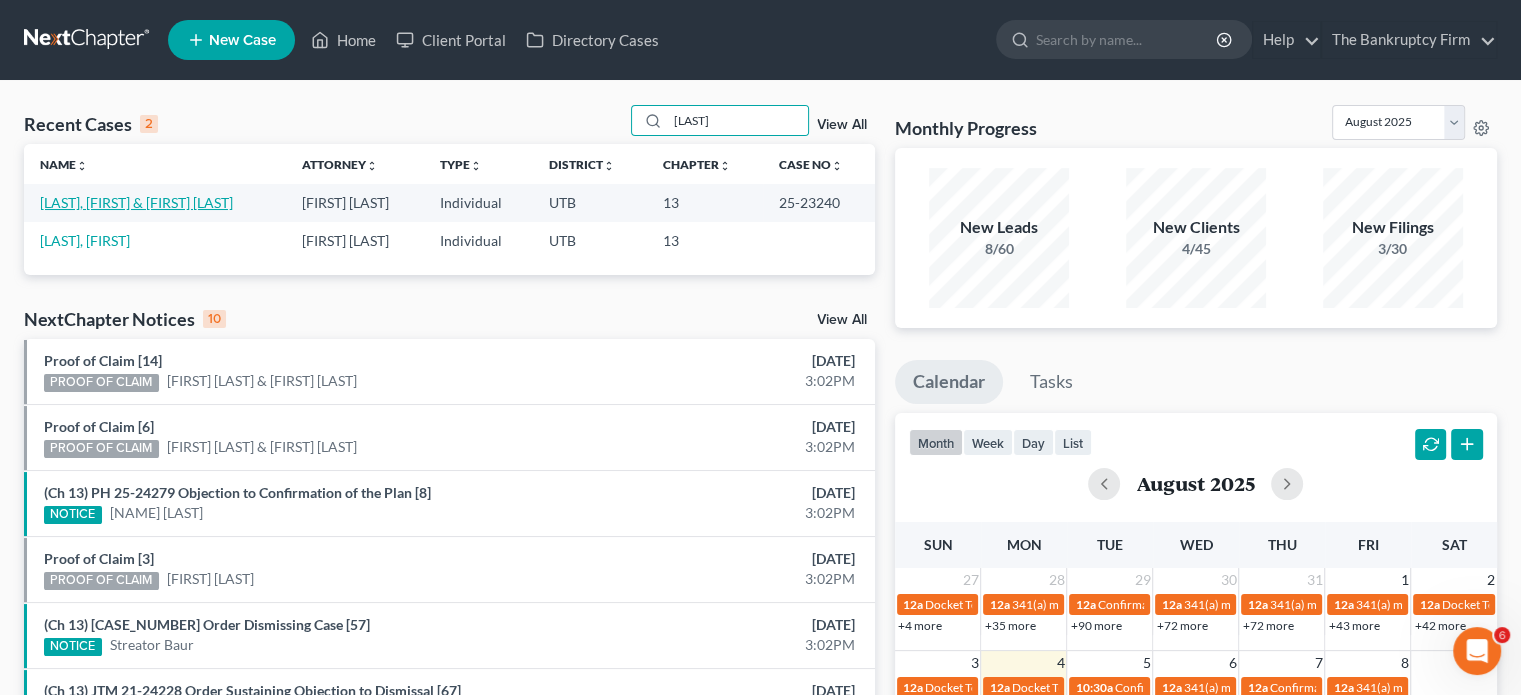 click on "[LAST], [FIRST] & [FIRST] [LAST]" at bounding box center [136, 202] 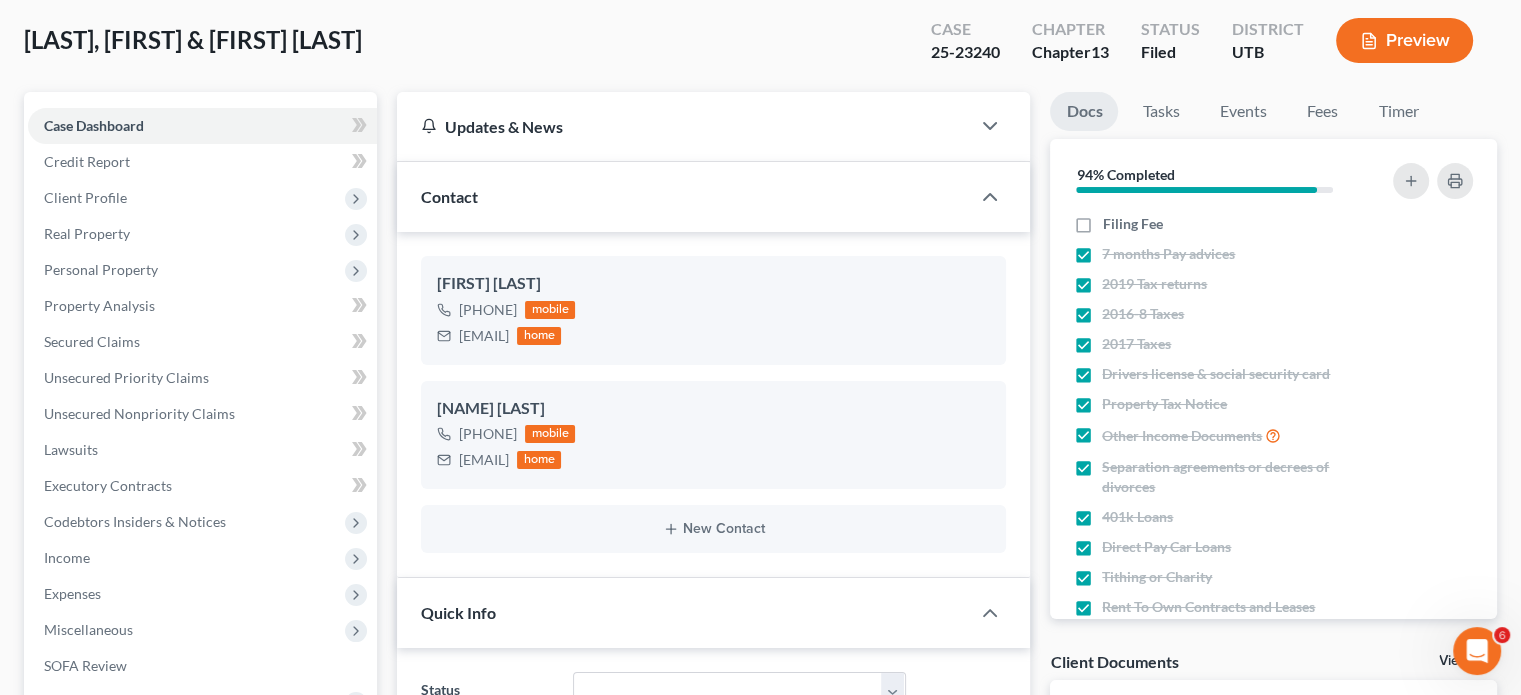 scroll, scrollTop: 300, scrollLeft: 0, axis: vertical 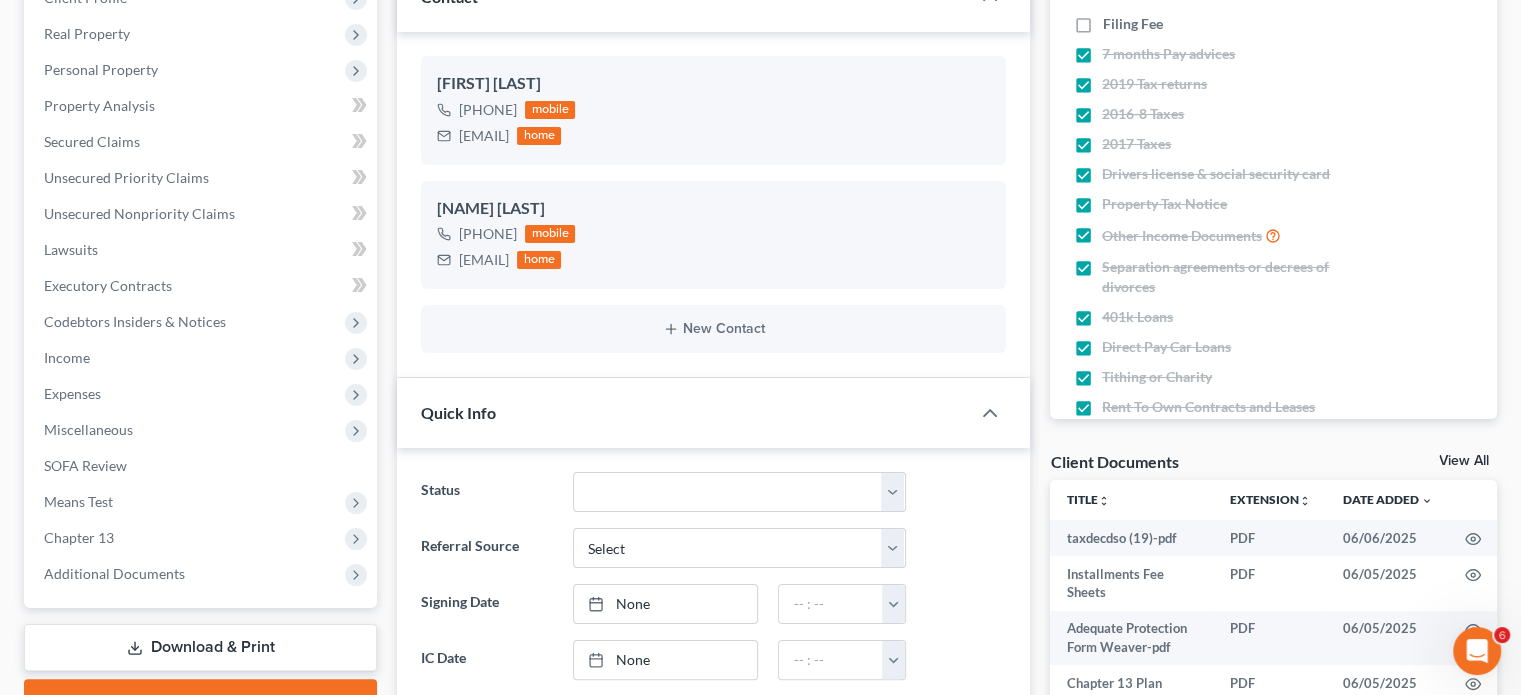 click on "View All" at bounding box center [1464, 461] 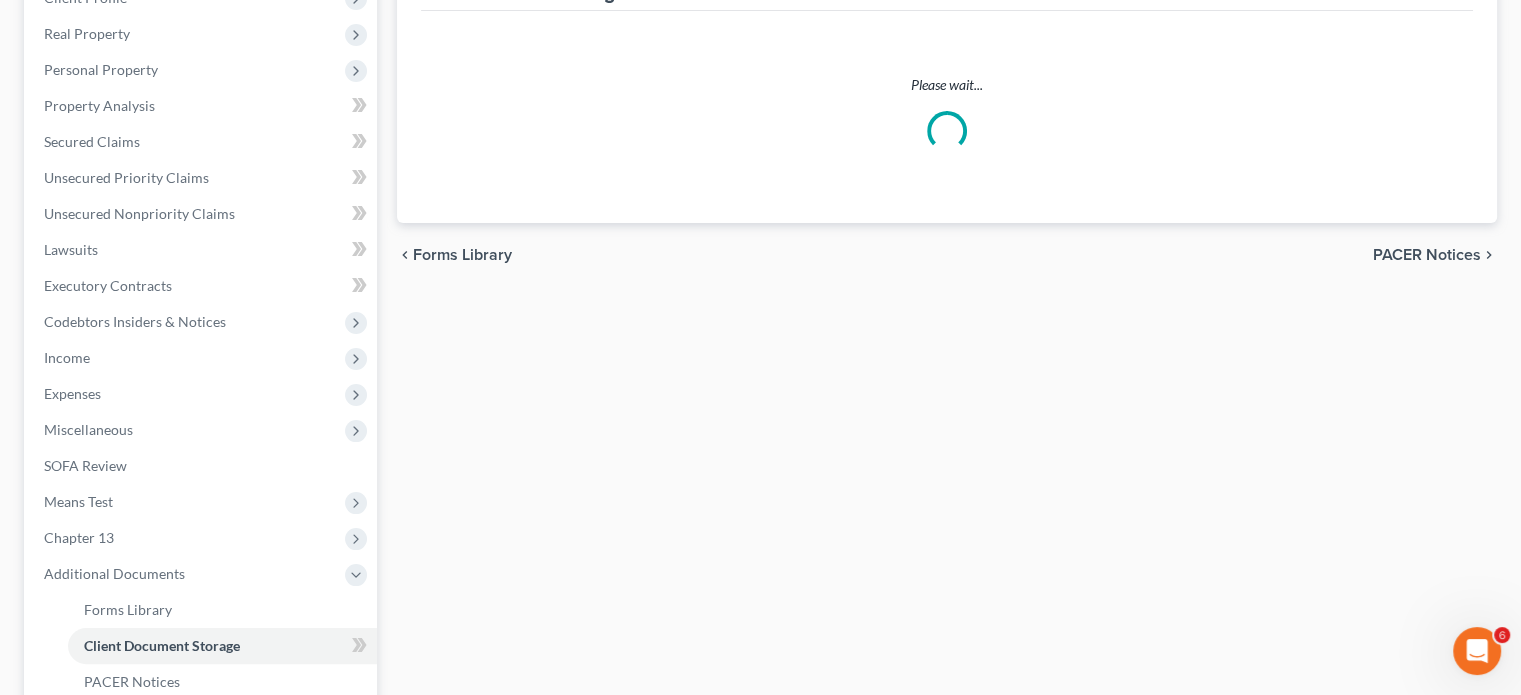 scroll, scrollTop: 218, scrollLeft: 0, axis: vertical 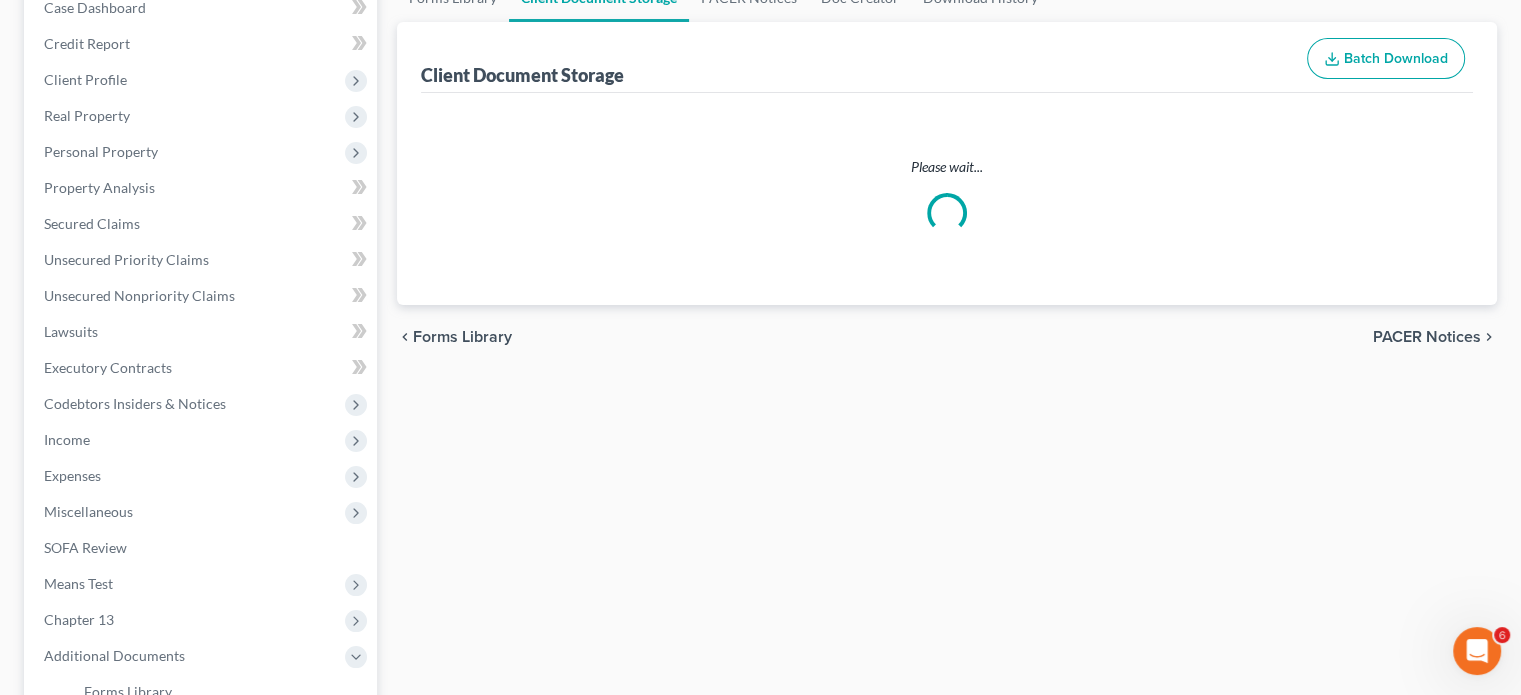 select on "30" 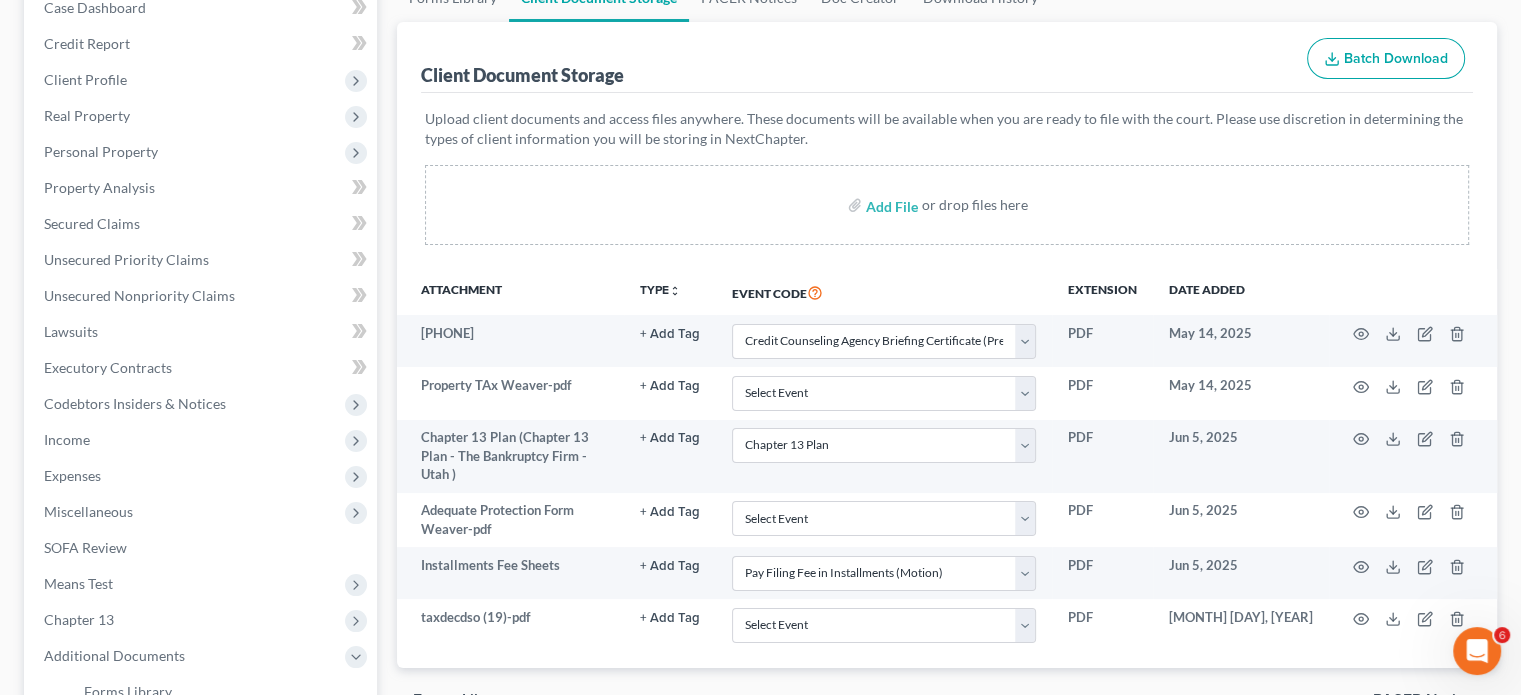 scroll, scrollTop: 0, scrollLeft: 0, axis: both 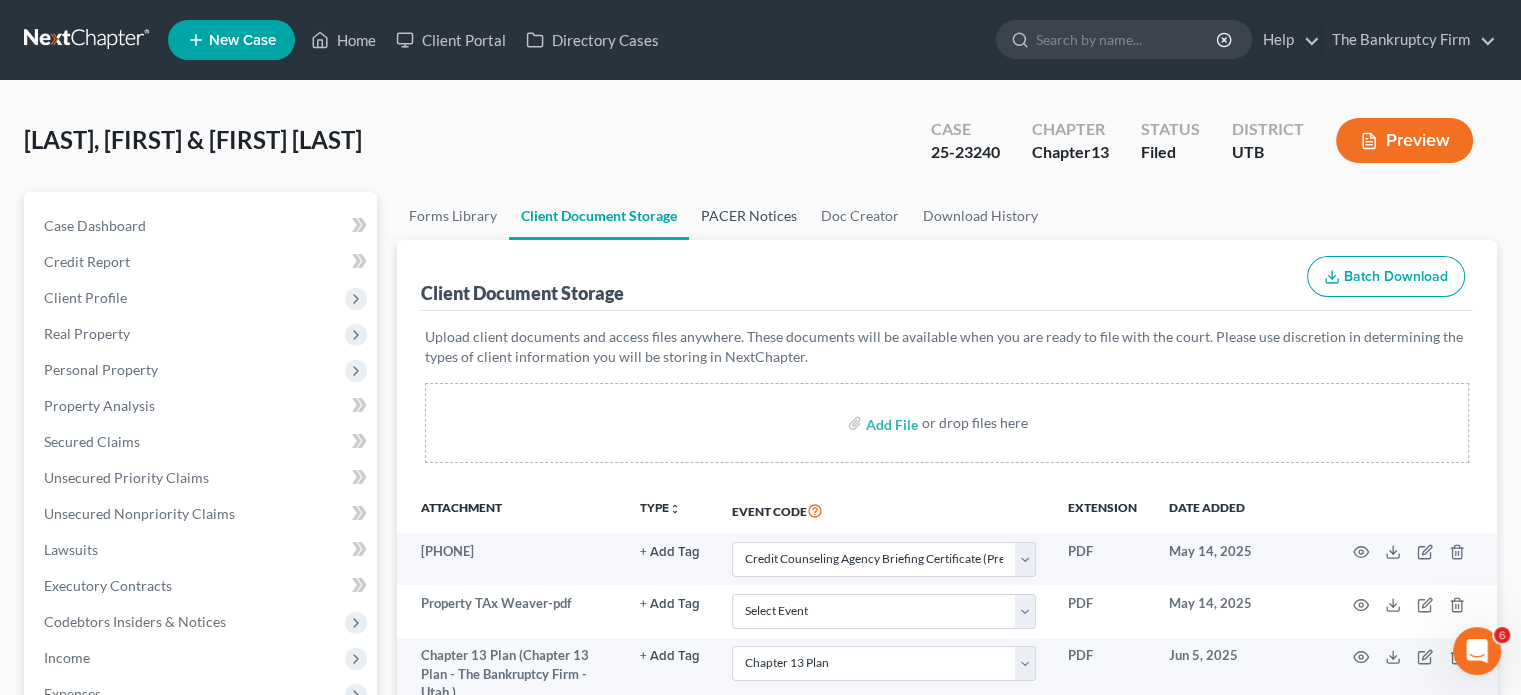 click on "PACER Notices" at bounding box center [749, 216] 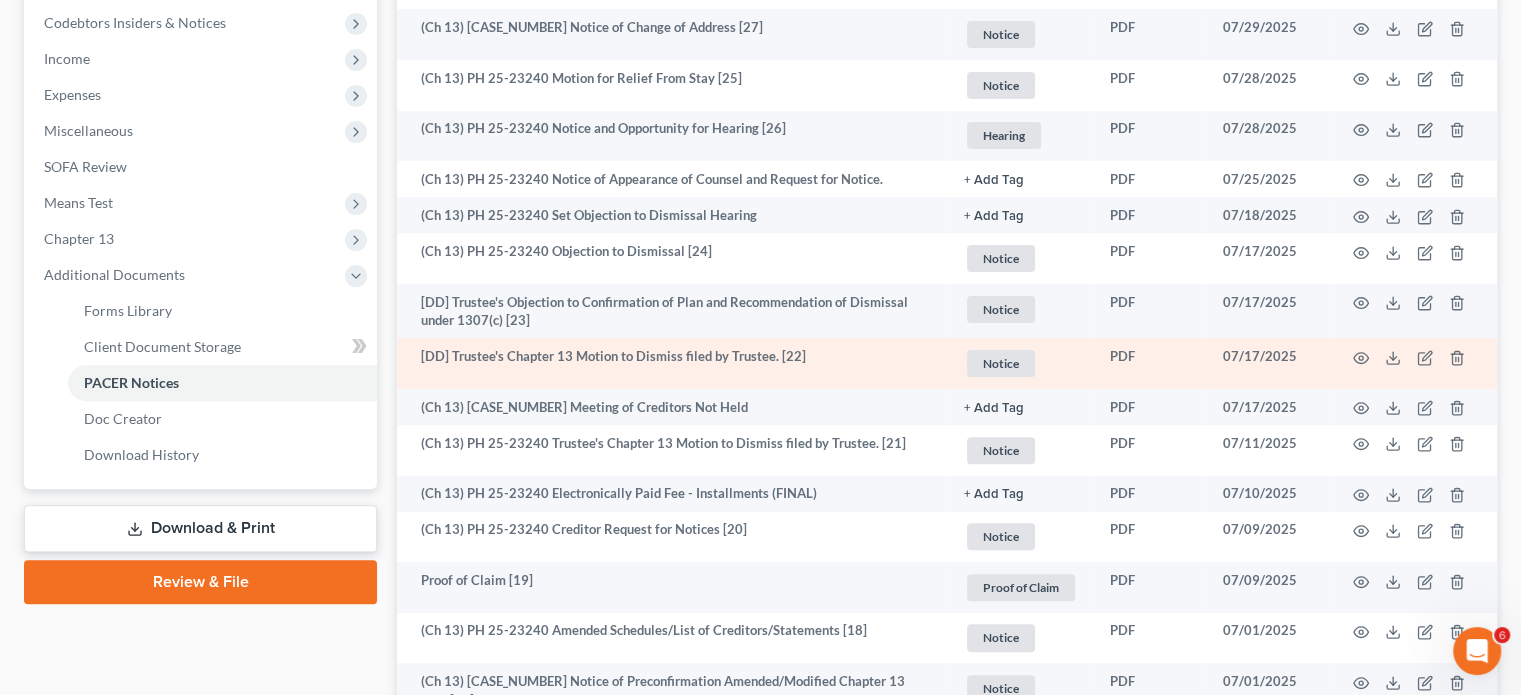 scroll, scrollTop: 600, scrollLeft: 0, axis: vertical 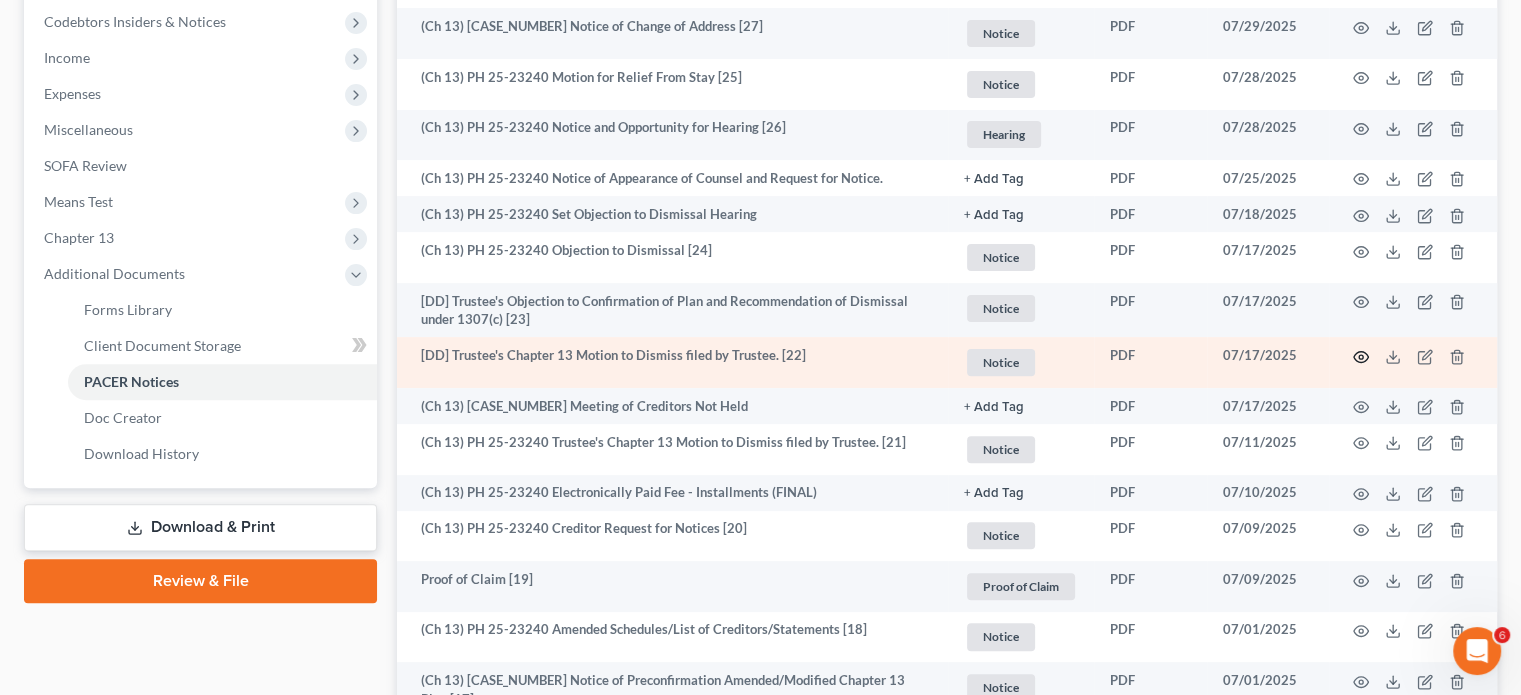 click 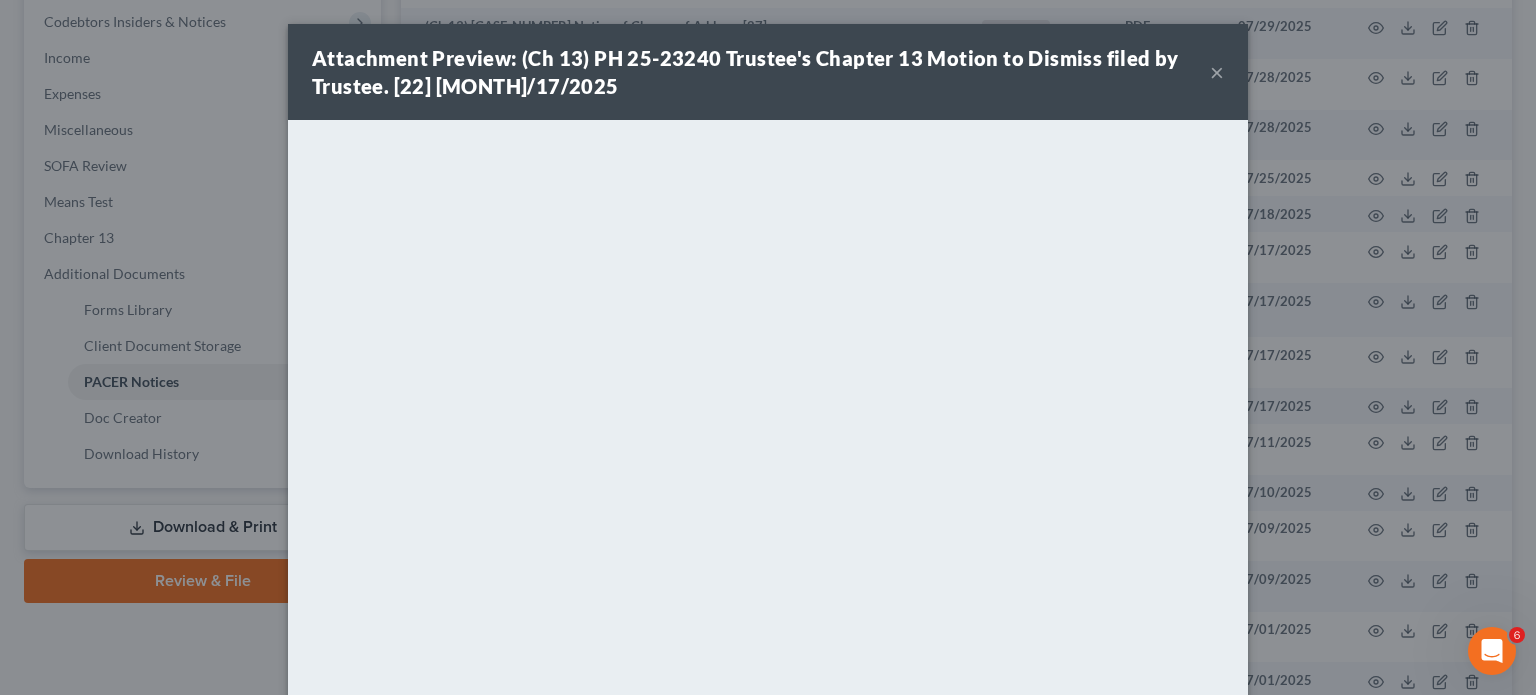 click on "×" at bounding box center (1217, 72) 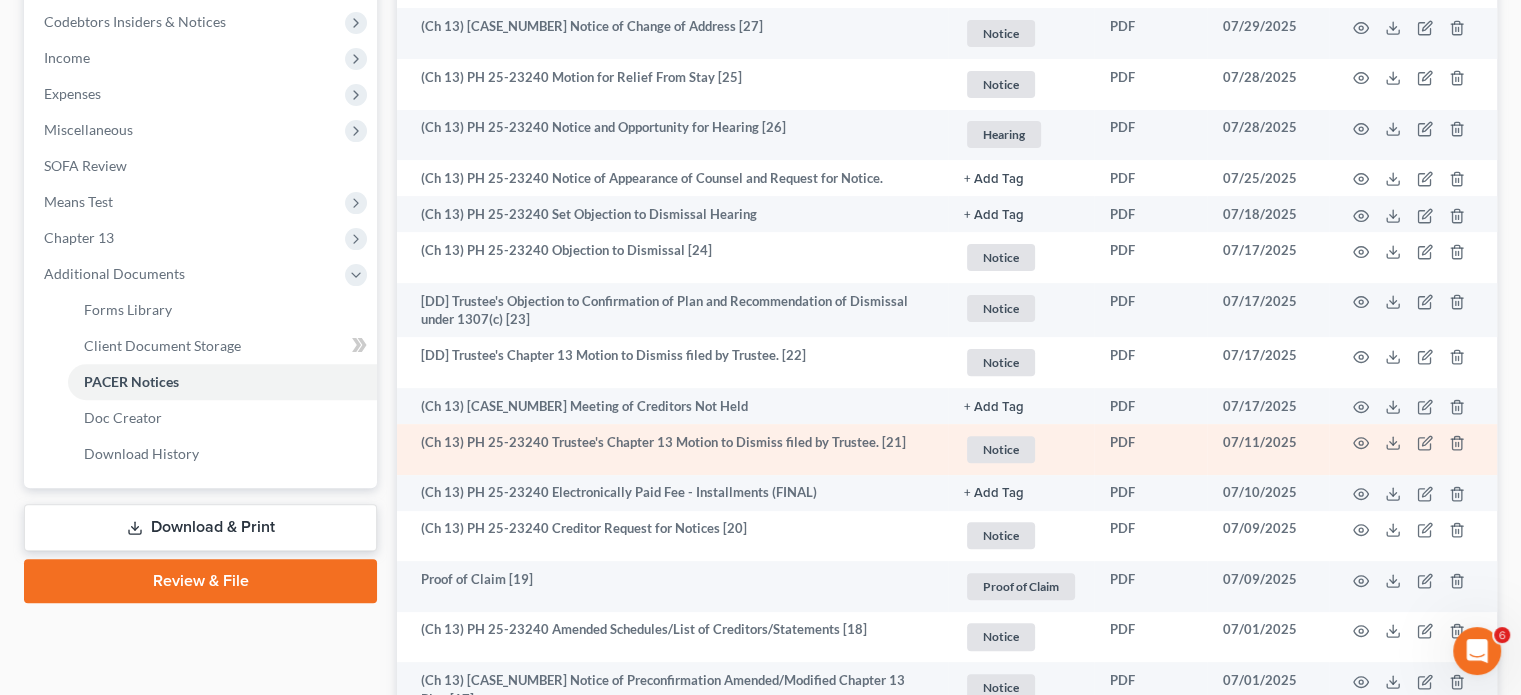 click at bounding box center [1413, 449] 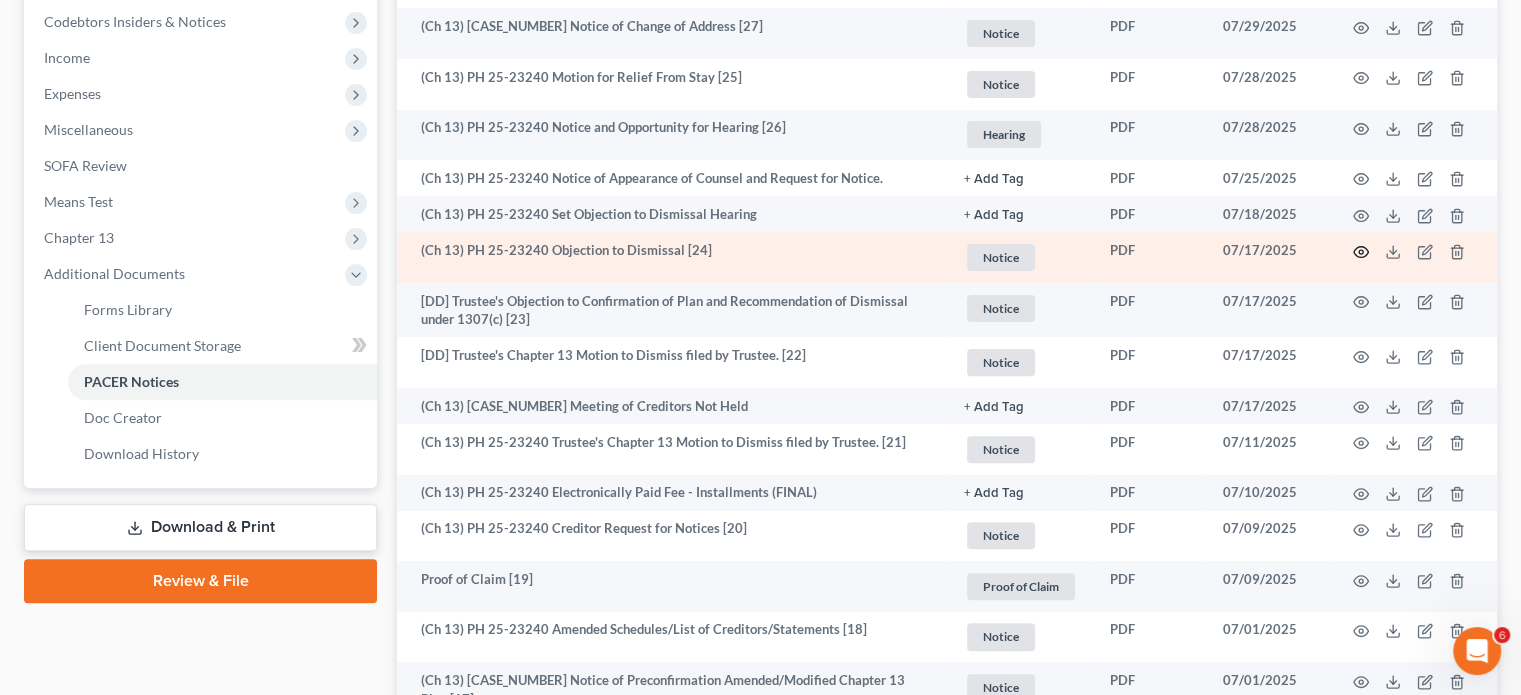 click 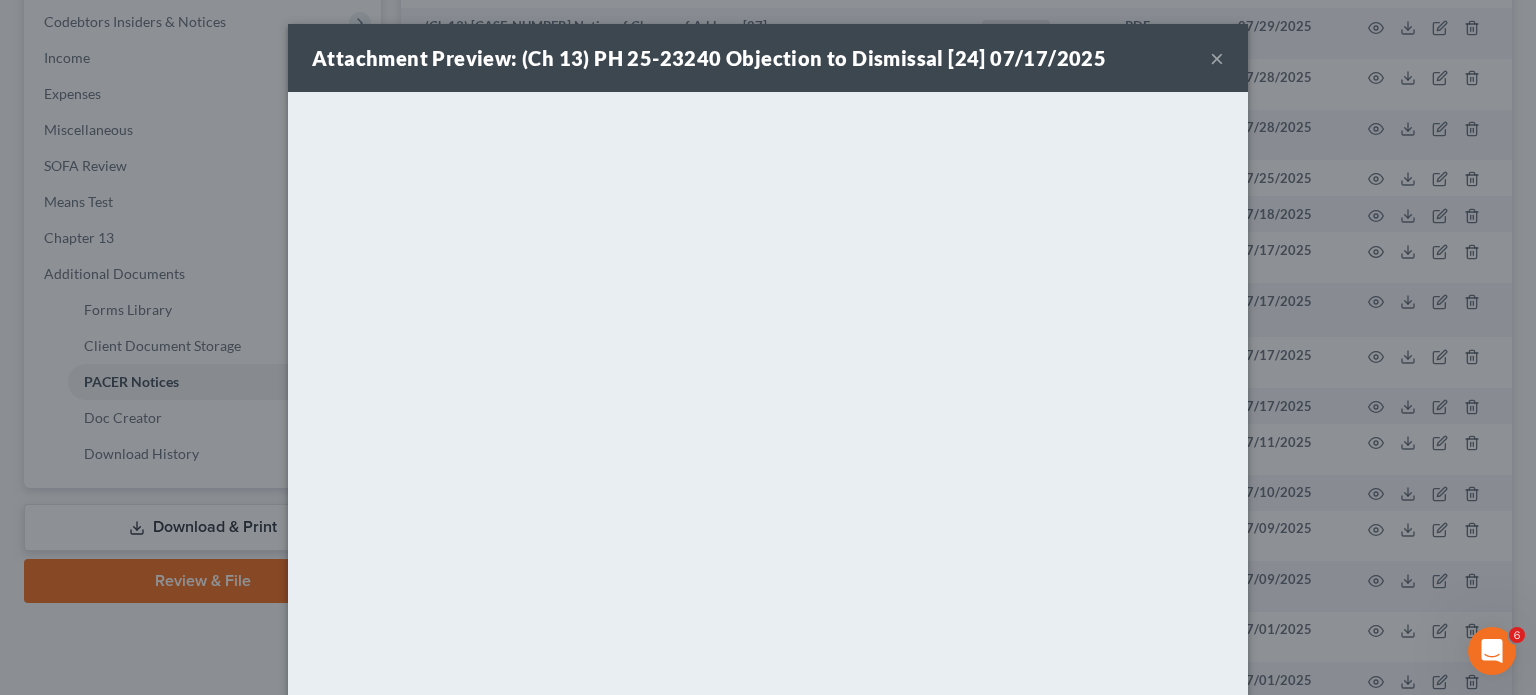 click on "×" at bounding box center [1217, 58] 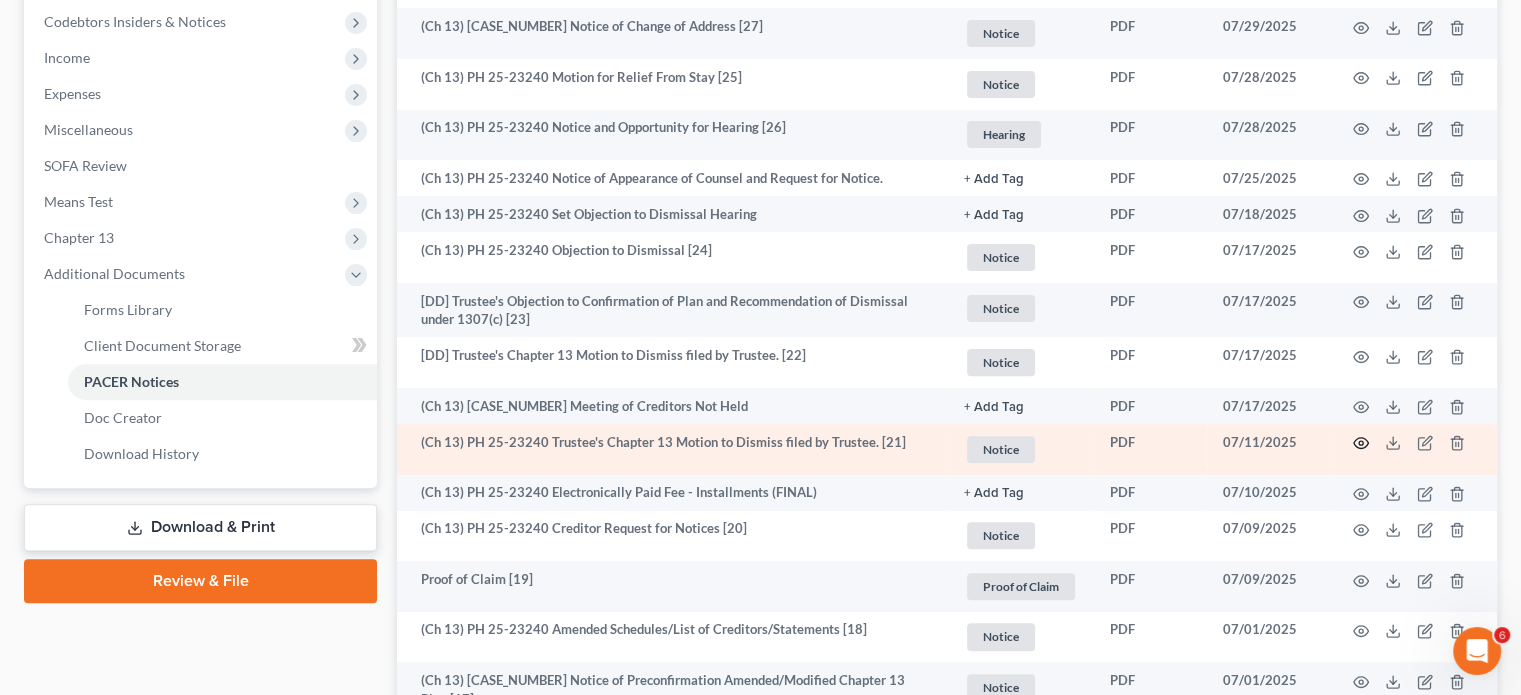 click 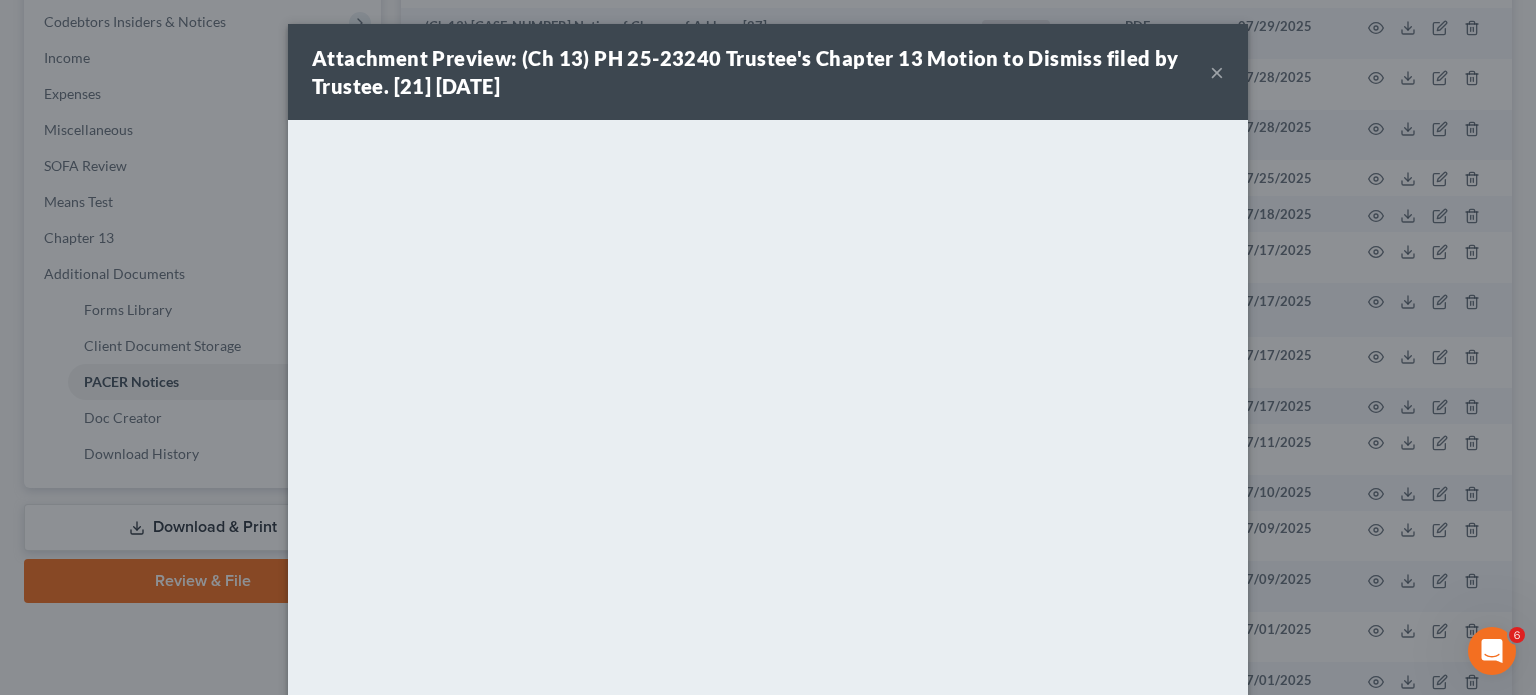 click on "×" at bounding box center (1217, 72) 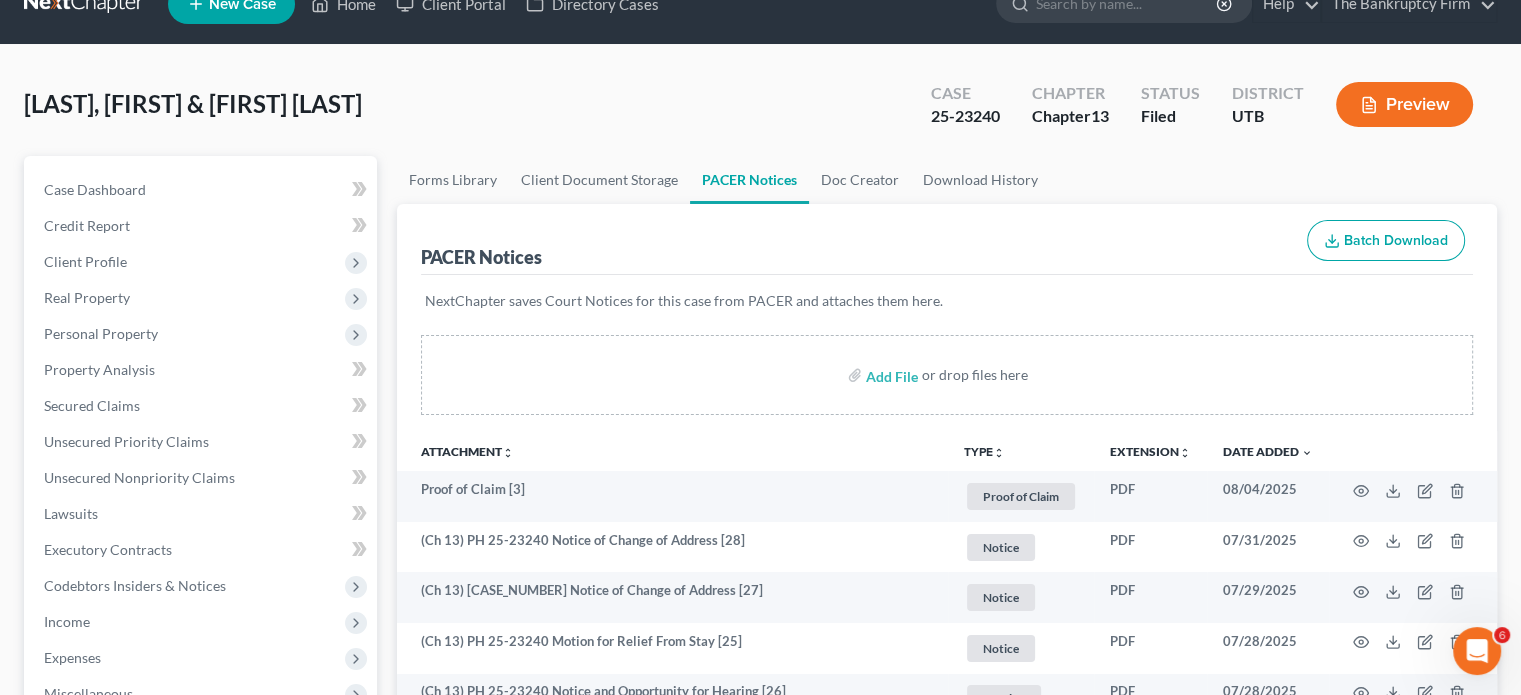 scroll, scrollTop: 0, scrollLeft: 0, axis: both 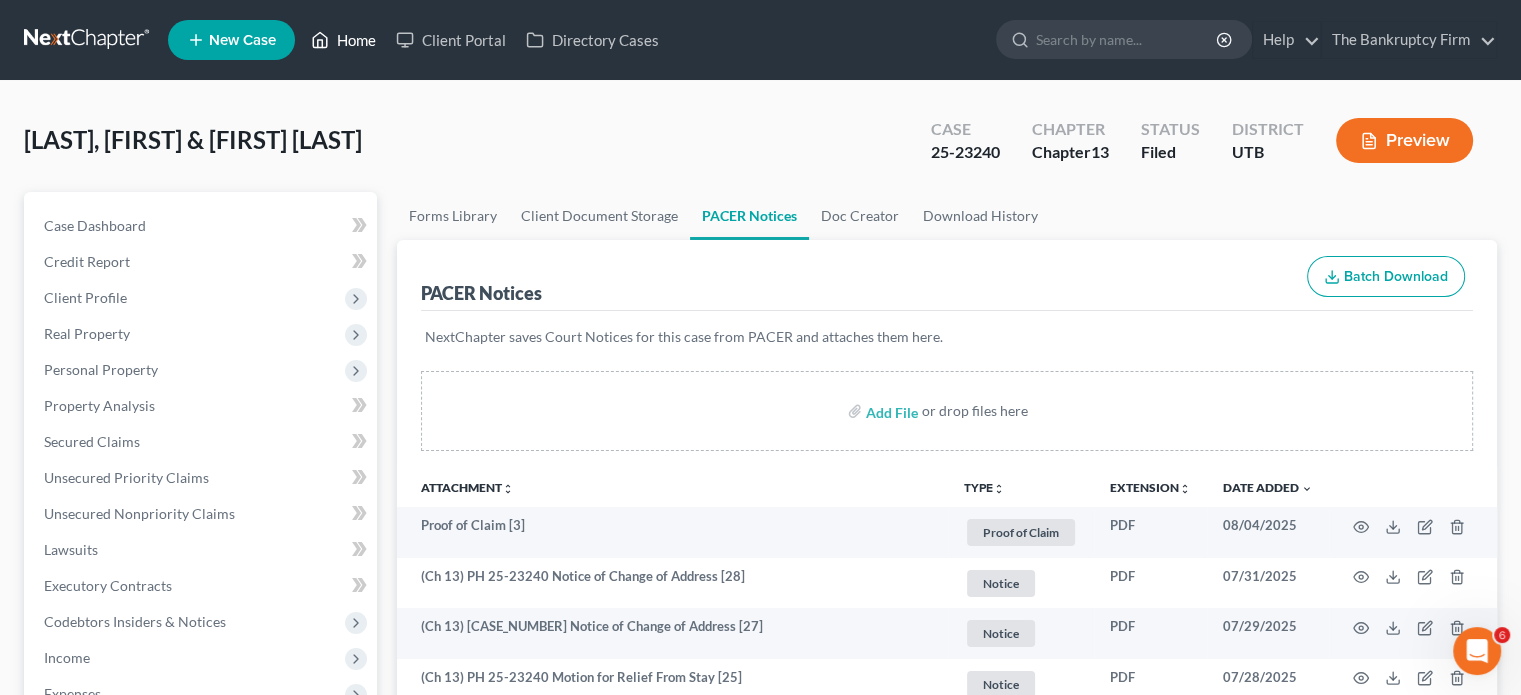 click on "Home" at bounding box center (343, 40) 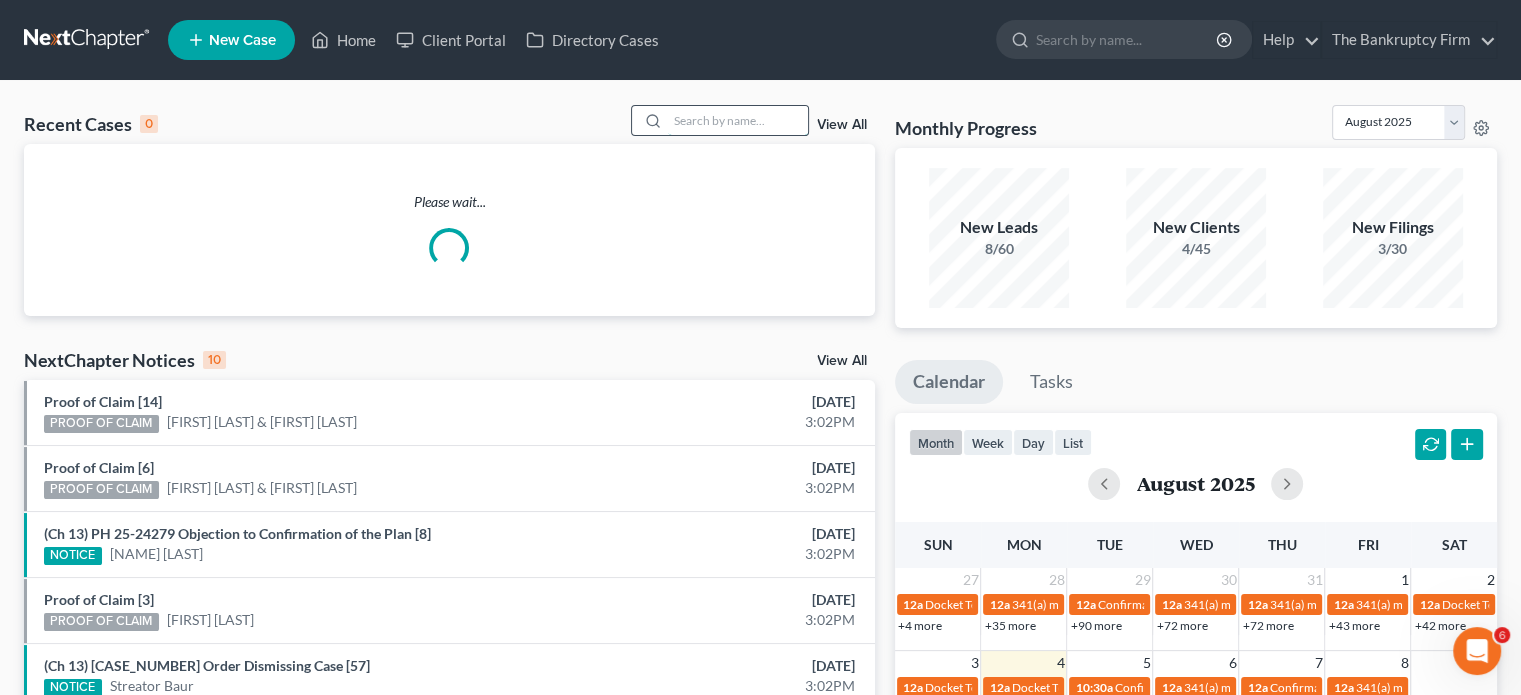 click at bounding box center (738, 120) 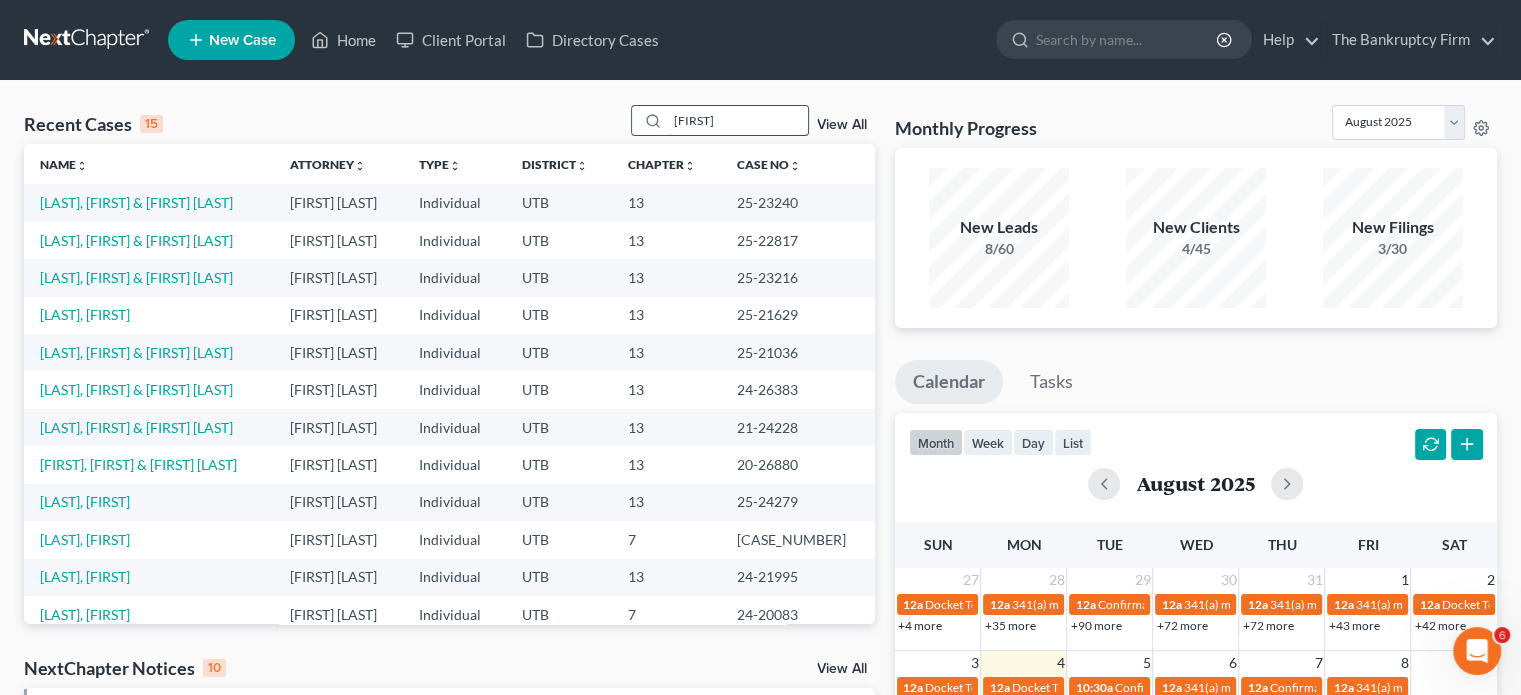 type on "[FIRST]" 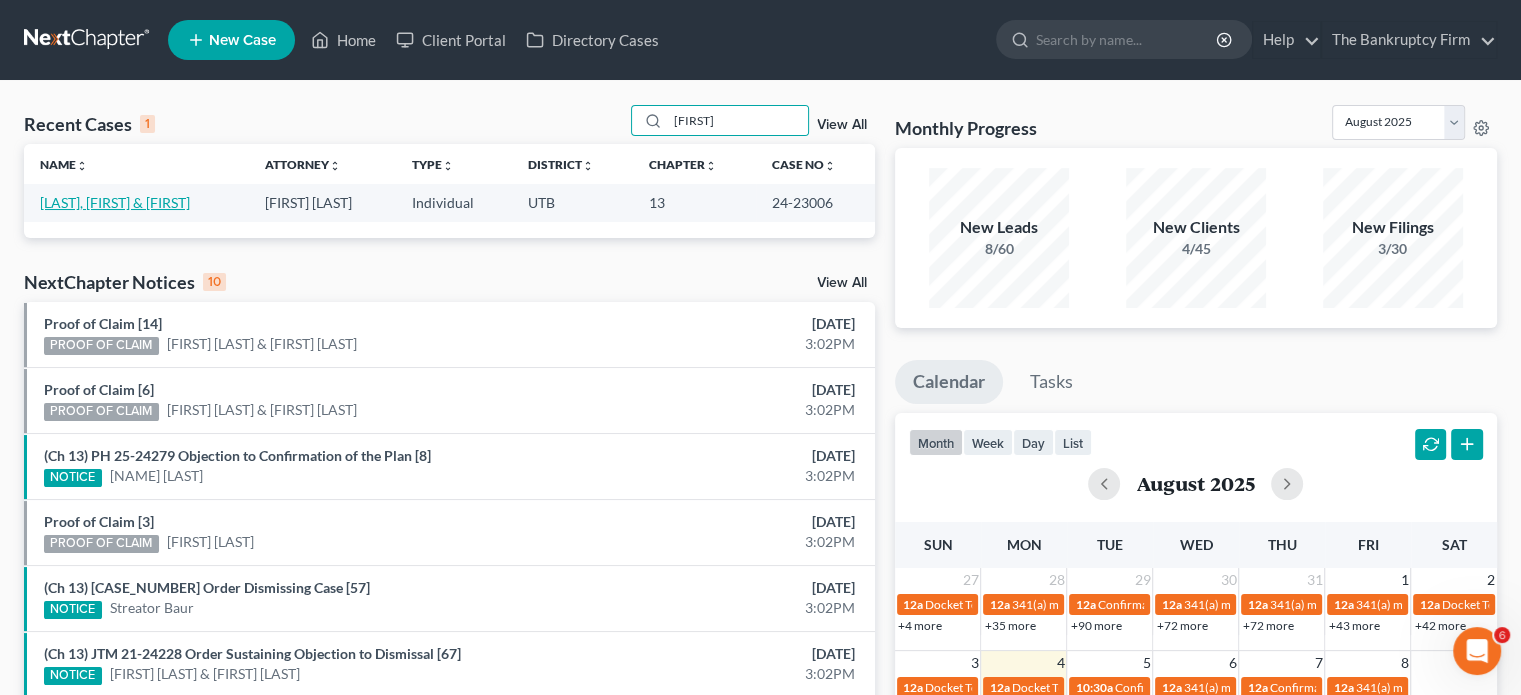 click on "[LAST], [FIRST] & [FIRST]" at bounding box center [115, 202] 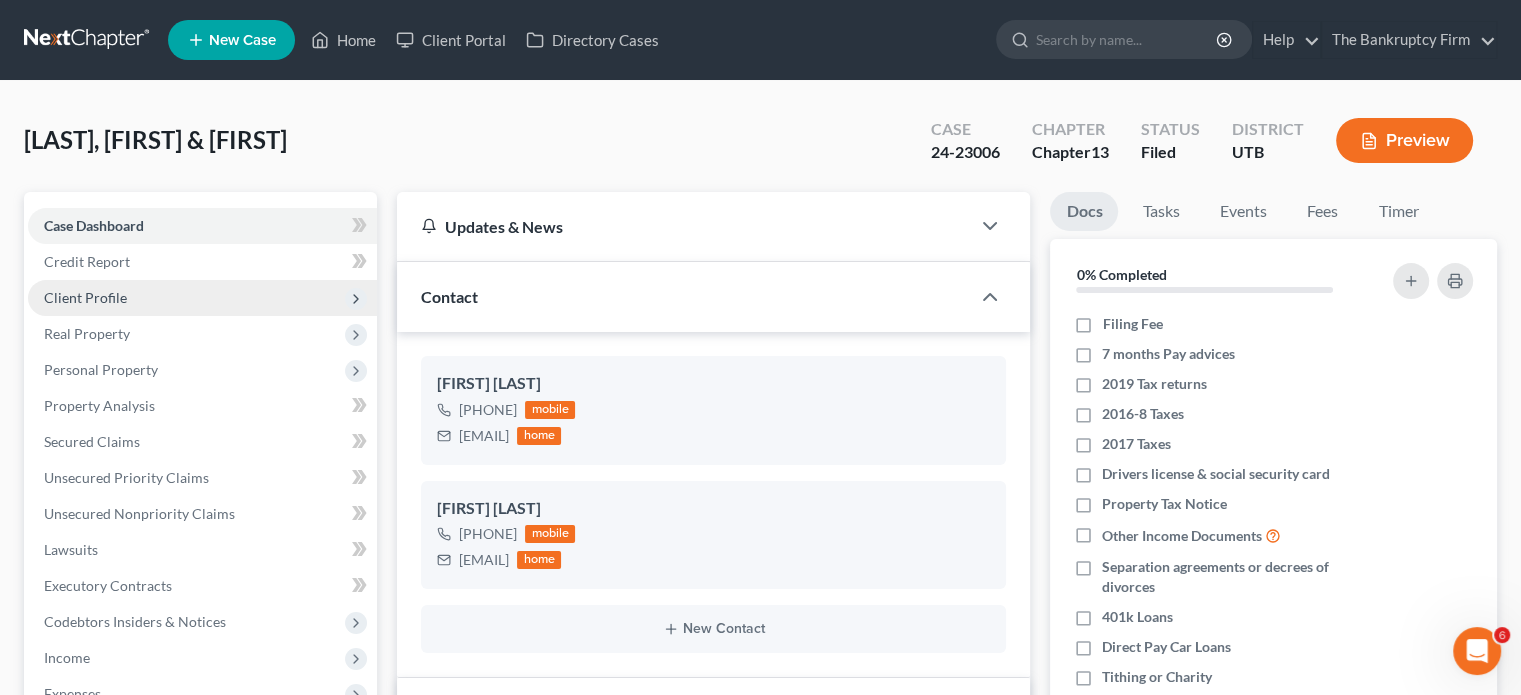 scroll, scrollTop: 156, scrollLeft: 0, axis: vertical 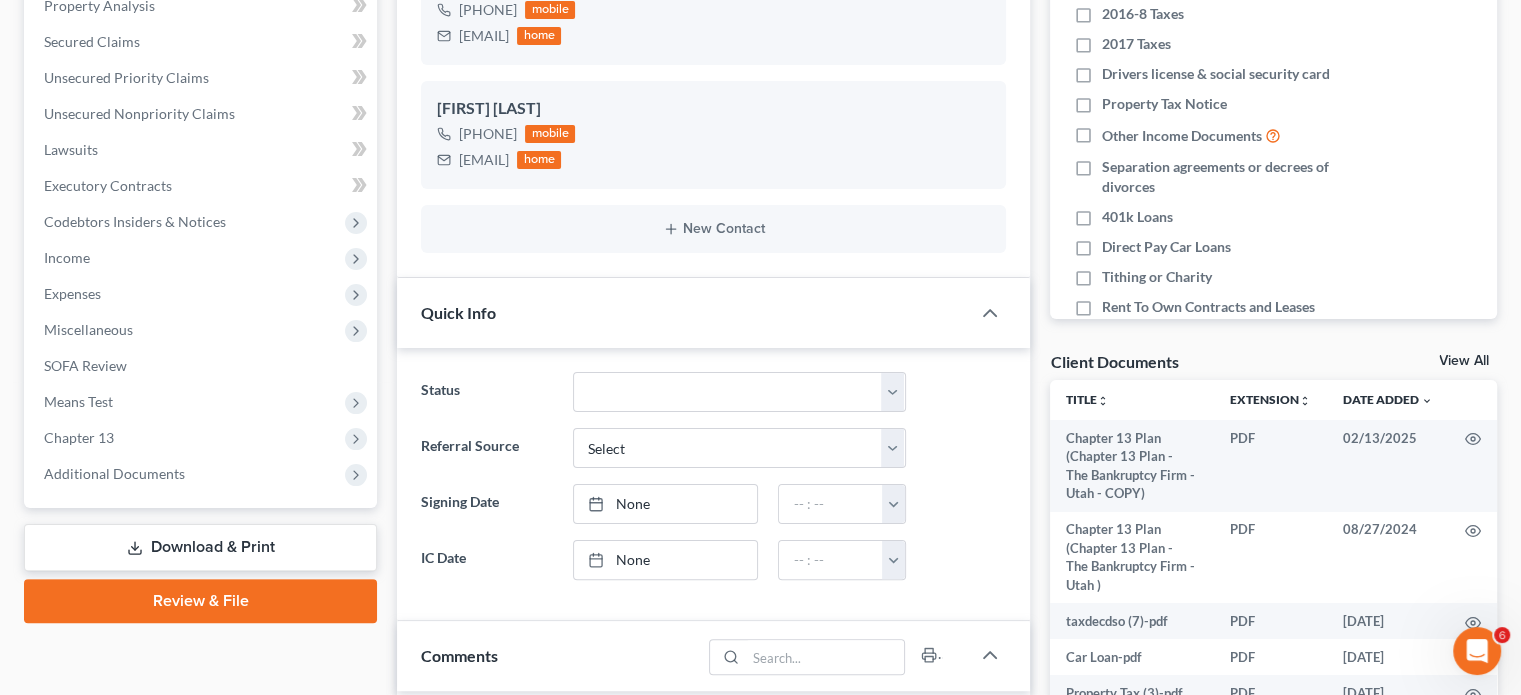 click on "View All" at bounding box center [1464, 361] 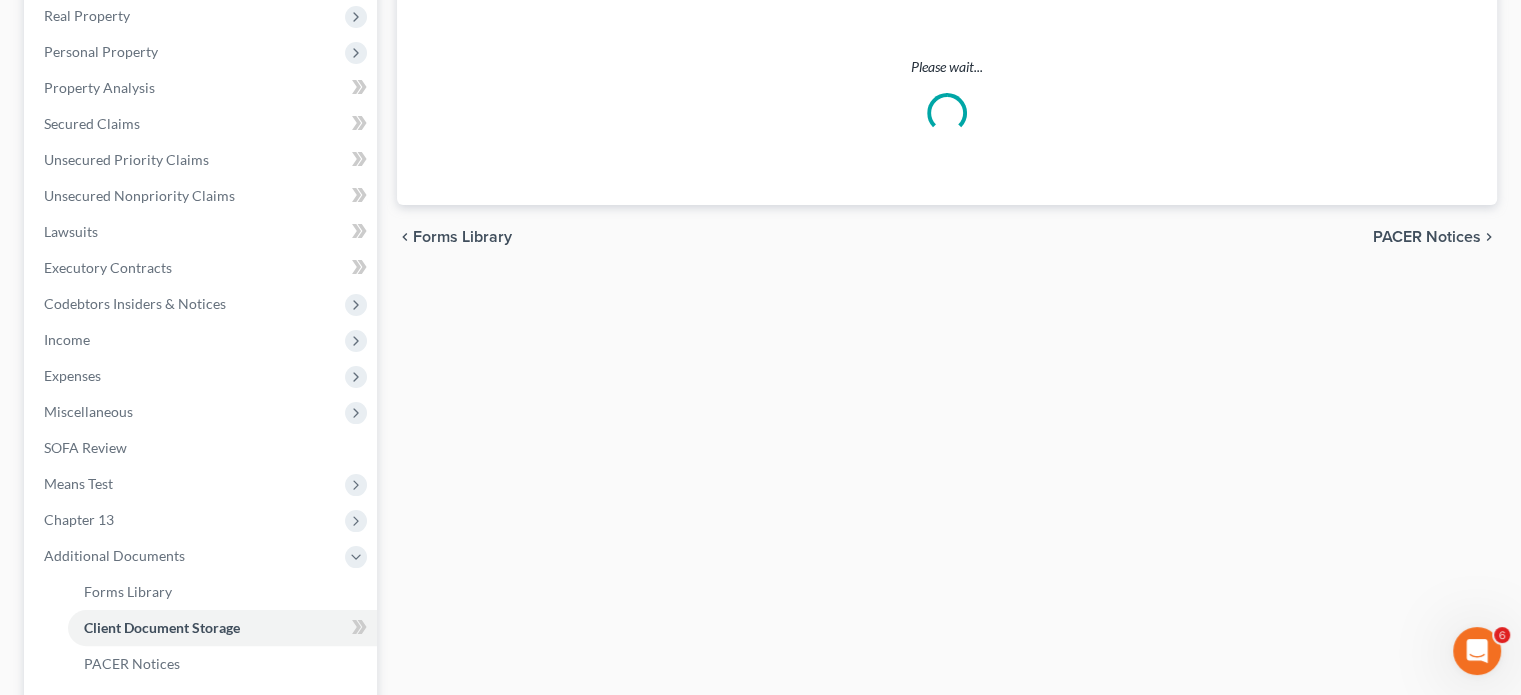 select on "30" 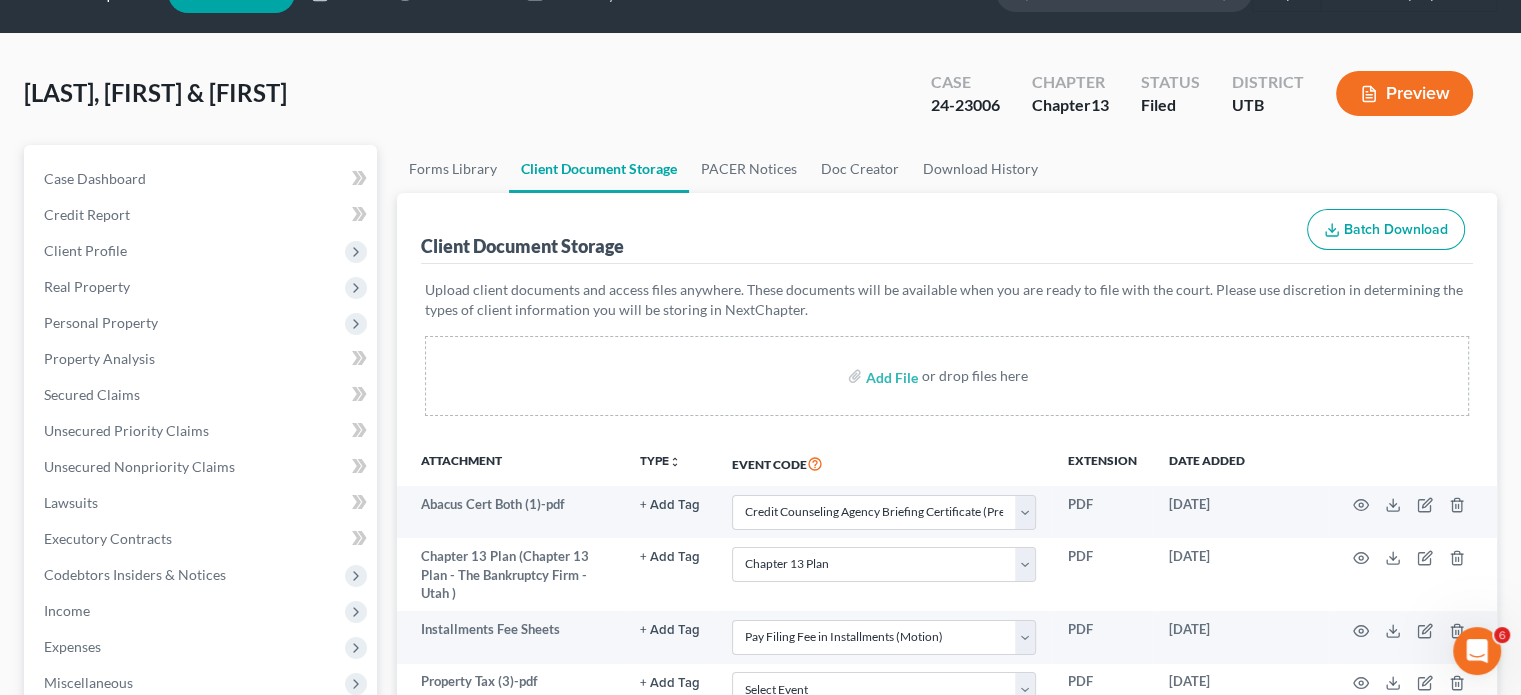 scroll, scrollTop: 0, scrollLeft: 0, axis: both 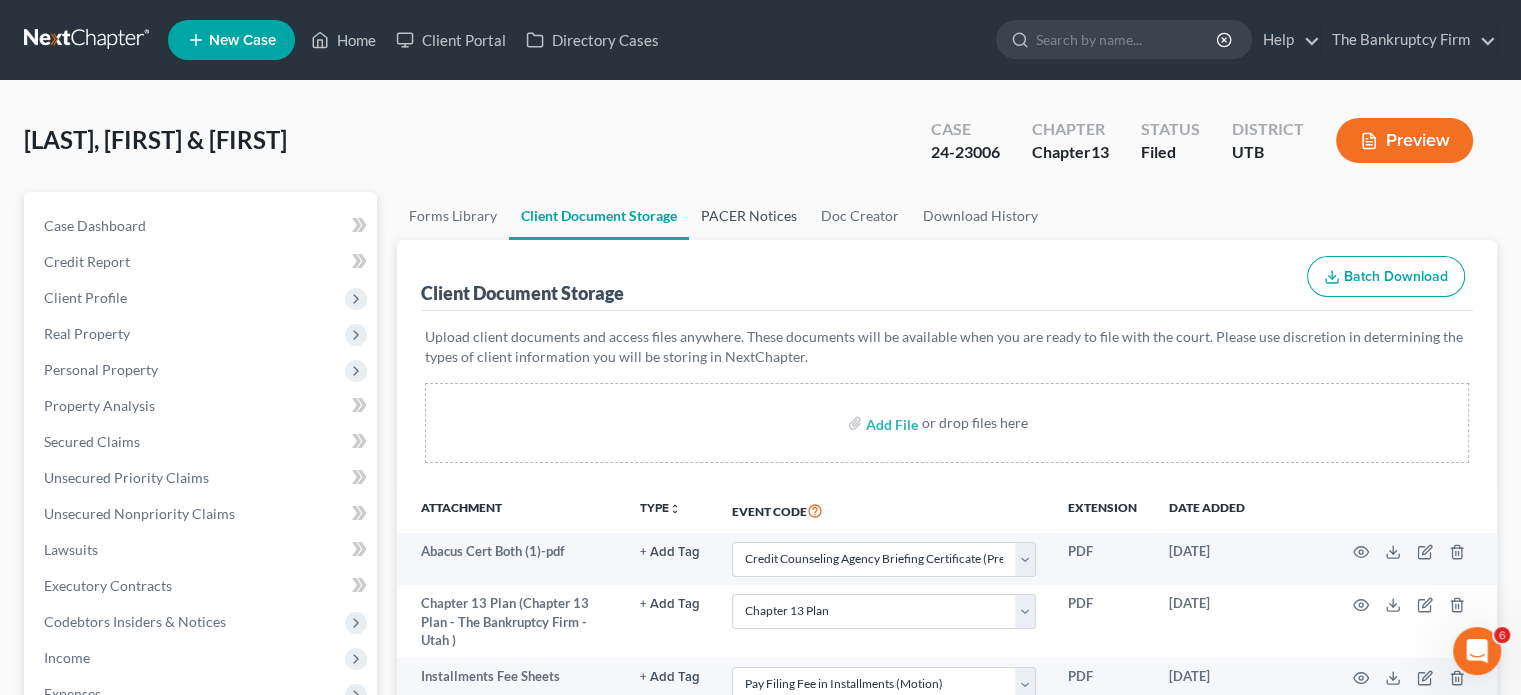 click on "PACER Notices" at bounding box center [749, 216] 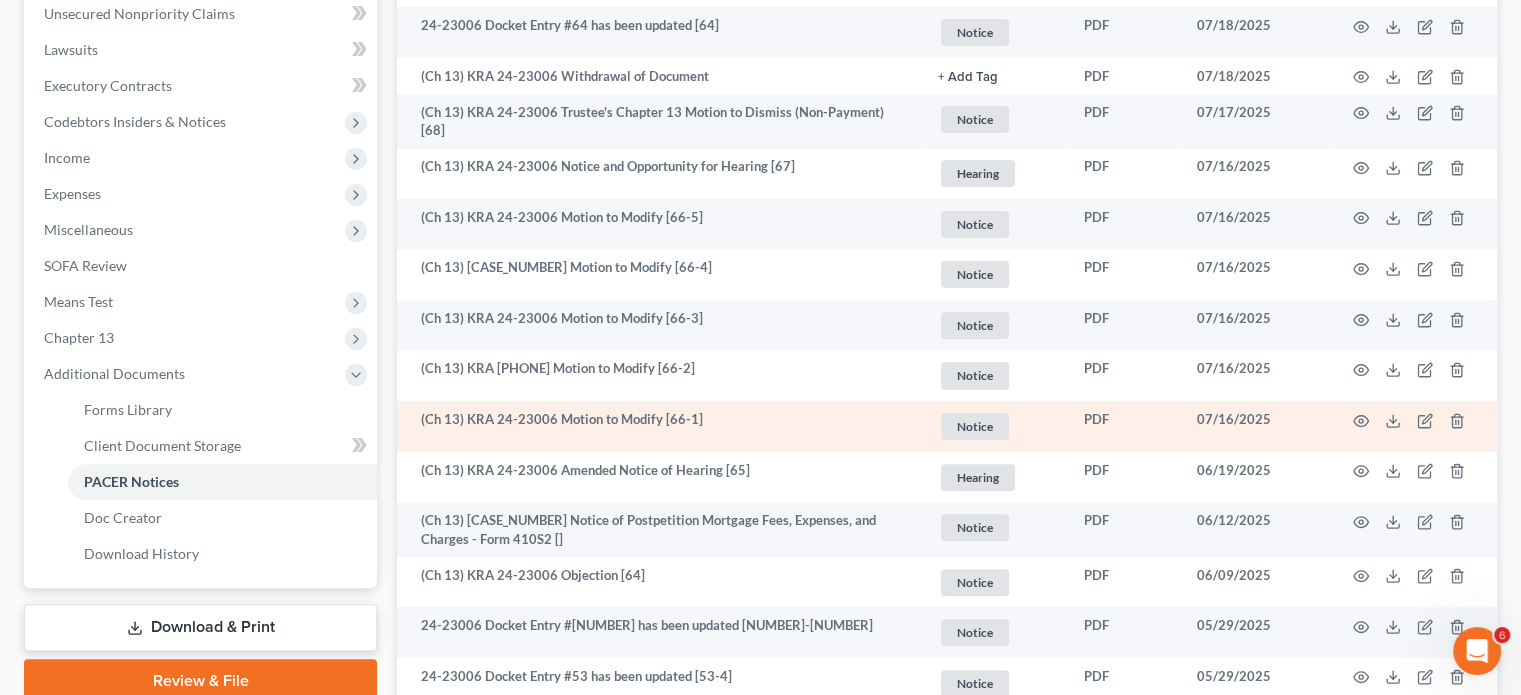 scroll, scrollTop: 400, scrollLeft: 0, axis: vertical 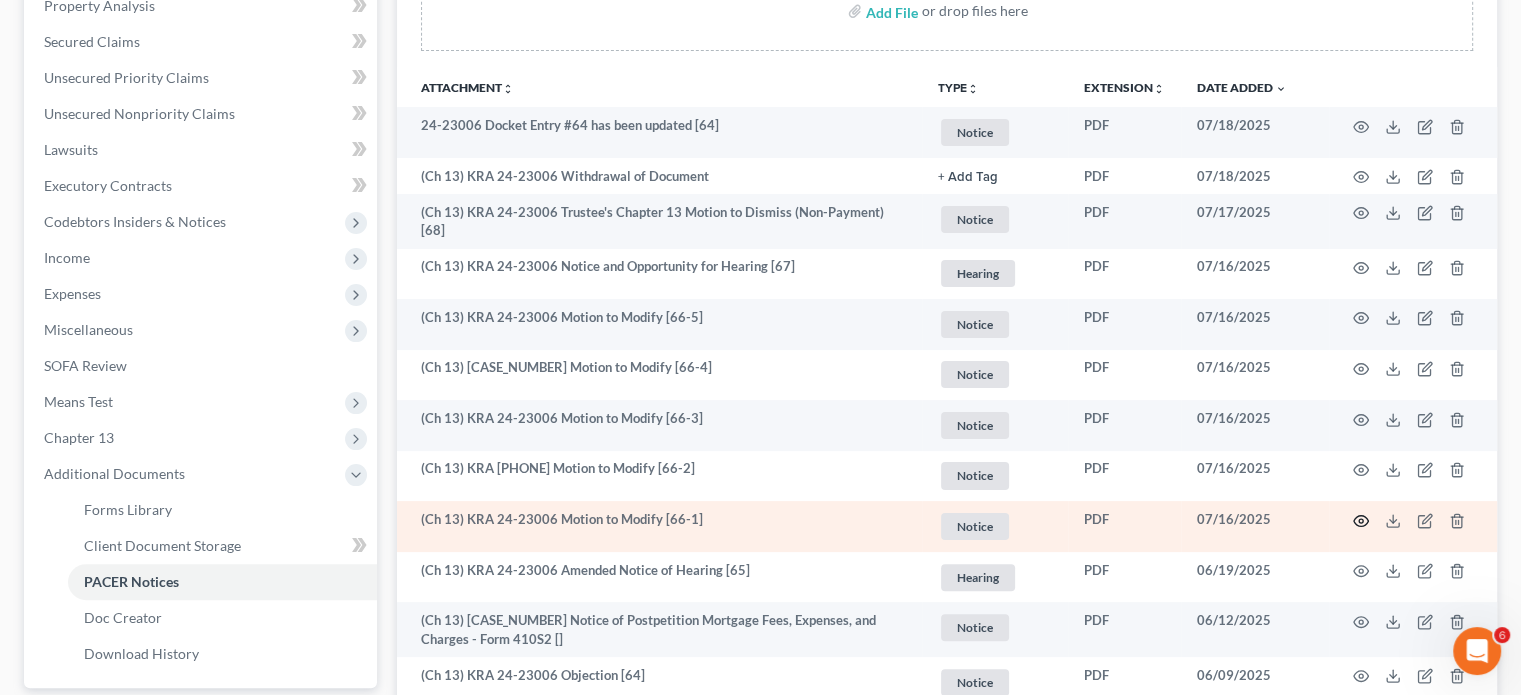 click 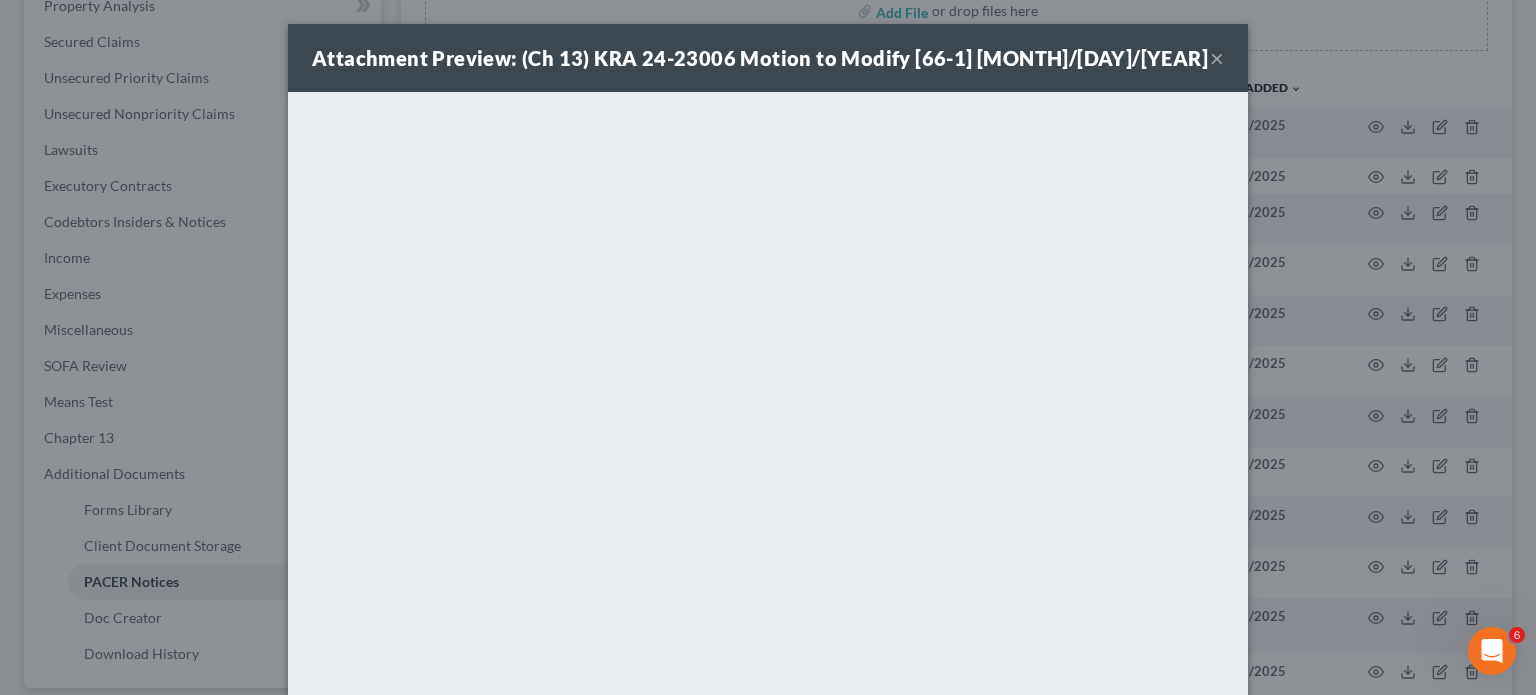click on "Attachment Preview: (Ch 13) KRA 24-23006 Motion to Modify [NUMBER] [DATE] ×" at bounding box center (768, 58) 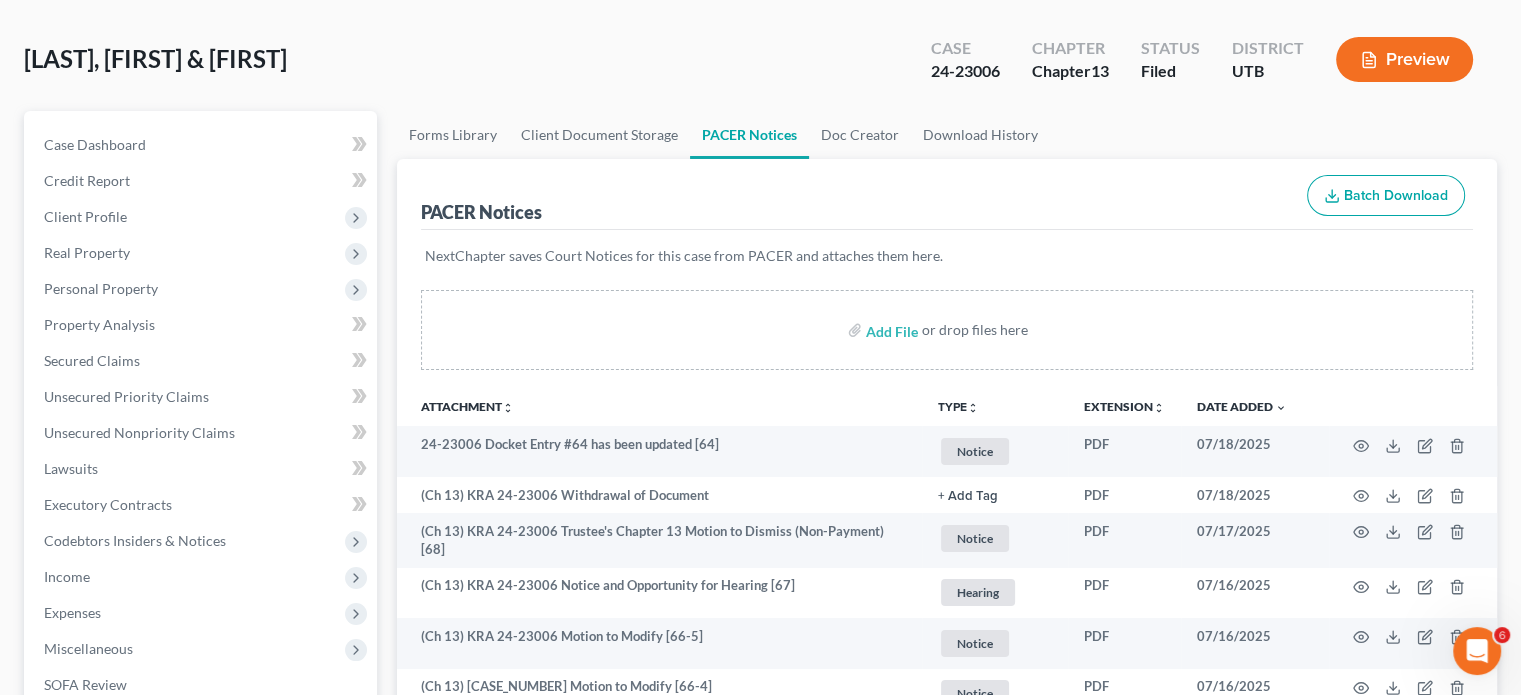 scroll, scrollTop: 0, scrollLeft: 0, axis: both 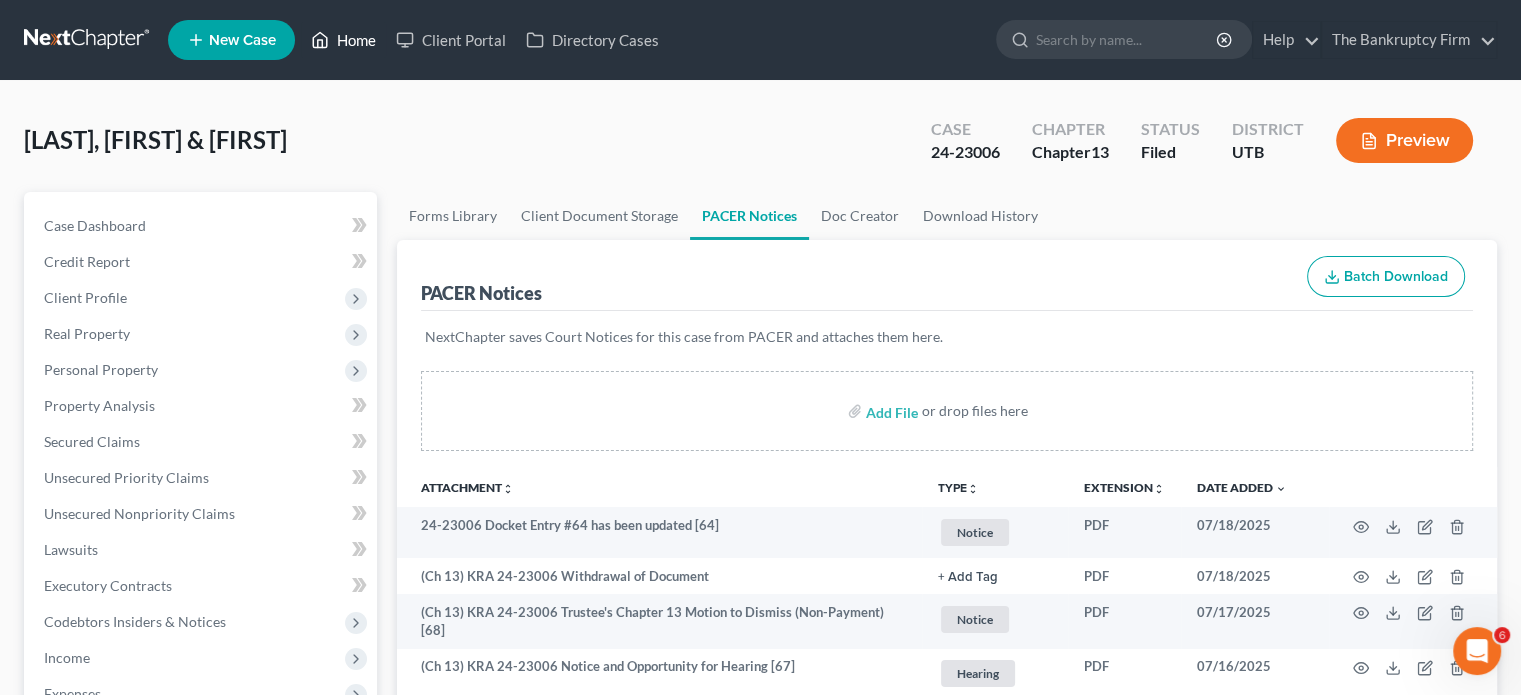 click on "Home" at bounding box center (343, 40) 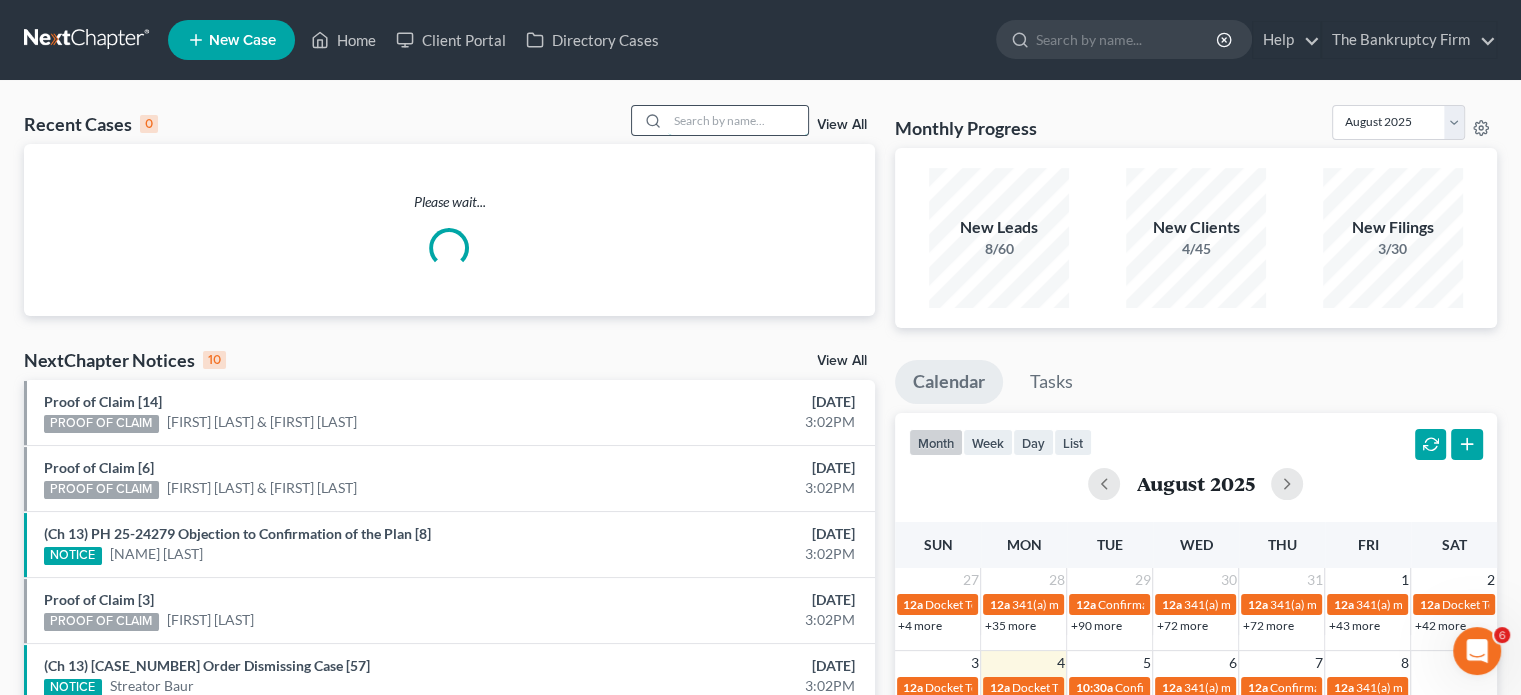 click at bounding box center [738, 120] 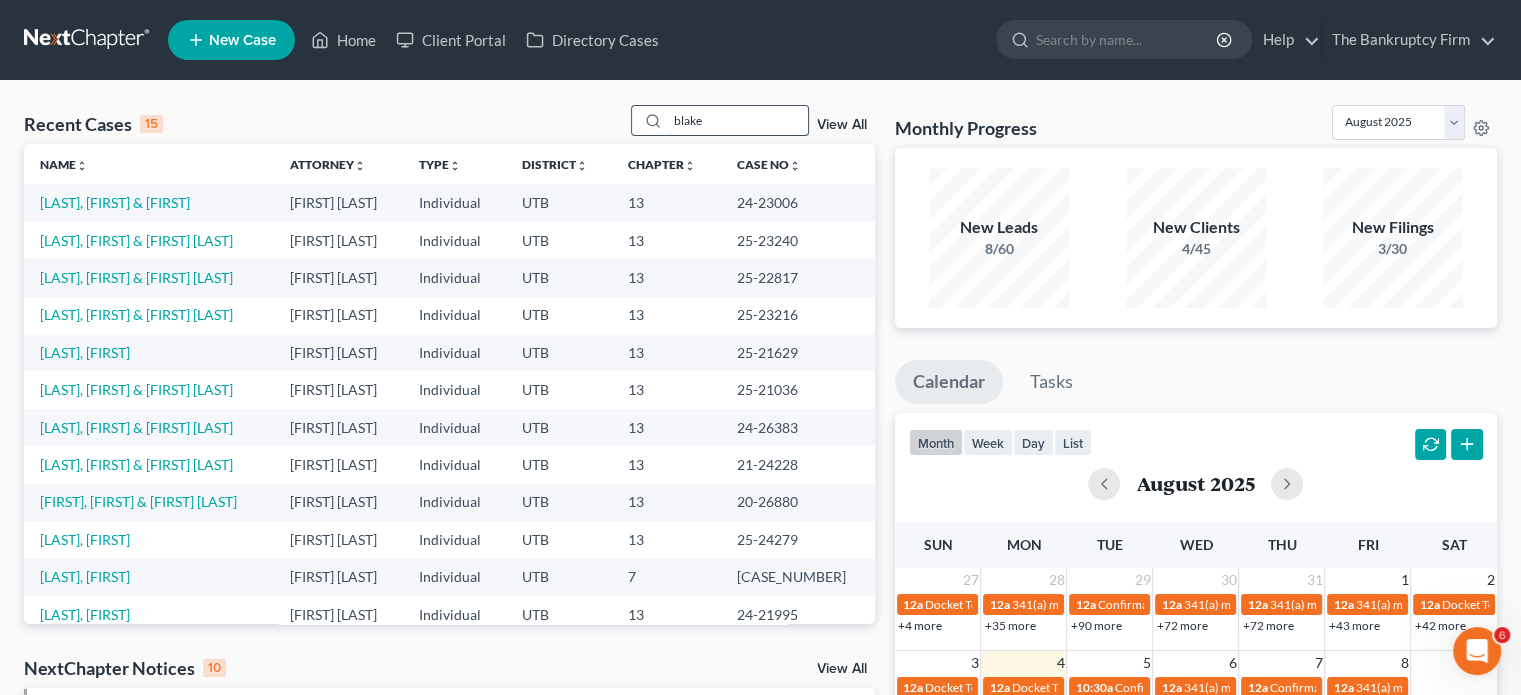 type on "blake" 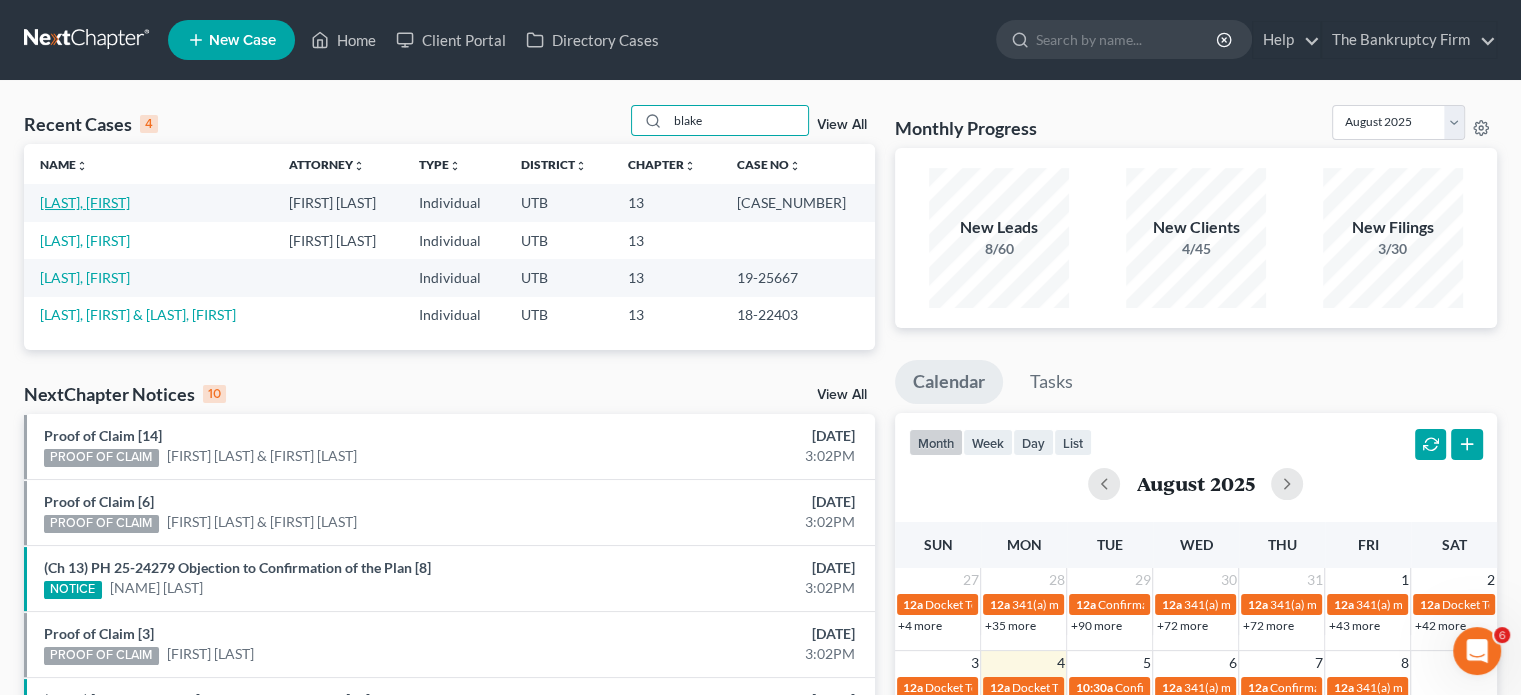 click on "[LAST], [FIRST]" at bounding box center (85, 202) 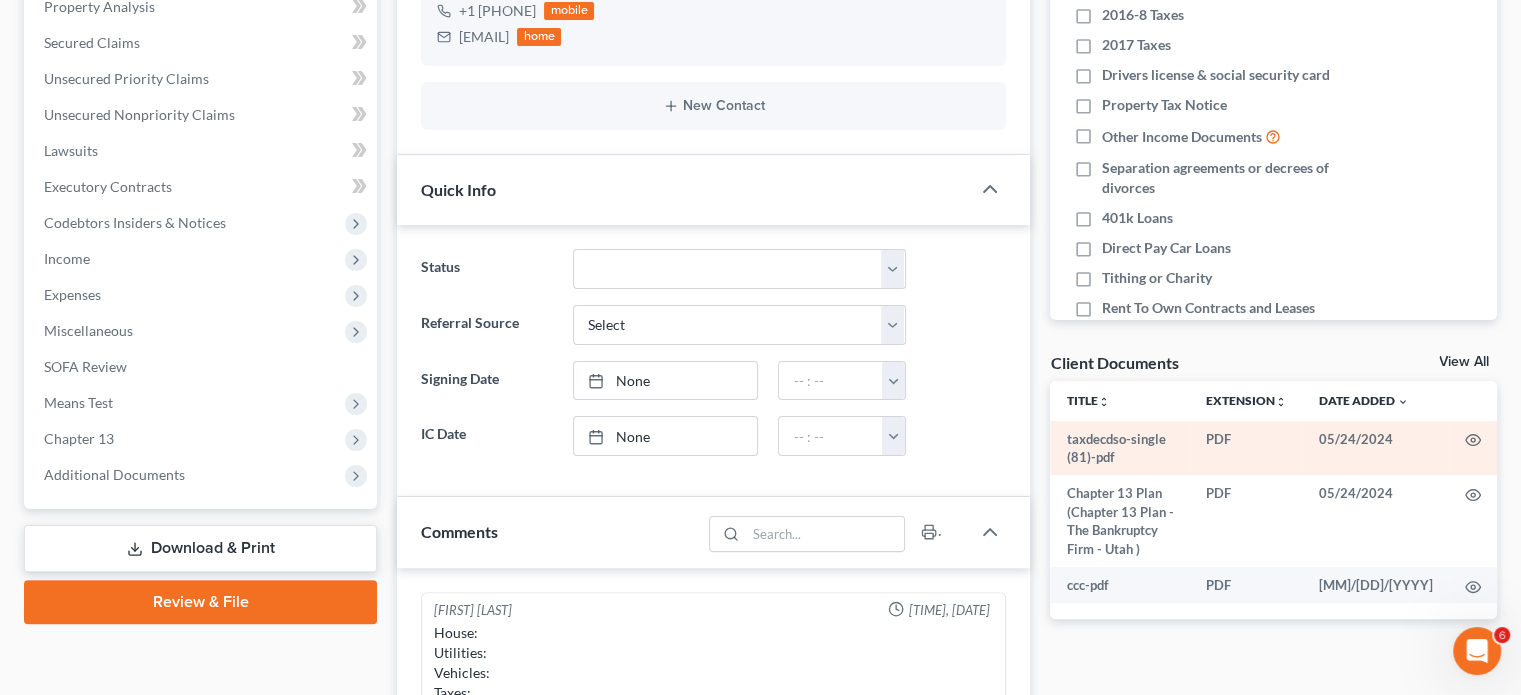scroll, scrollTop: 400, scrollLeft: 0, axis: vertical 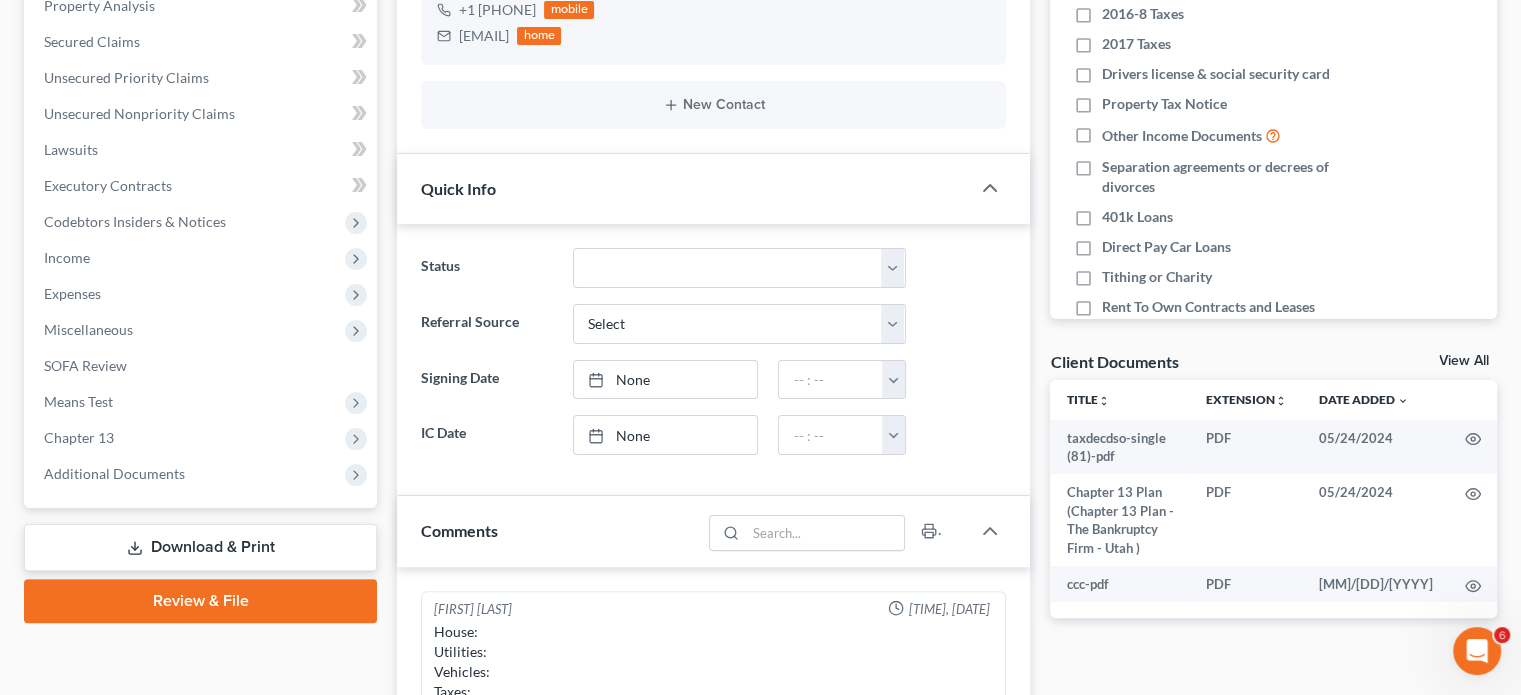 click on "View All" at bounding box center [1464, 361] 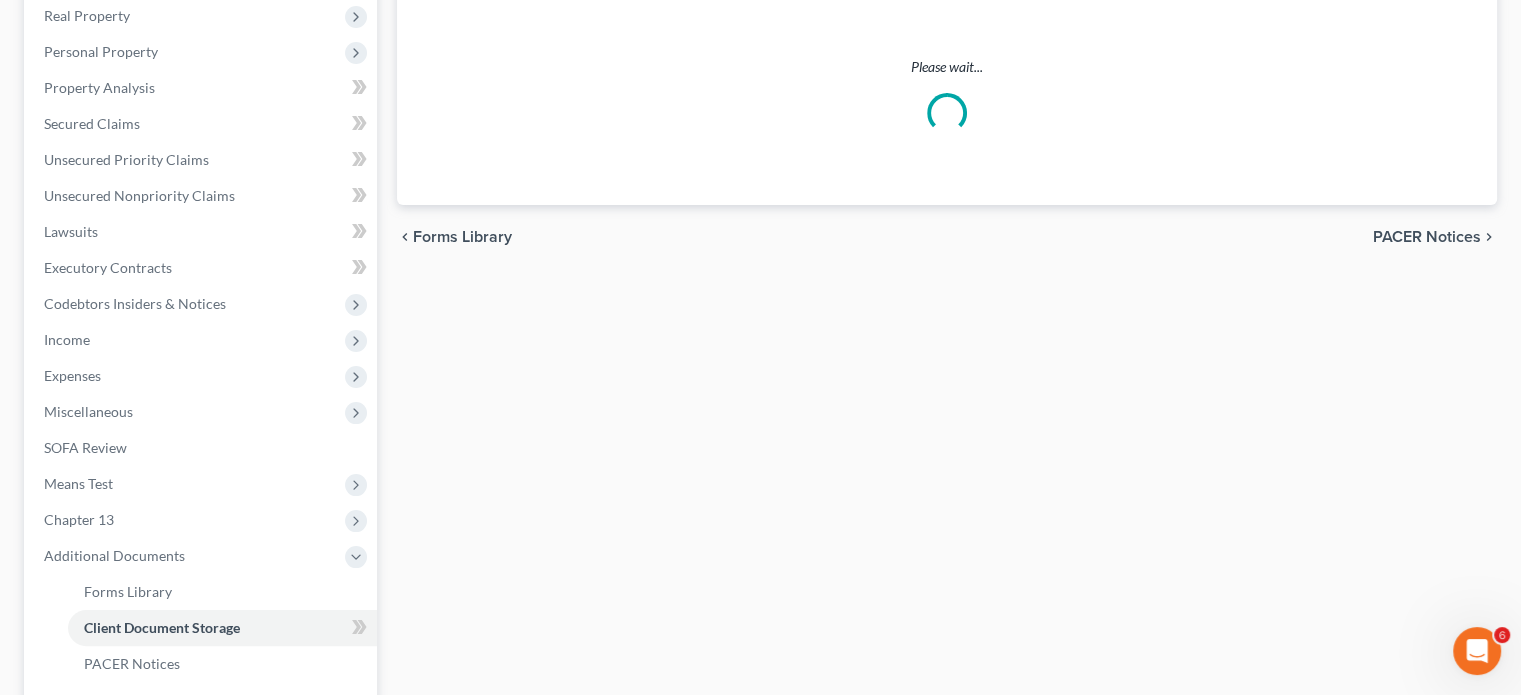 select on "30" 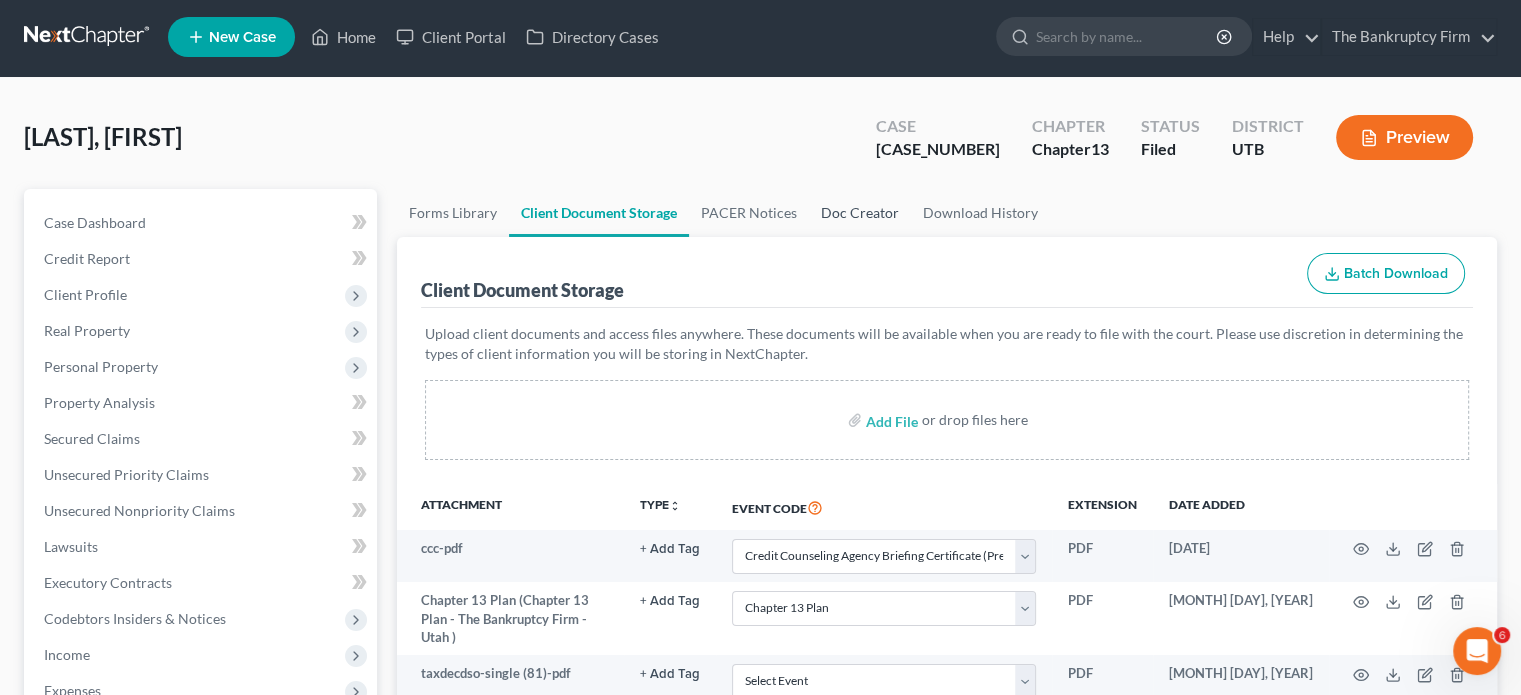 scroll, scrollTop: 0, scrollLeft: 0, axis: both 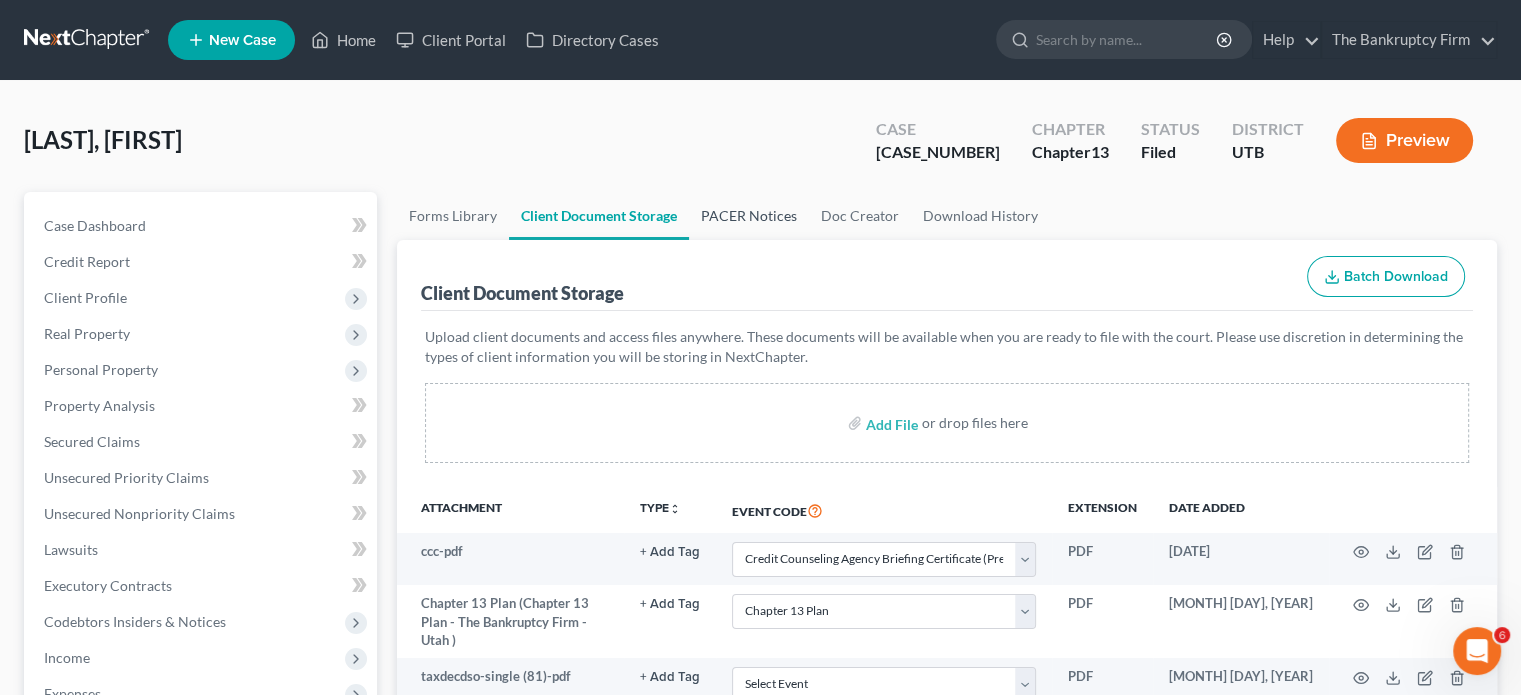 click on "PACER Notices" at bounding box center (749, 216) 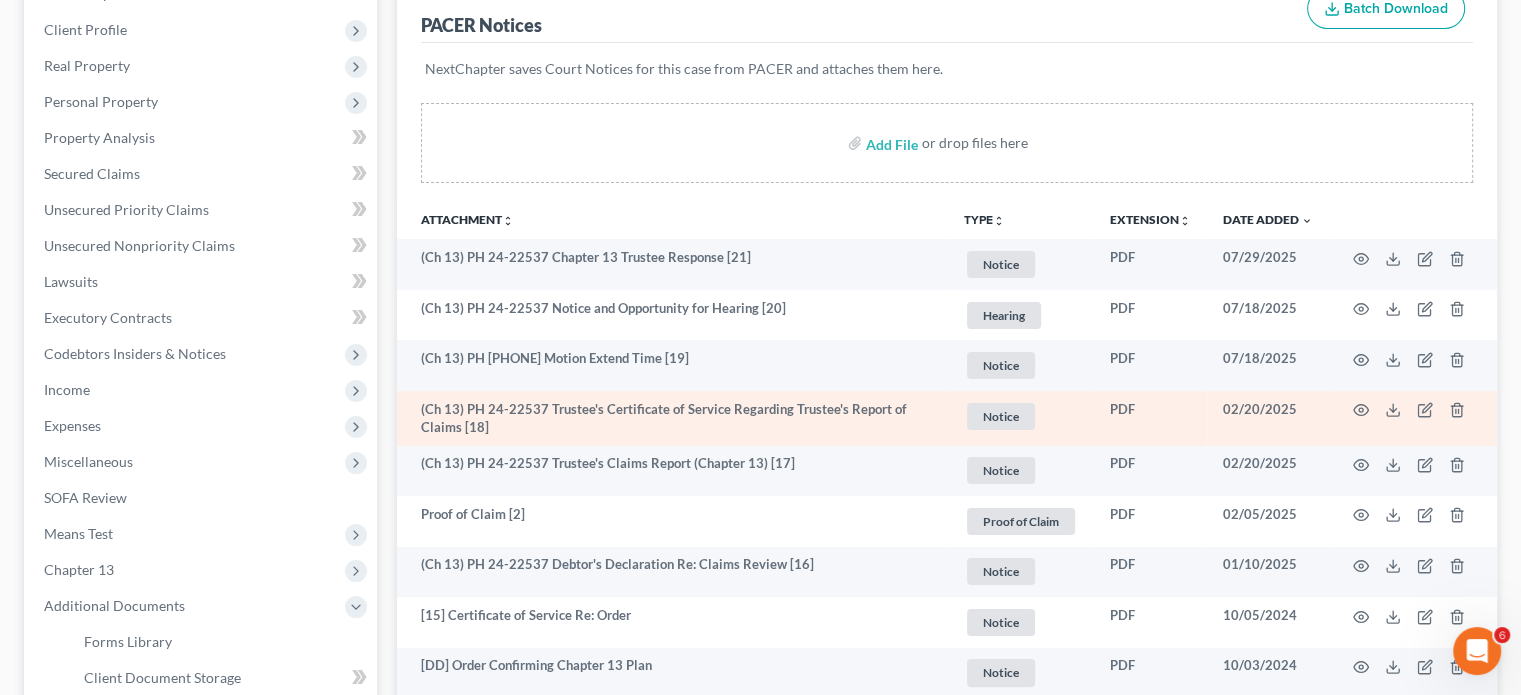 scroll, scrollTop: 300, scrollLeft: 0, axis: vertical 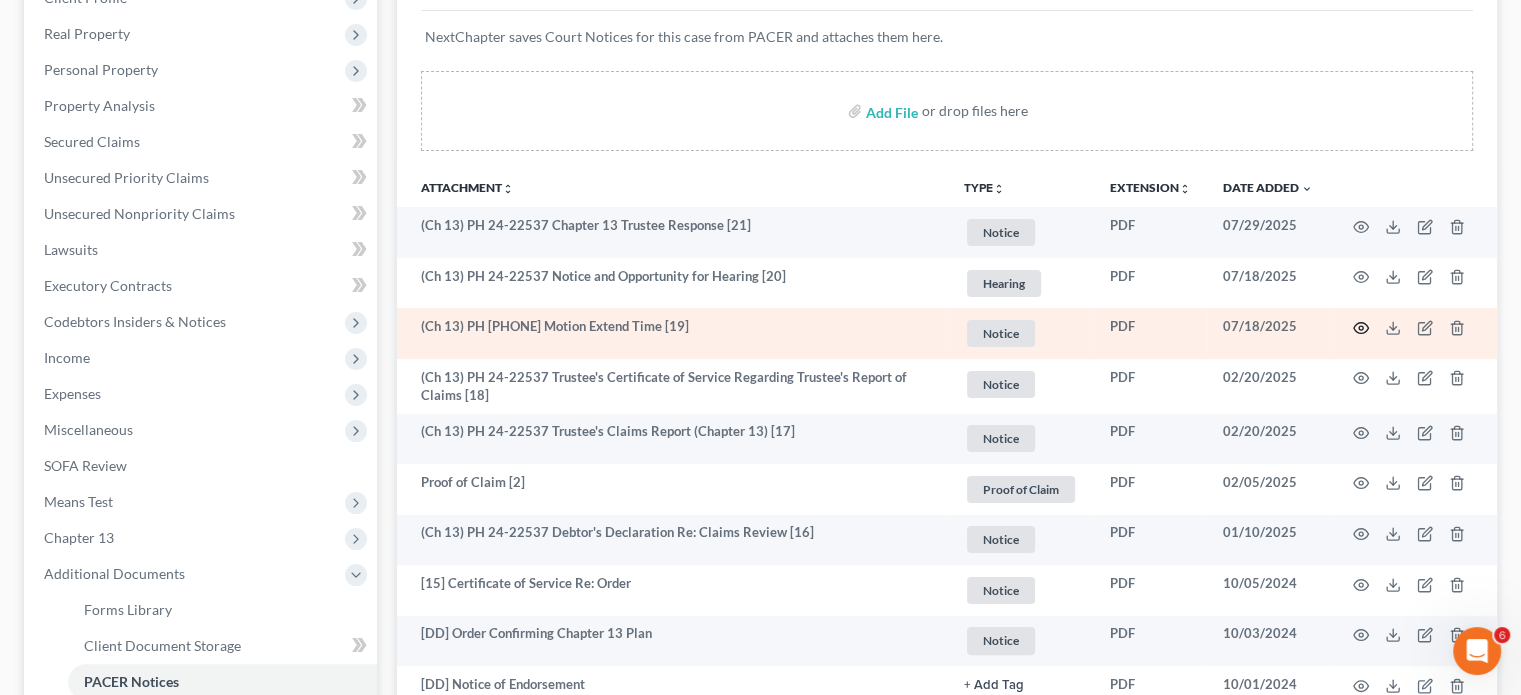 click 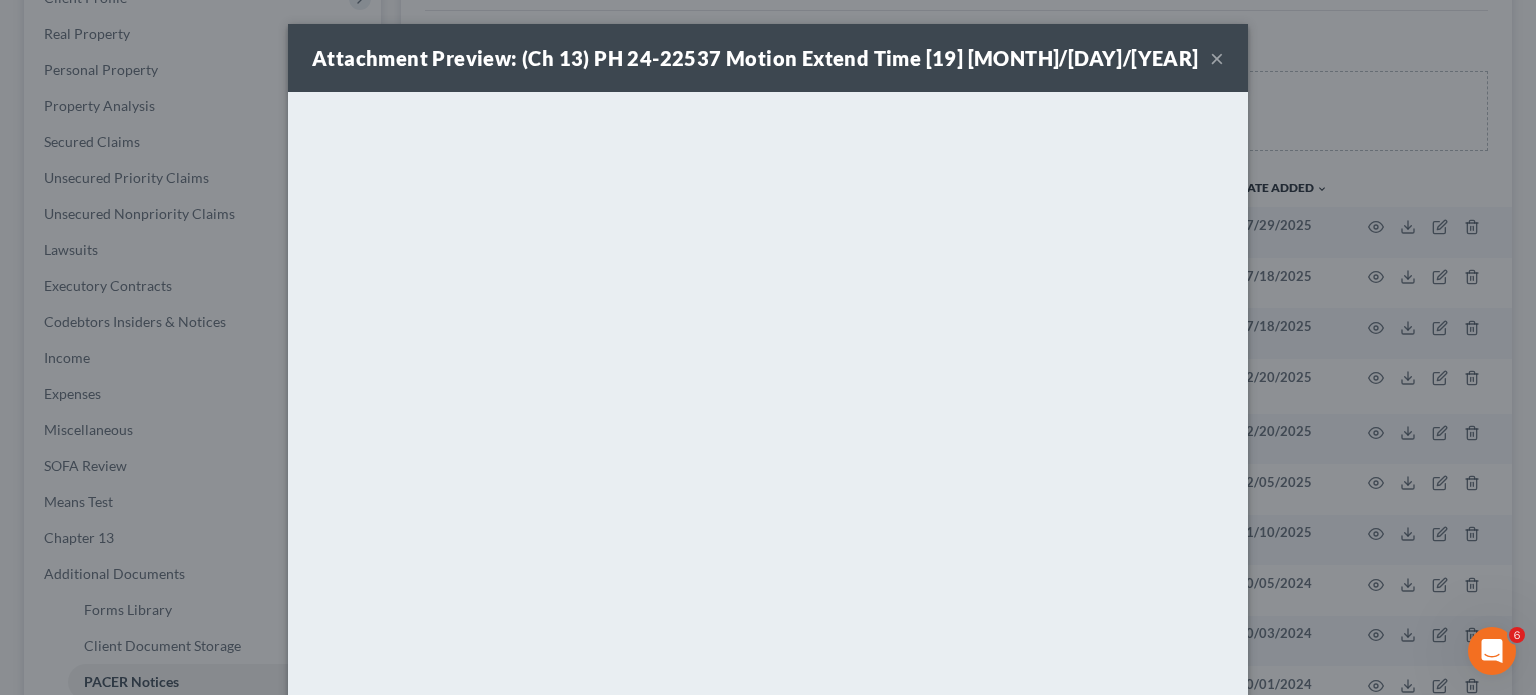 click on "×" at bounding box center (1217, 58) 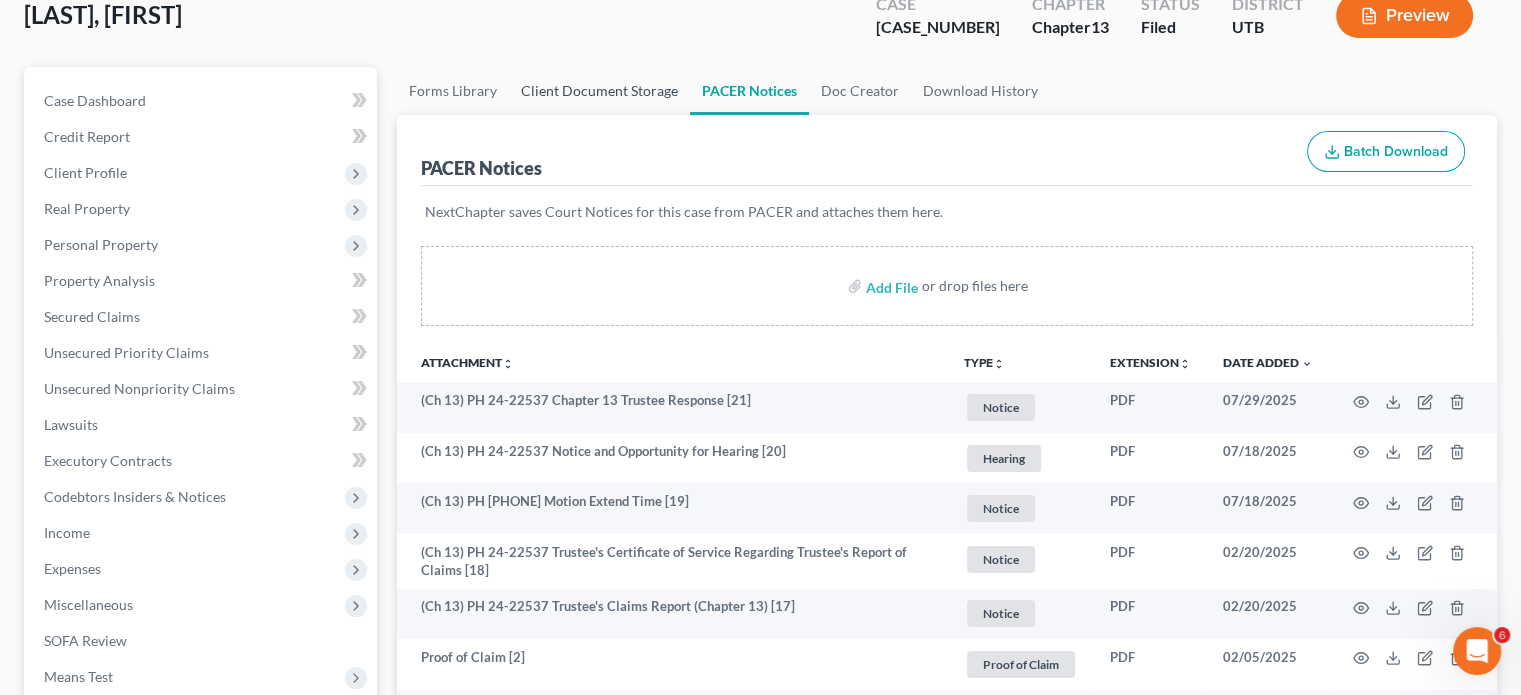 scroll, scrollTop: 0, scrollLeft: 0, axis: both 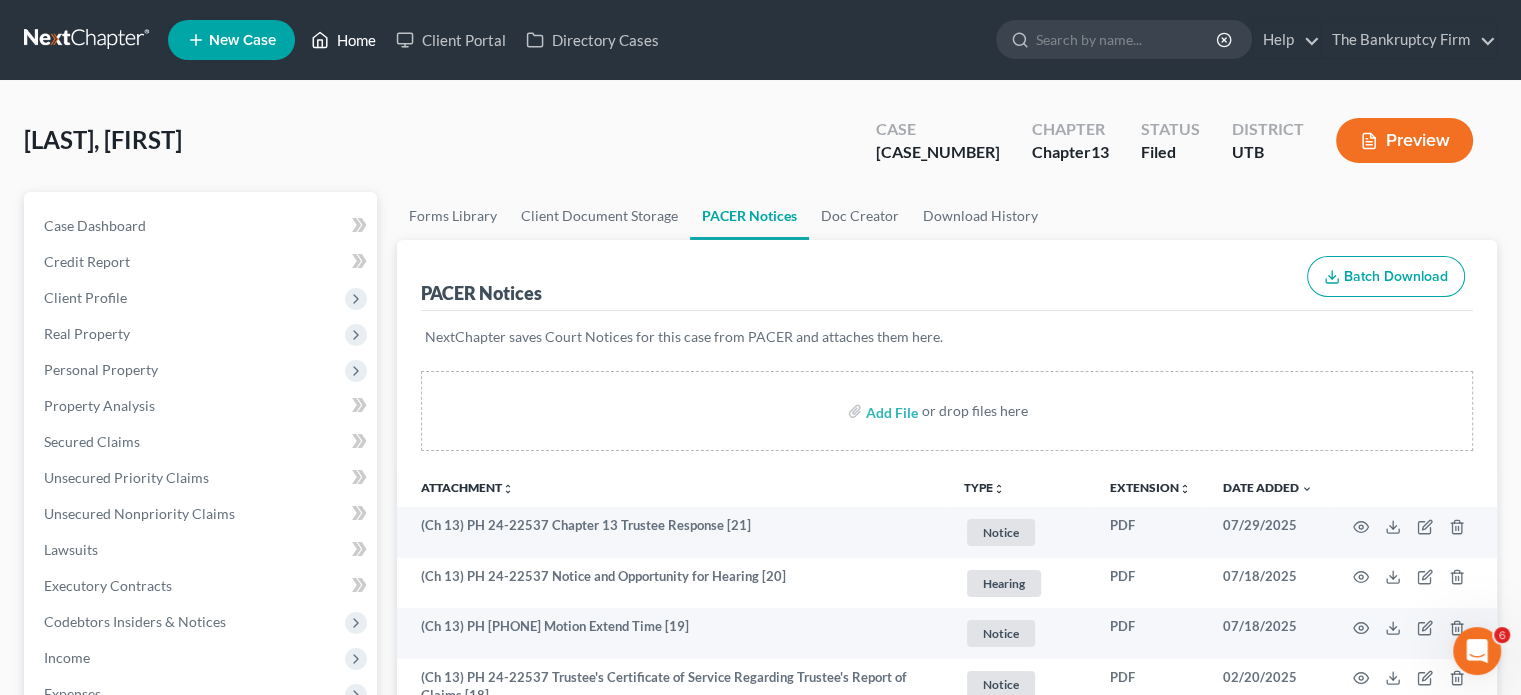 click on "Home" at bounding box center [343, 40] 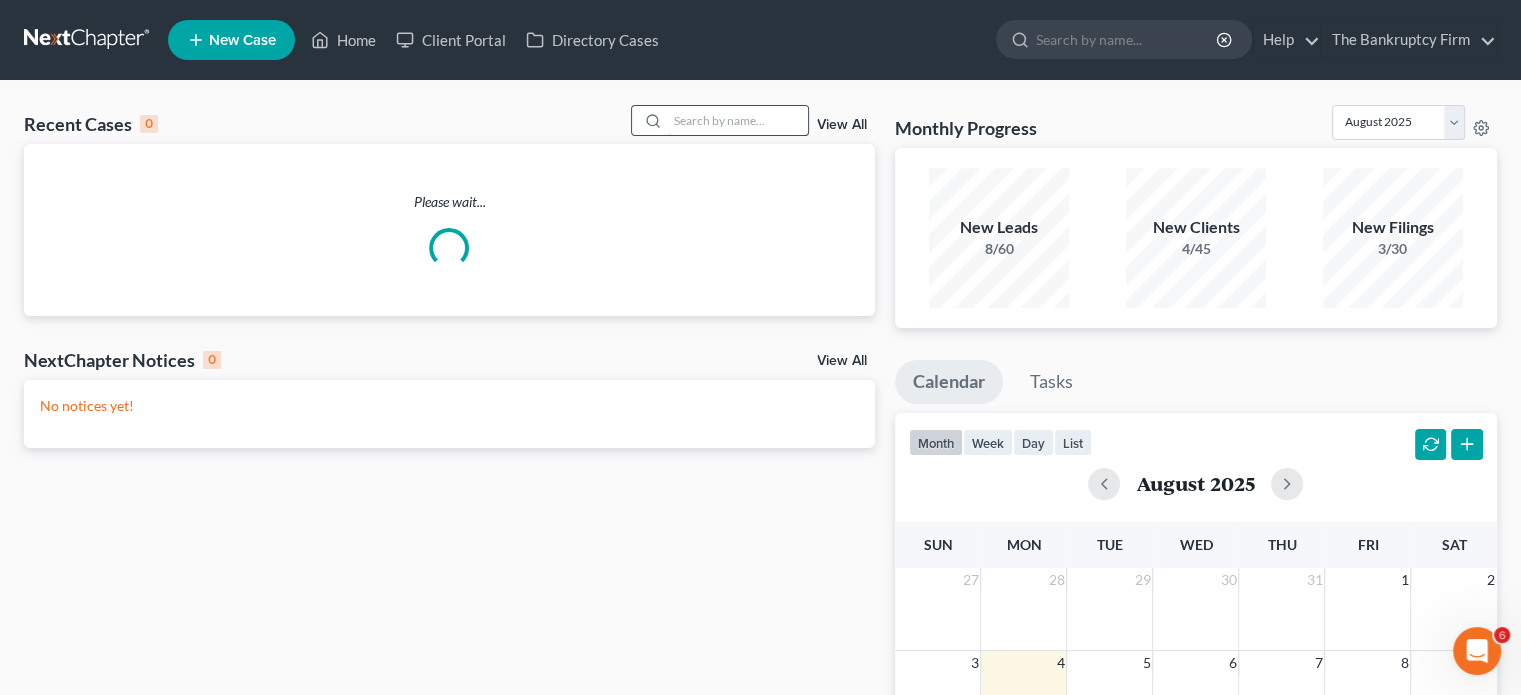 click at bounding box center [738, 120] 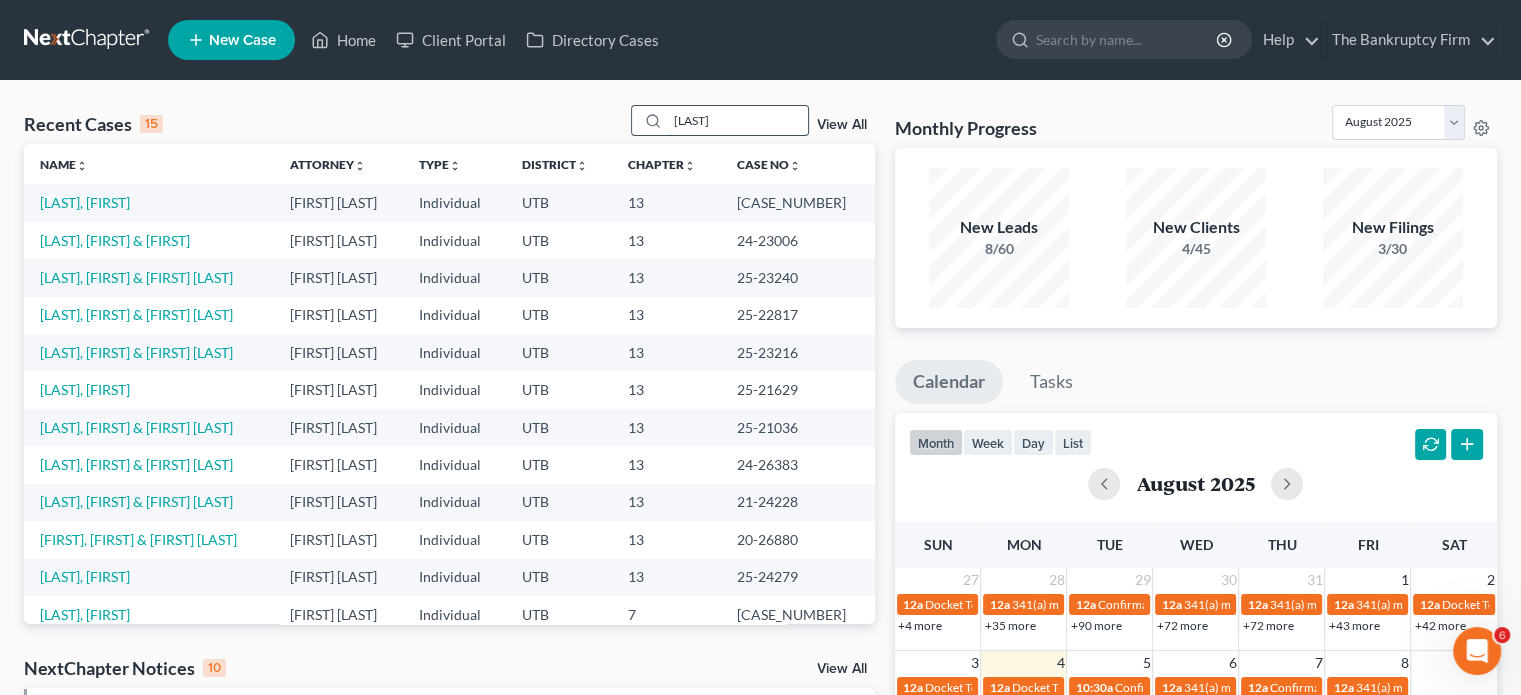 type on "[LAST]" 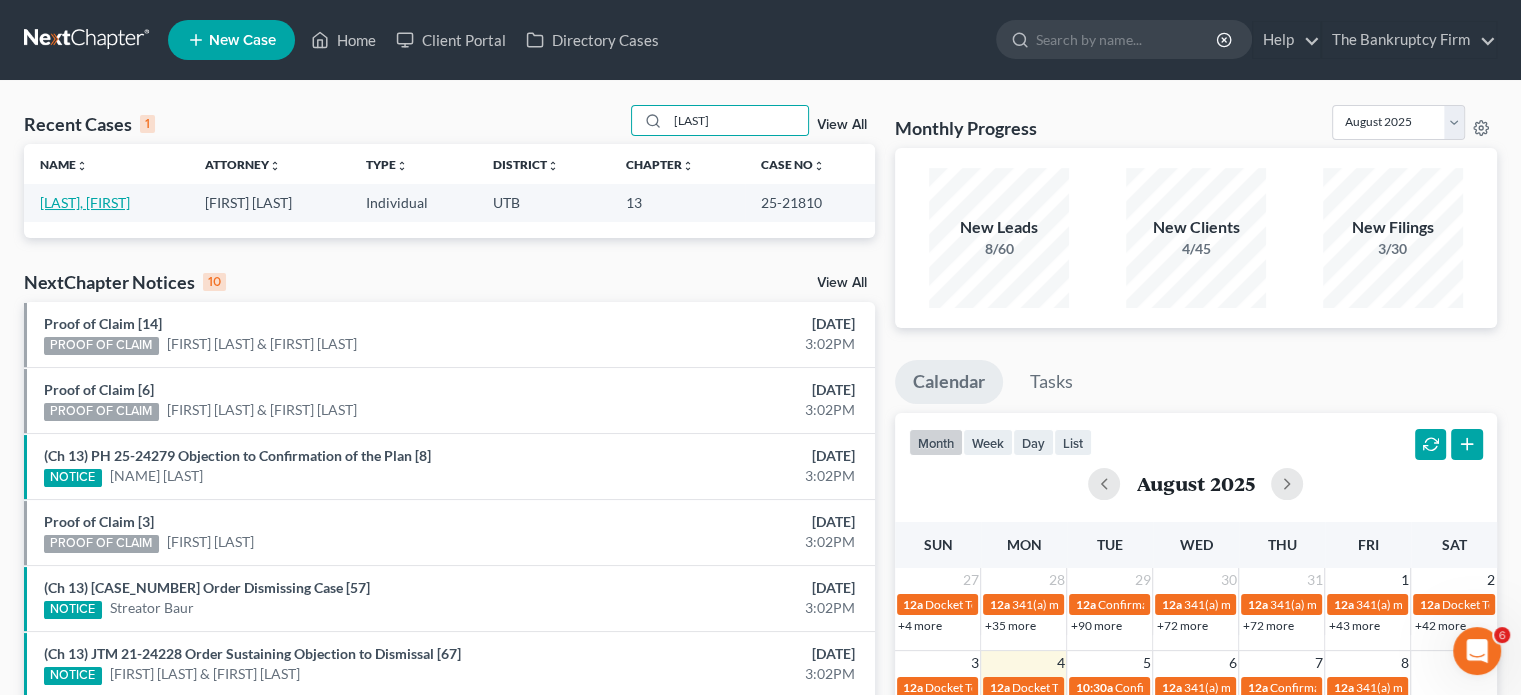 click on "[LAST], [FIRST]" at bounding box center [85, 202] 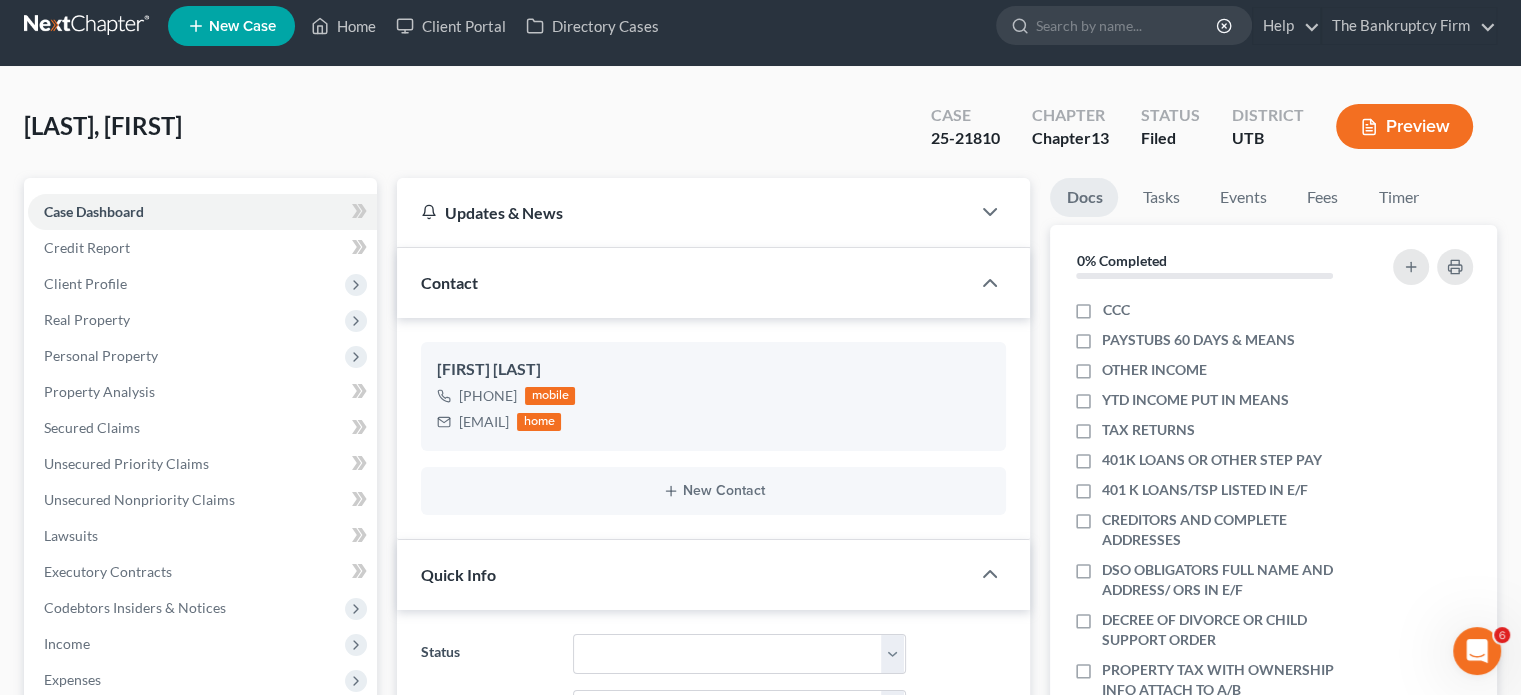 scroll, scrollTop: 240, scrollLeft: 0, axis: vertical 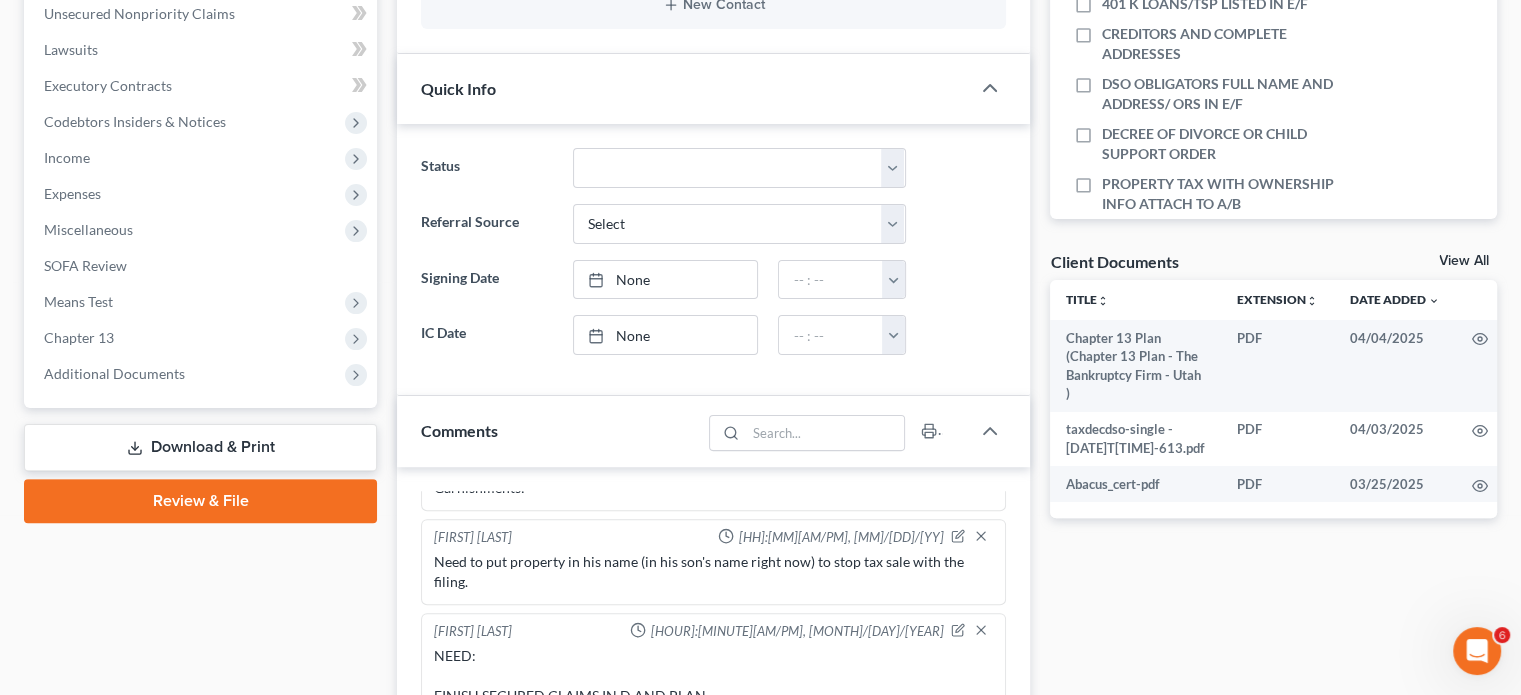 click on "View All" at bounding box center [1464, 261] 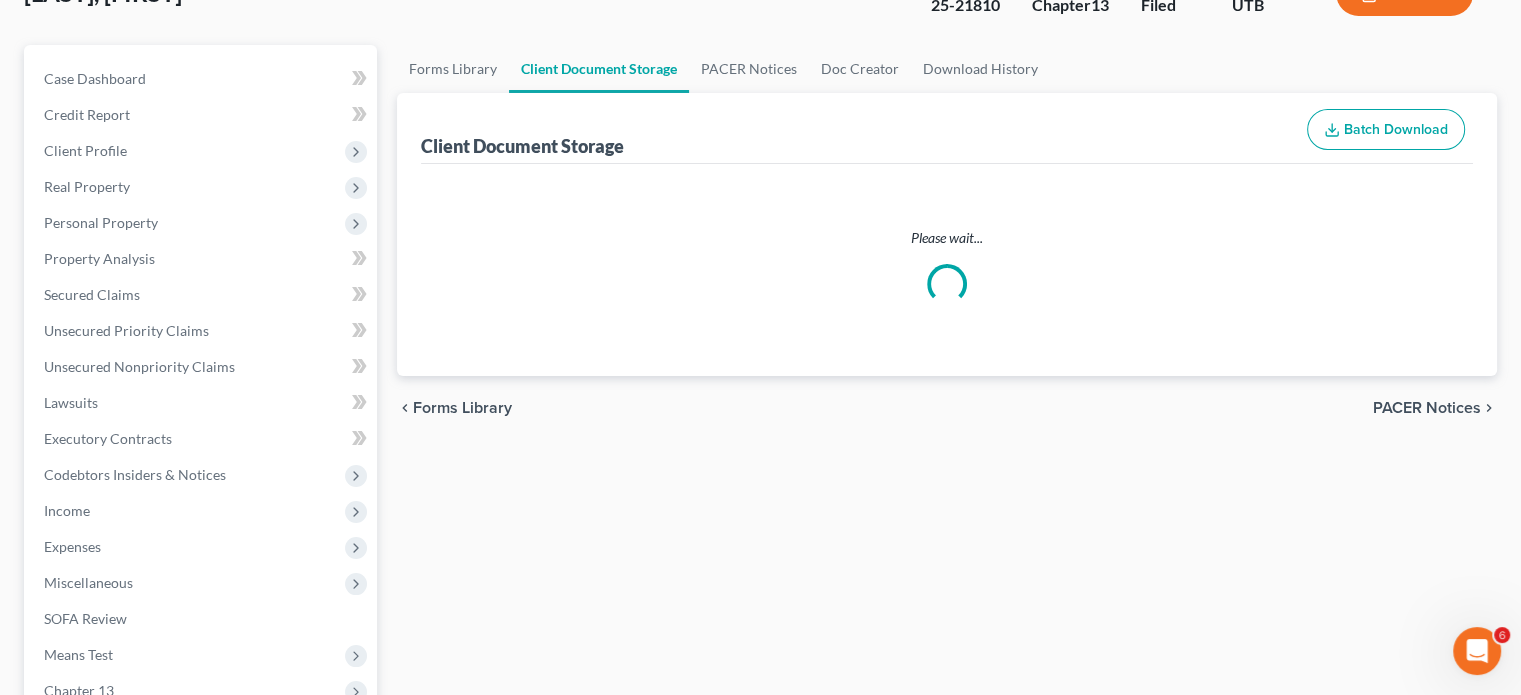 select on "30" 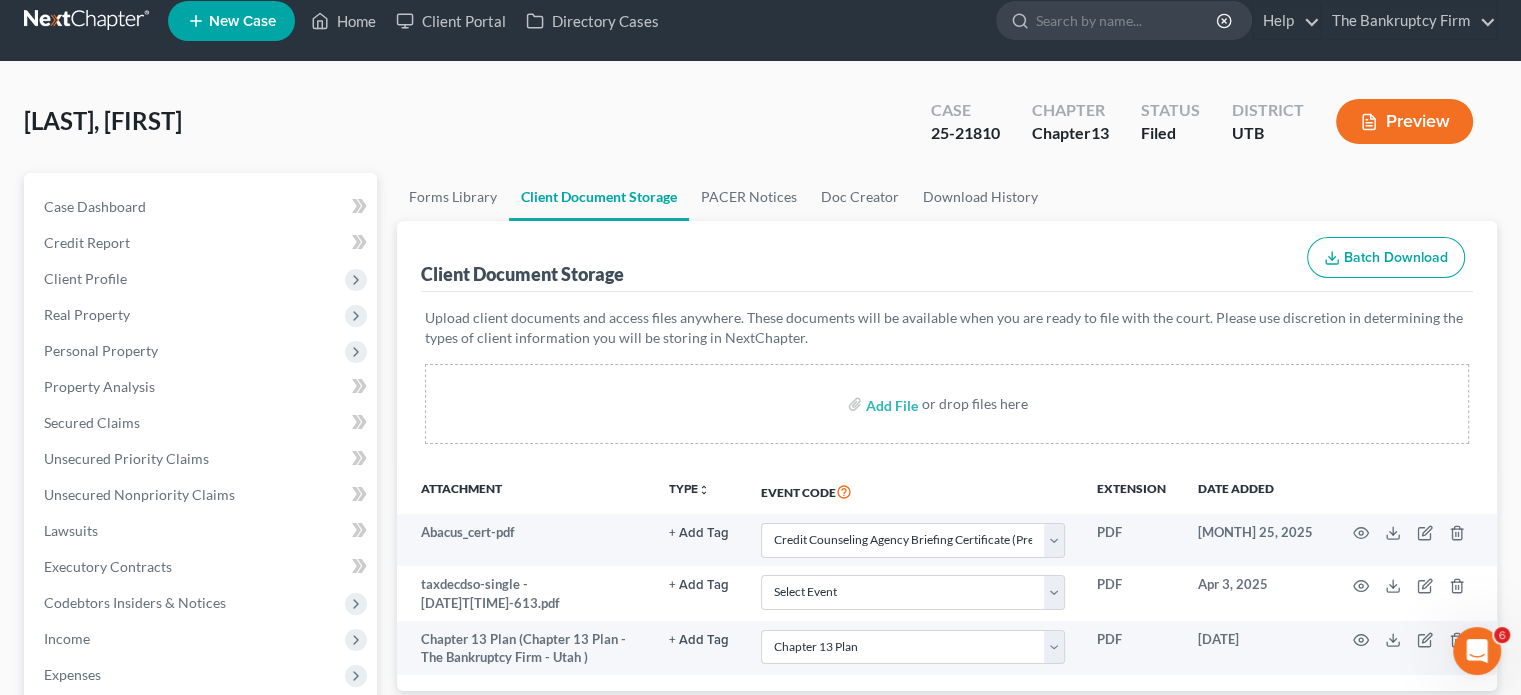 scroll, scrollTop: 0, scrollLeft: 0, axis: both 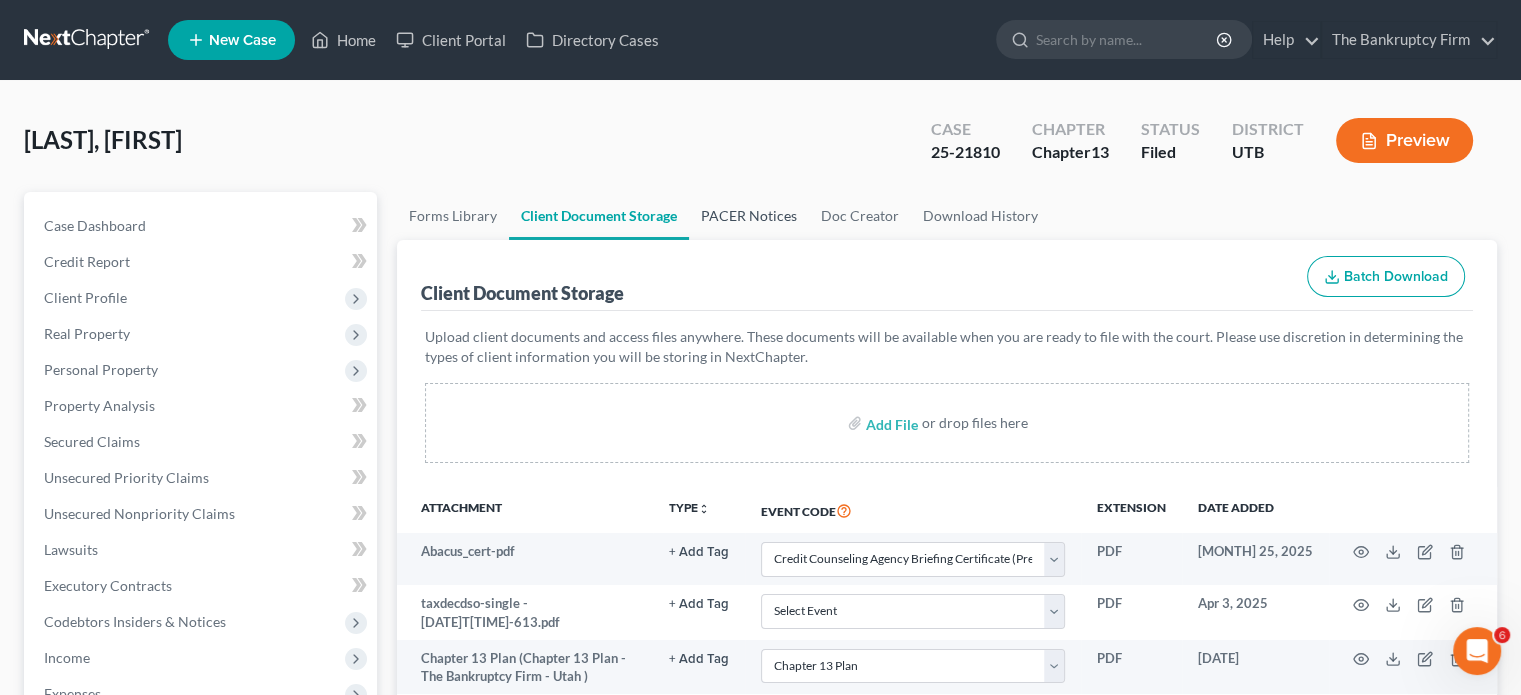 click on "PACER Notices" at bounding box center (749, 216) 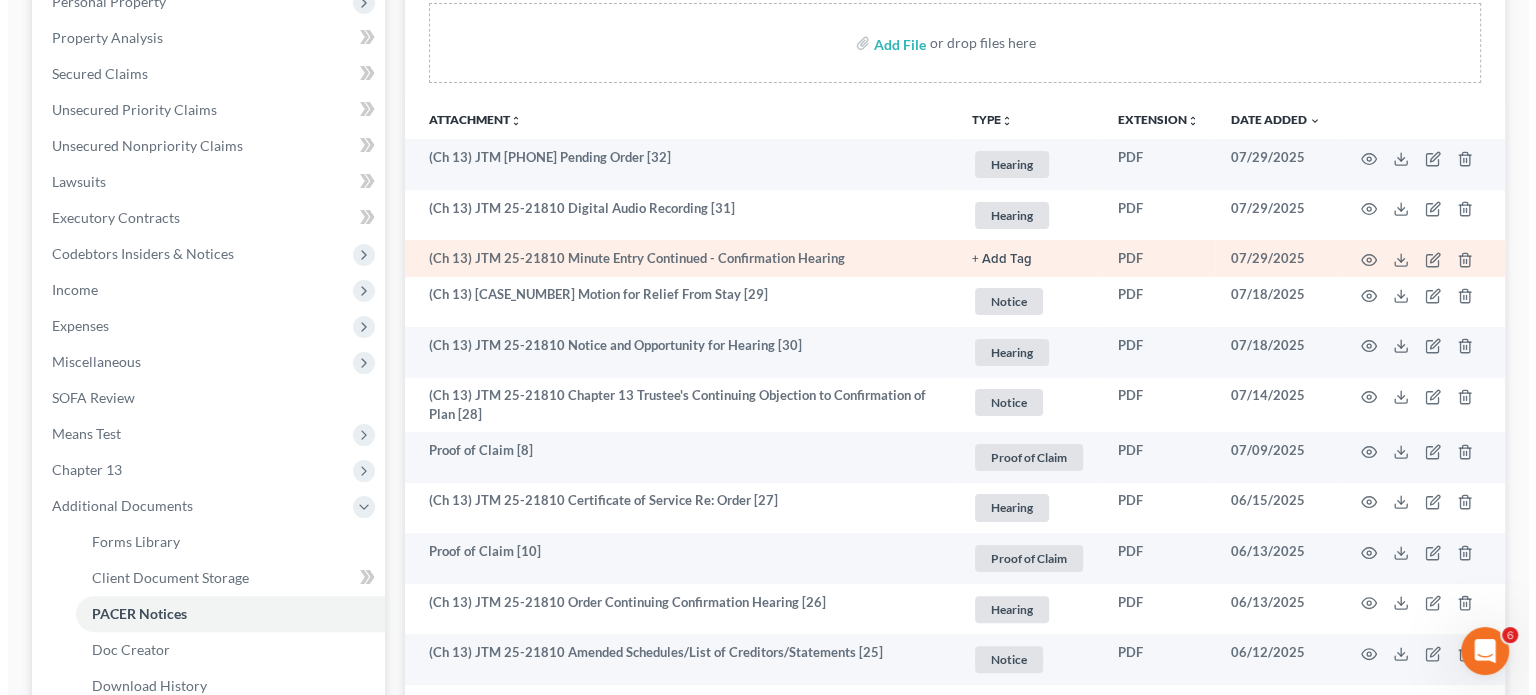 scroll, scrollTop: 400, scrollLeft: 0, axis: vertical 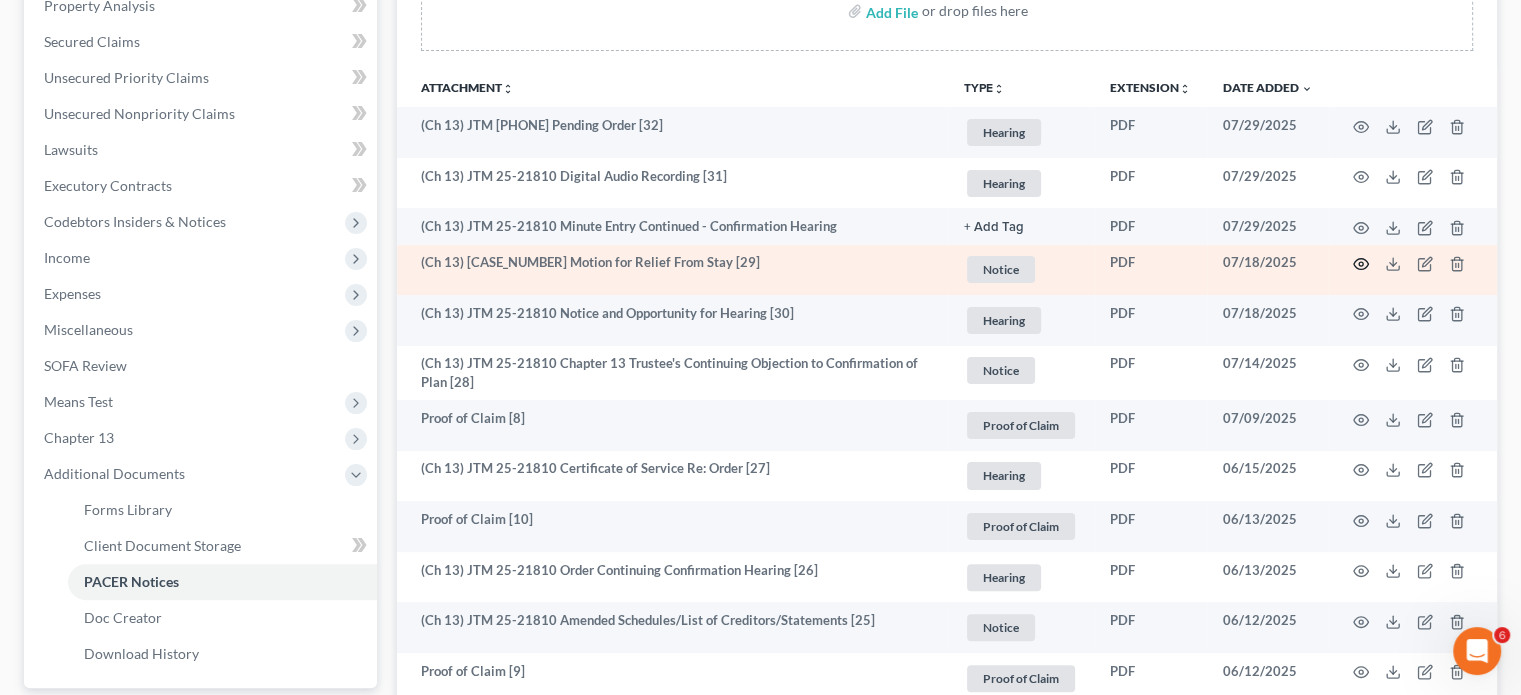 click 